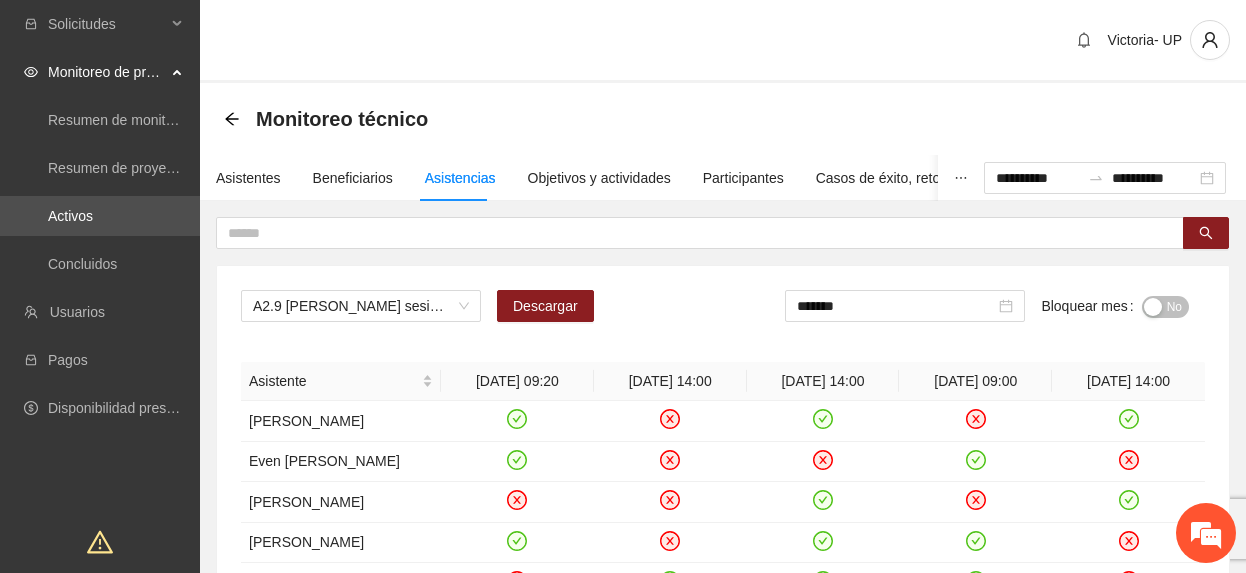 scroll, scrollTop: 133, scrollLeft: 0, axis: vertical 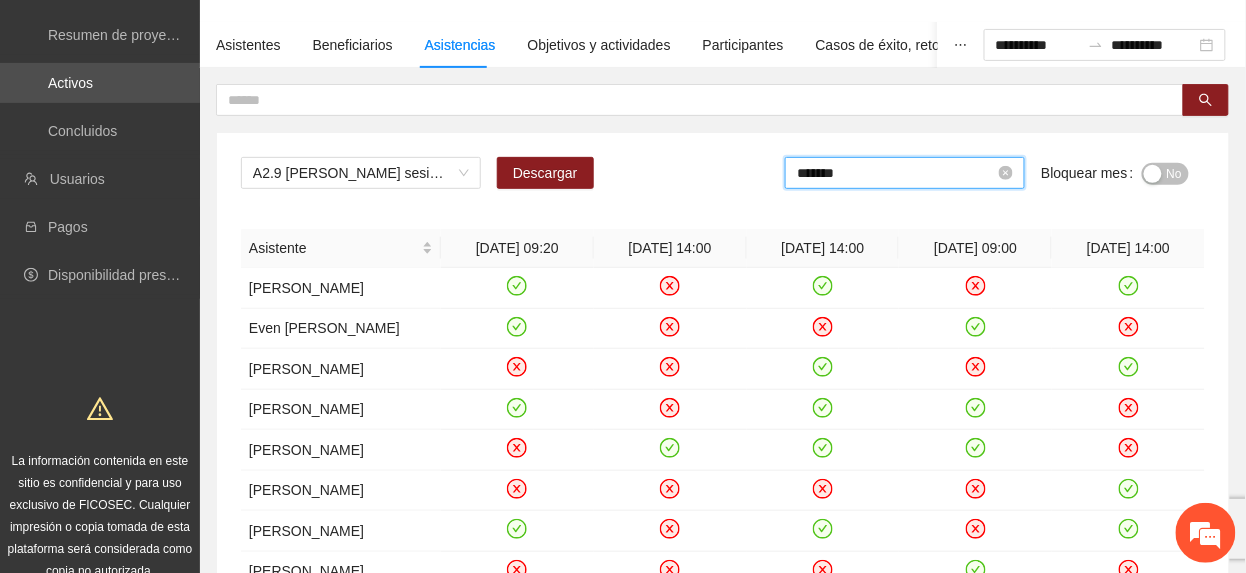 click on "*******" at bounding box center (896, 173) 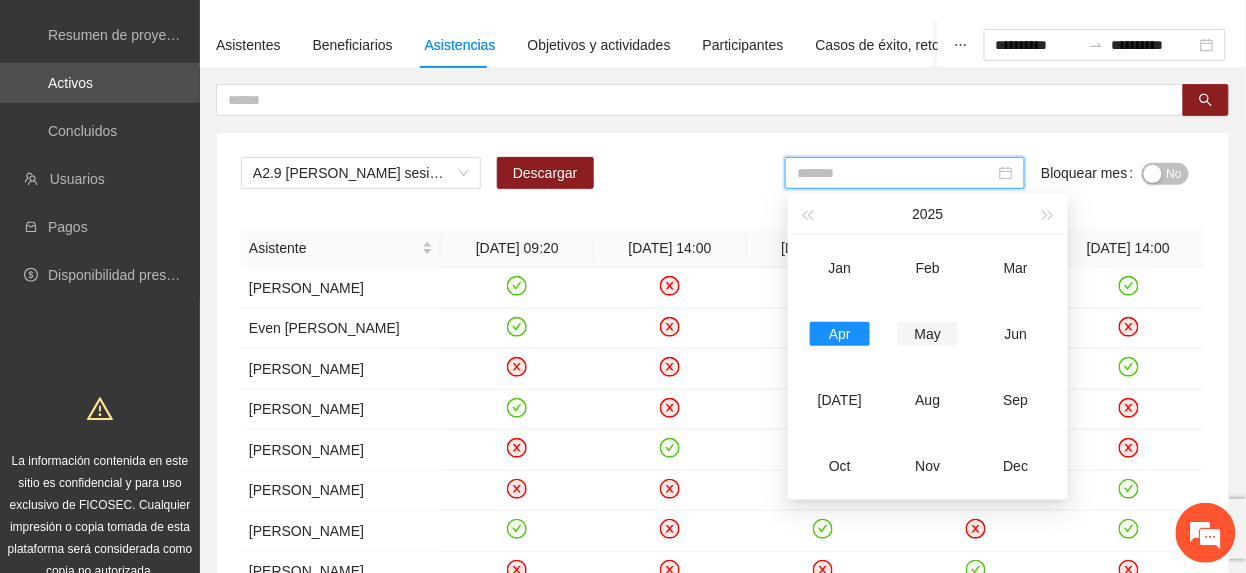 click on "May" at bounding box center (928, 334) 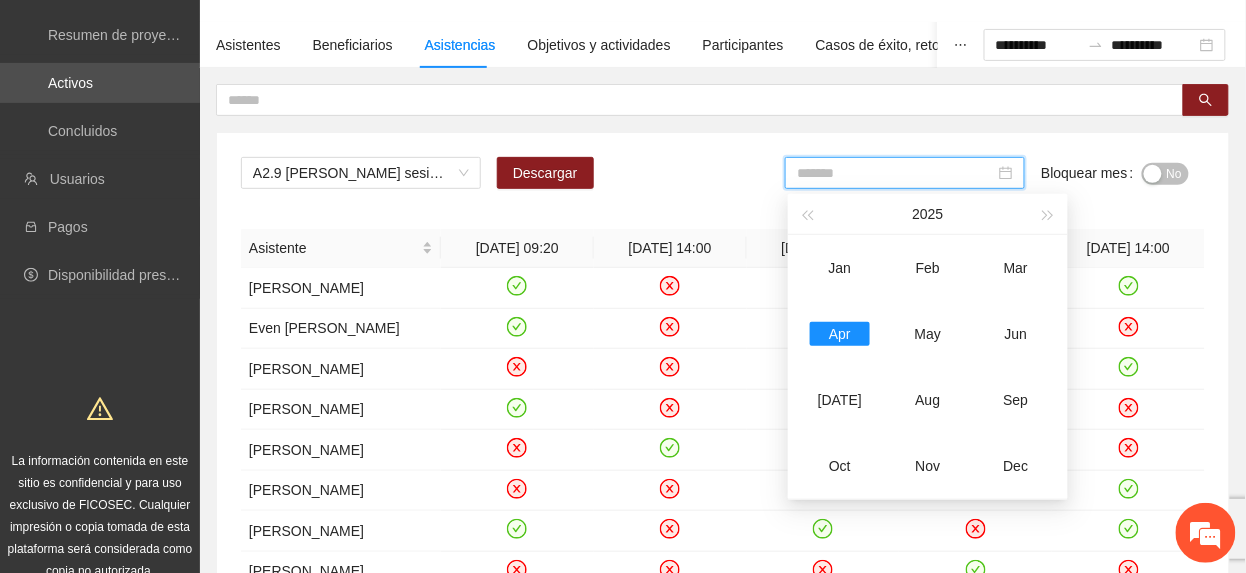 type on "*******" 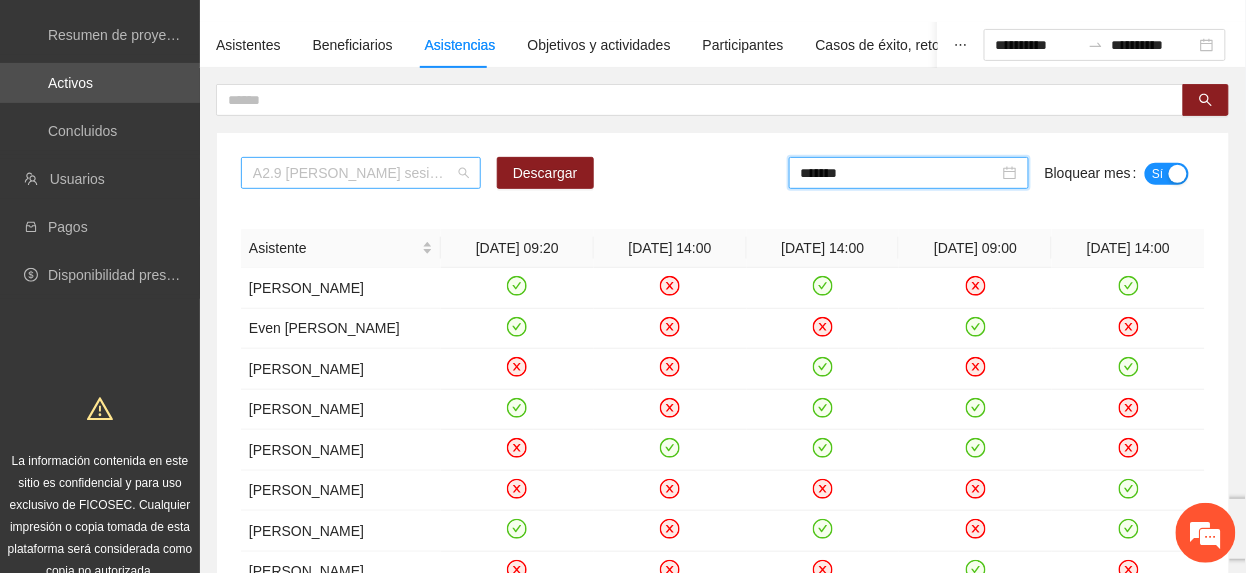 click on "A2.9 Cuauhtémoc sesiones de círculos restaurativos o de paz" at bounding box center (361, 173) 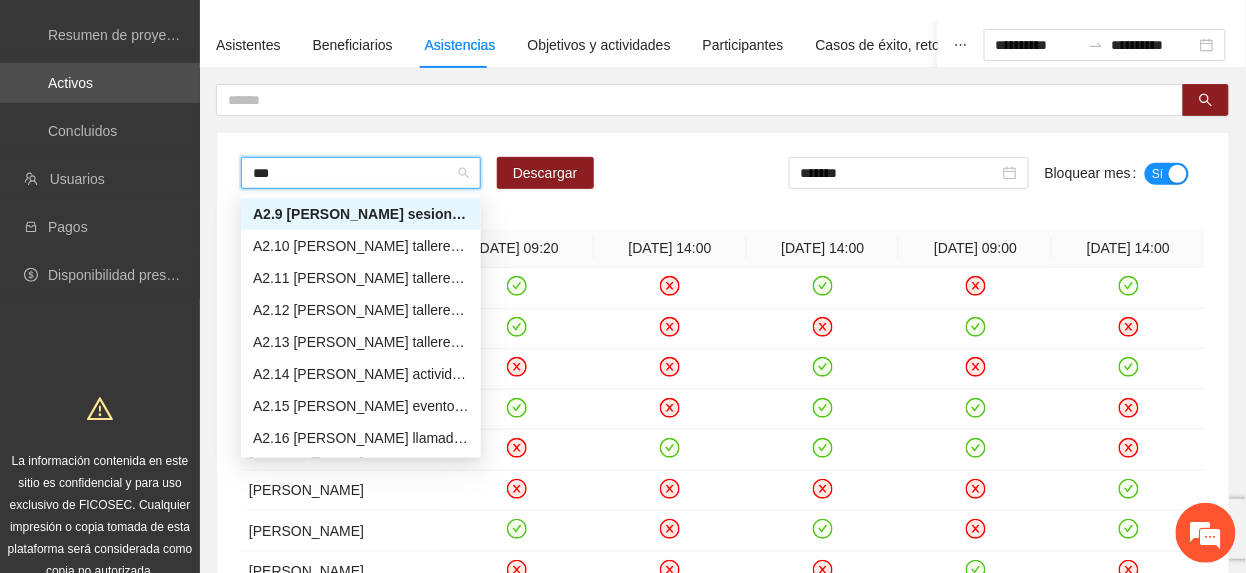 scroll, scrollTop: 96, scrollLeft: 0, axis: vertical 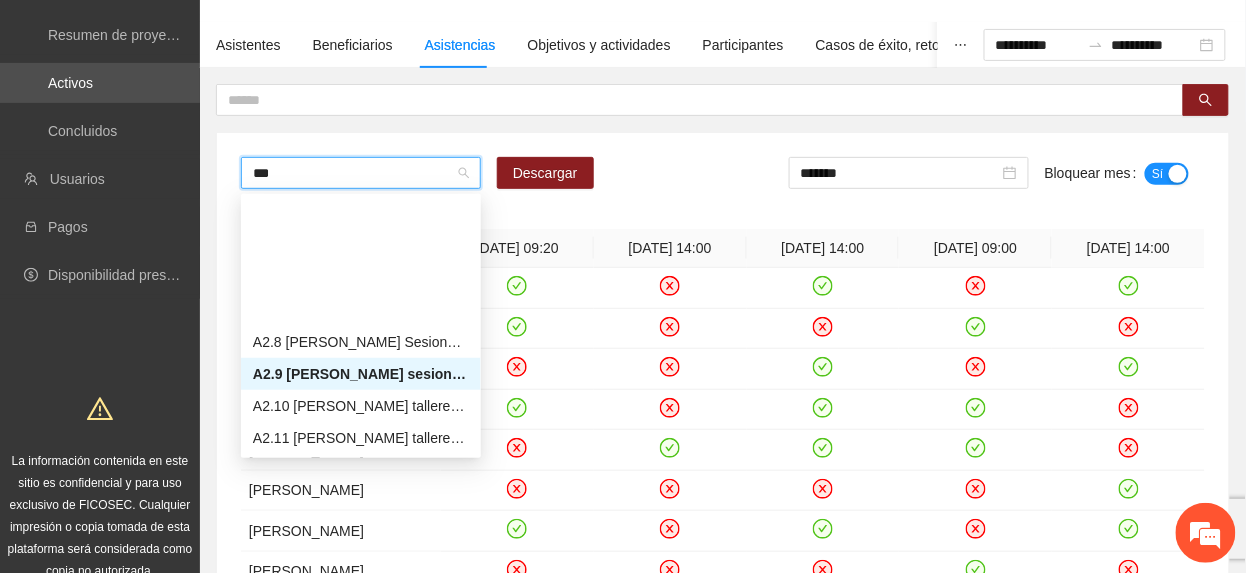type on "****" 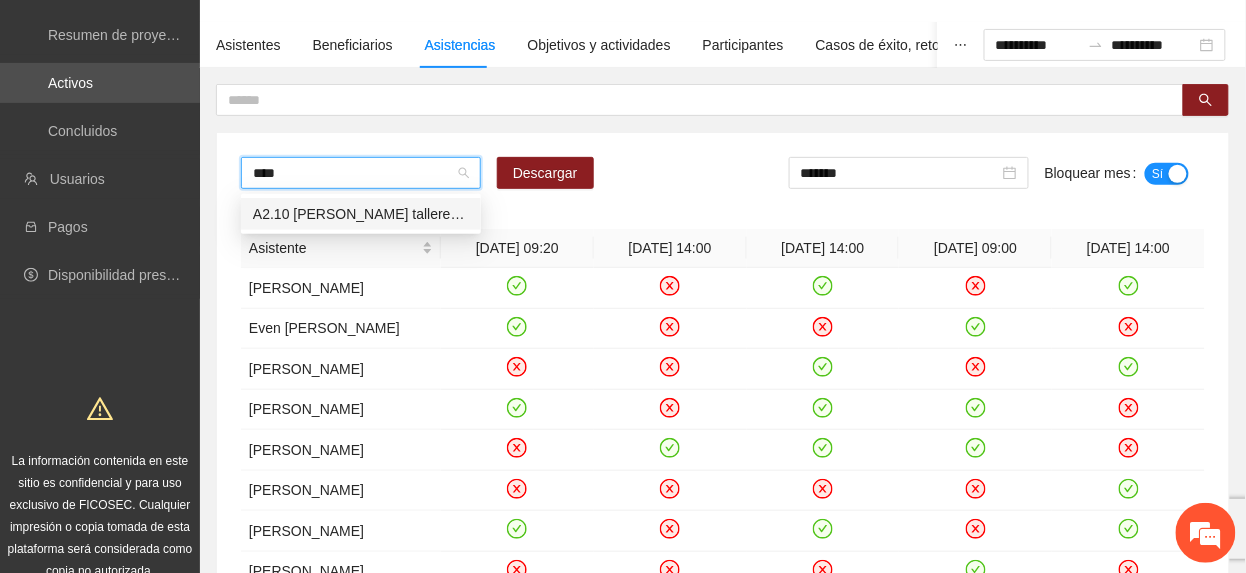 scroll, scrollTop: 0, scrollLeft: 0, axis: both 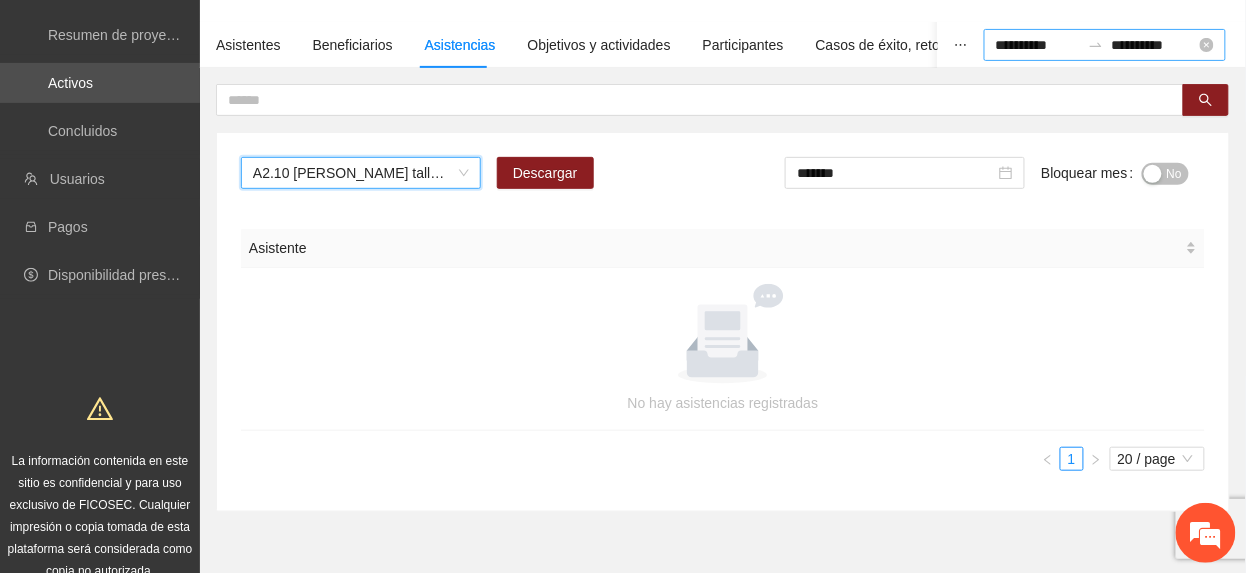 type 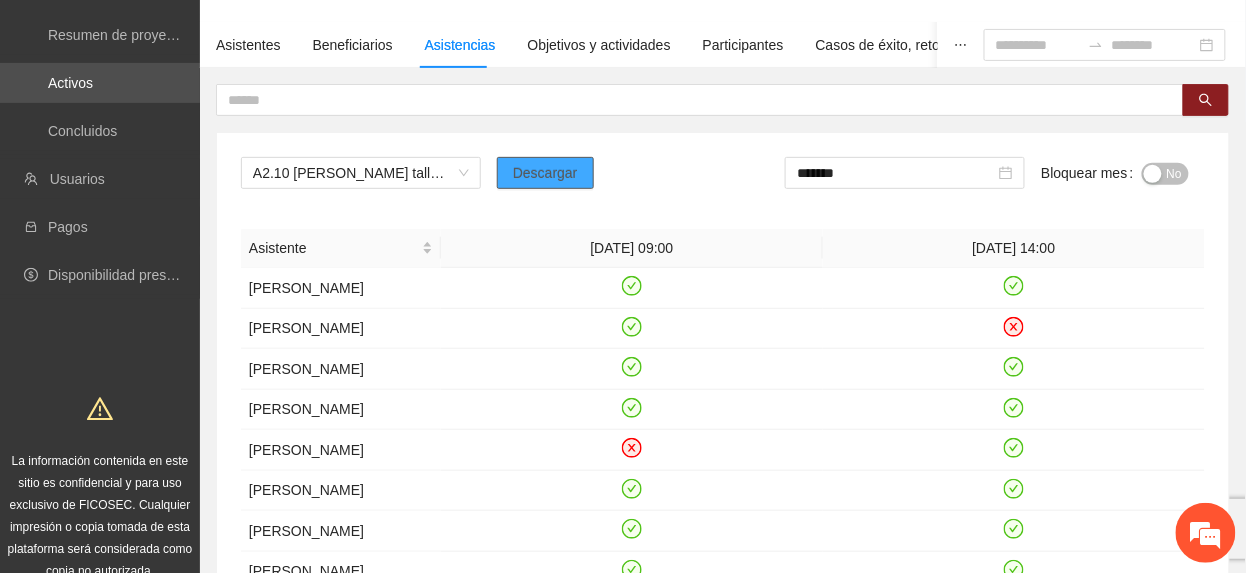 click on "Descargar" at bounding box center [545, 173] 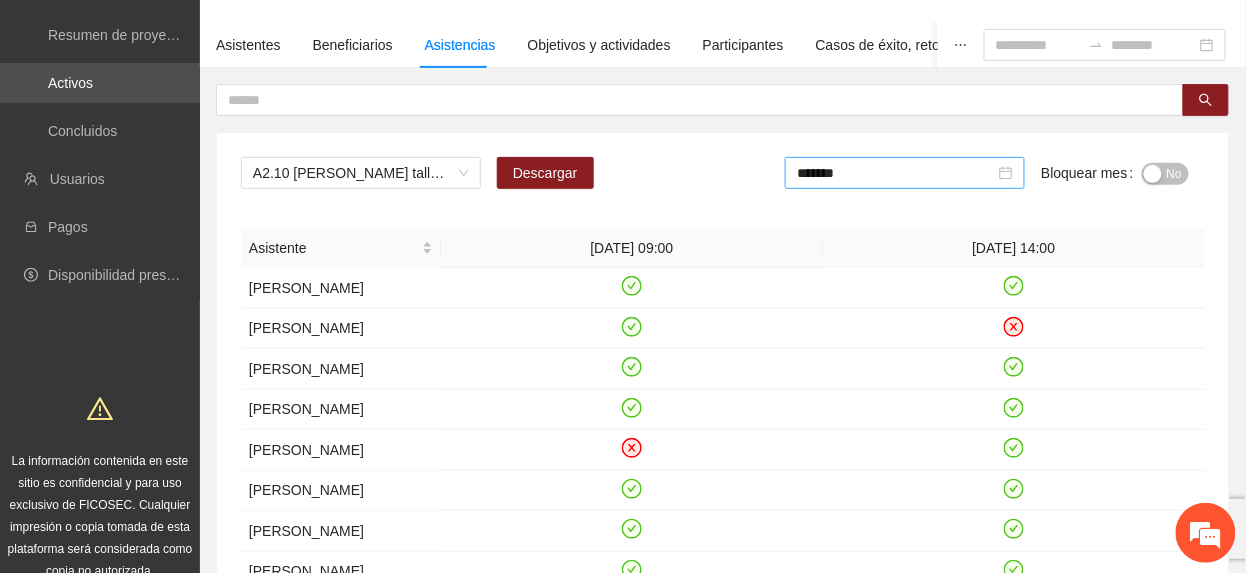 drag, startPoint x: 872, startPoint y: 178, endPoint x: 881, endPoint y: 189, distance: 14.21267 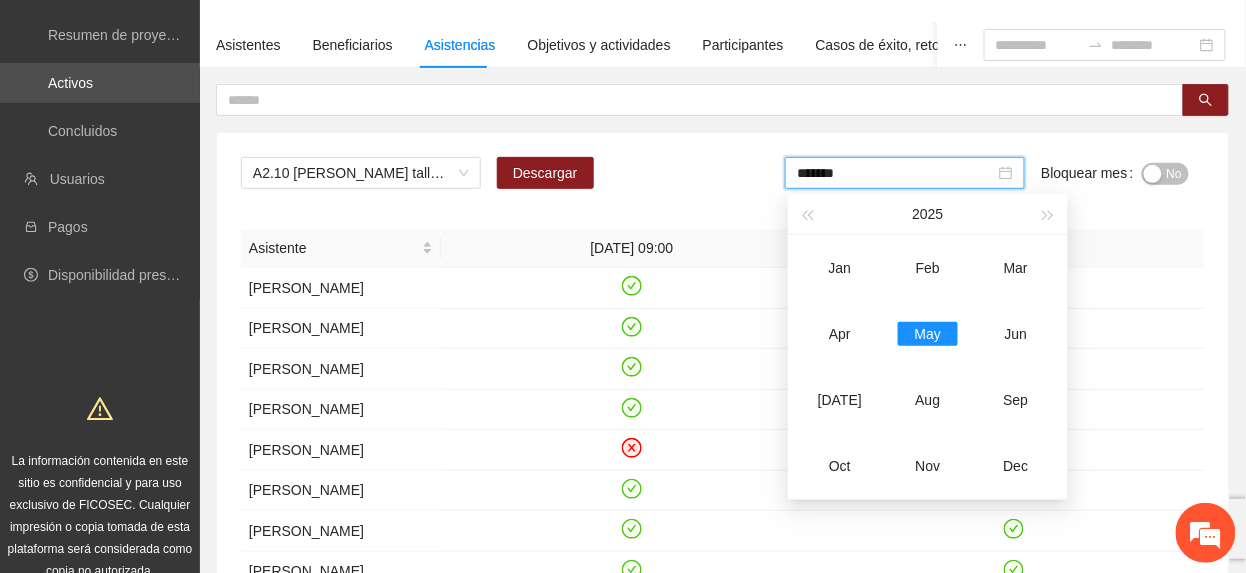 click on "No" at bounding box center [1174, 174] 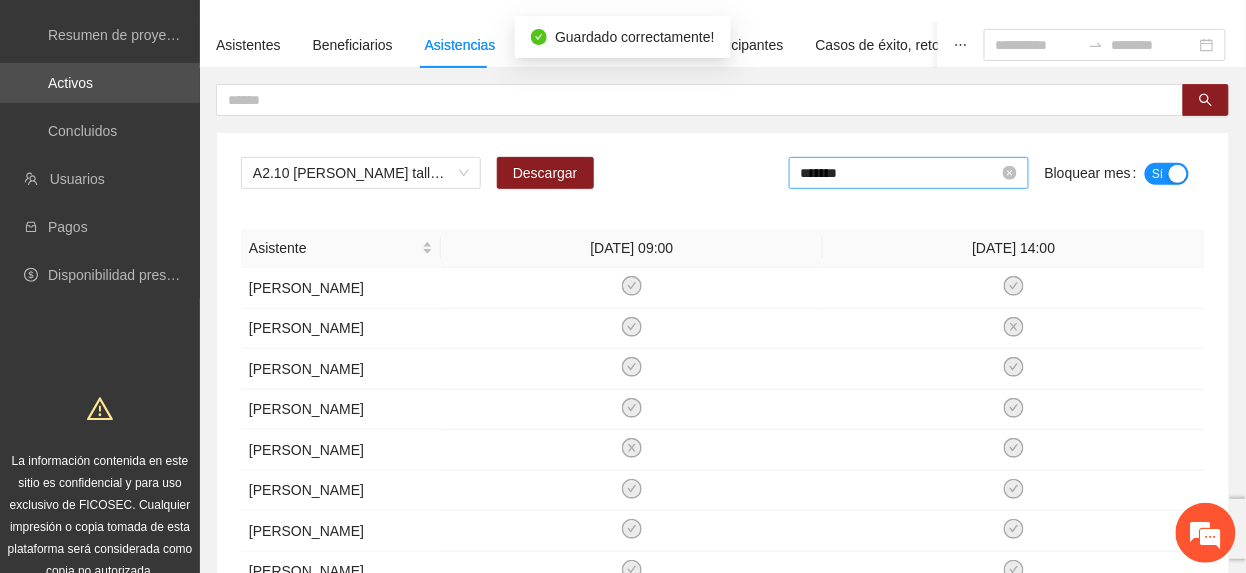 click on "*******" at bounding box center (900, 173) 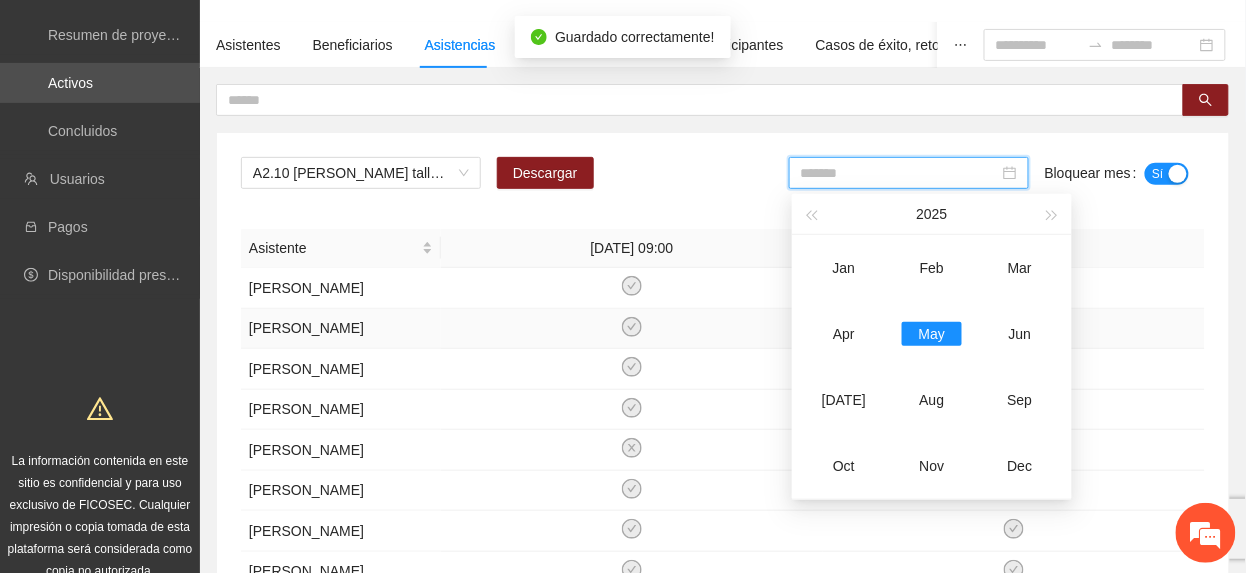 click on "Apr" at bounding box center [844, 334] 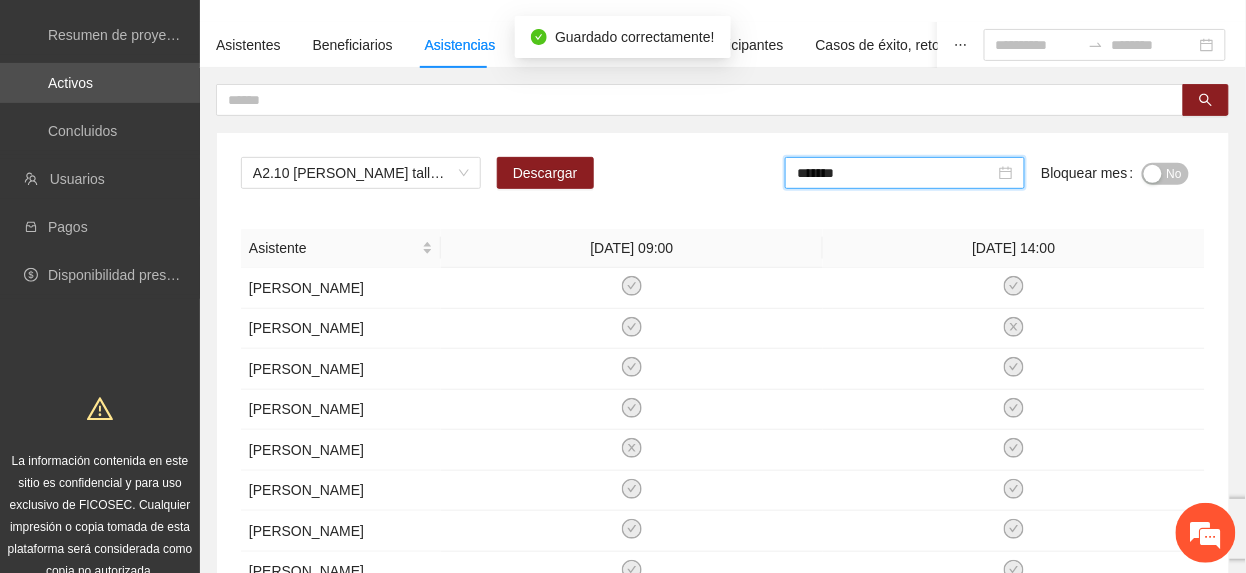 click on "No" at bounding box center [1174, 174] 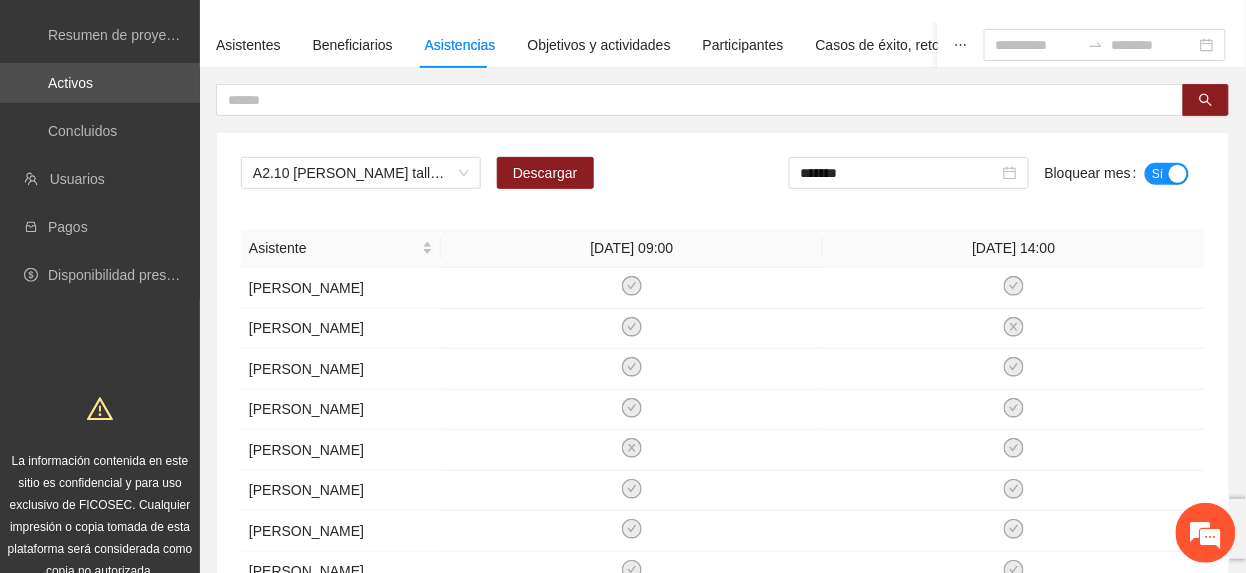drag, startPoint x: 862, startPoint y: 168, endPoint x: 870, endPoint y: 196, distance: 29.12044 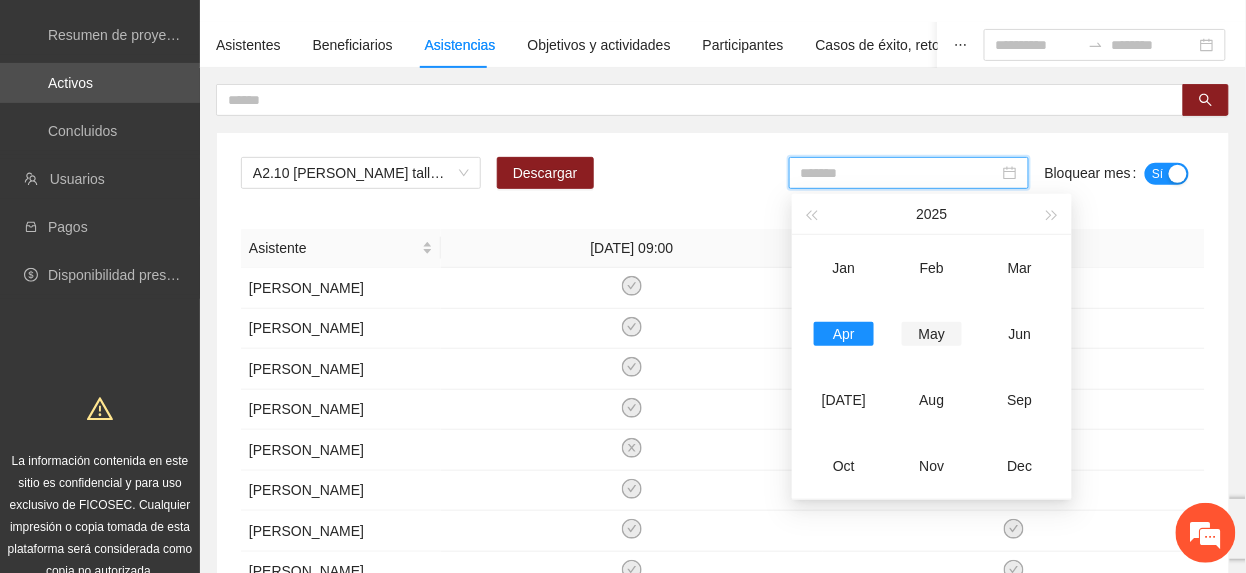 click on "May" at bounding box center (932, 334) 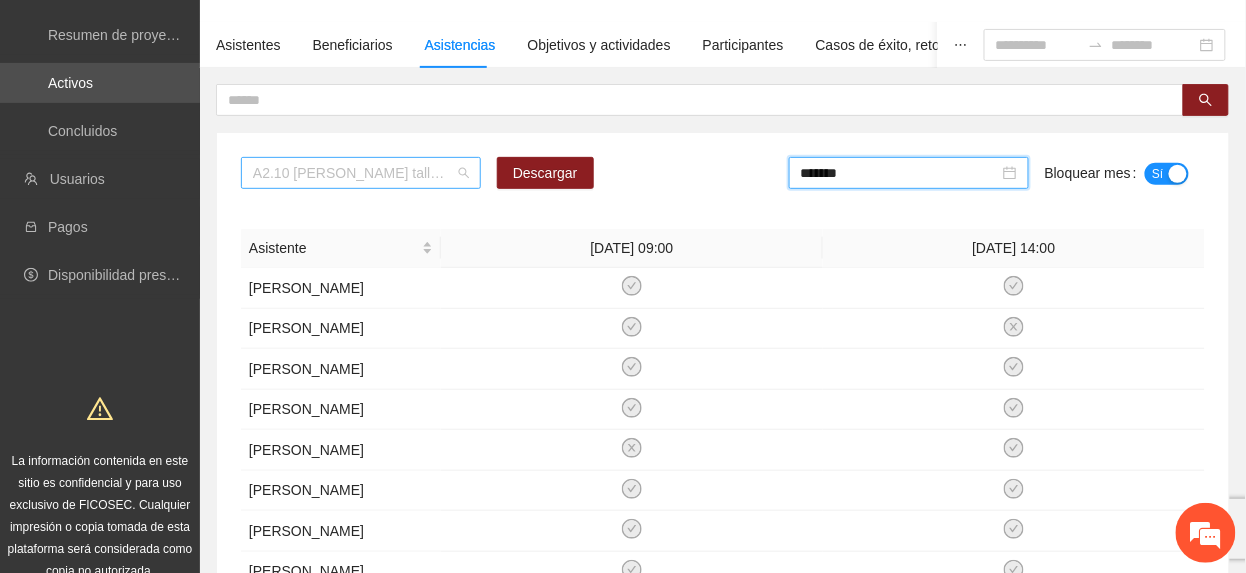 click on "A2.10 Cuauhtémoc talleres de autocuidado" at bounding box center [361, 173] 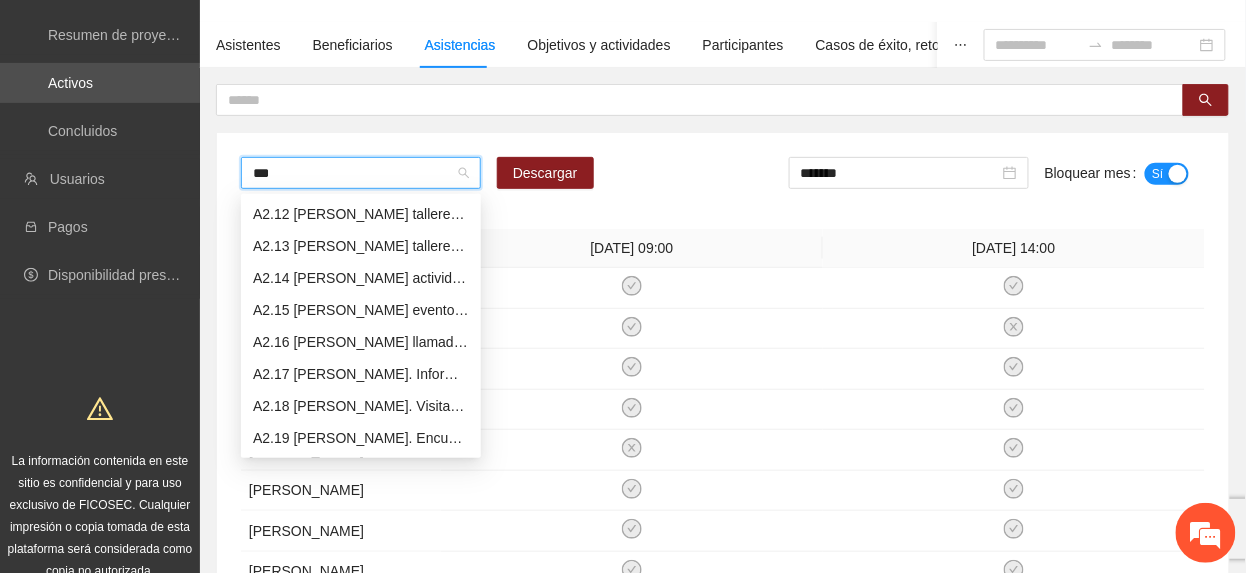 scroll, scrollTop: 32, scrollLeft: 0, axis: vertical 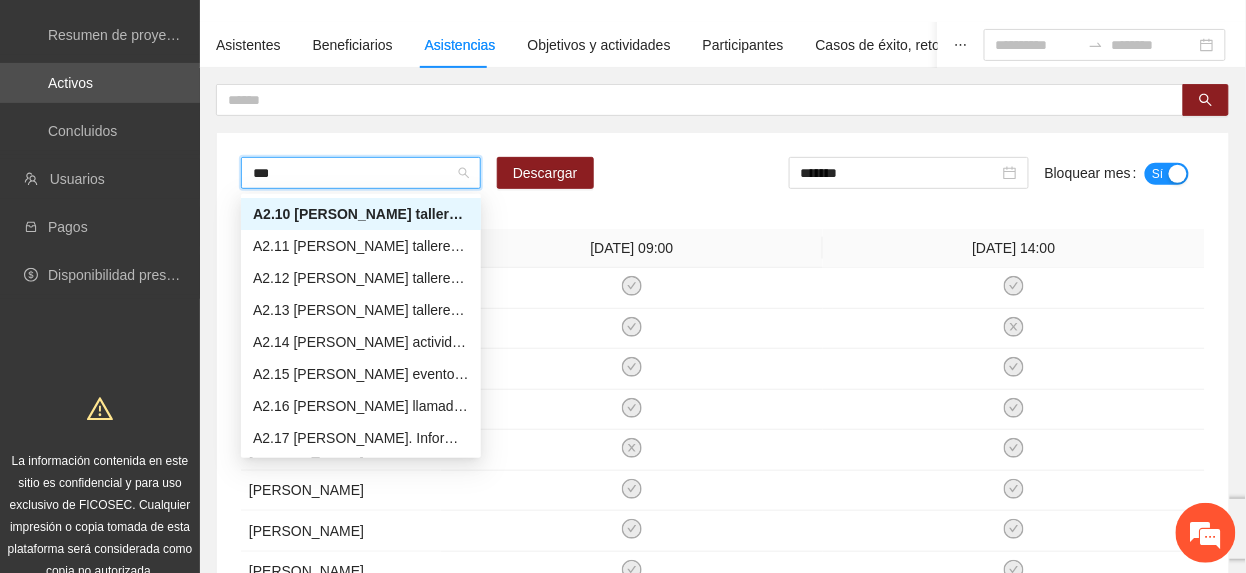 type on "****" 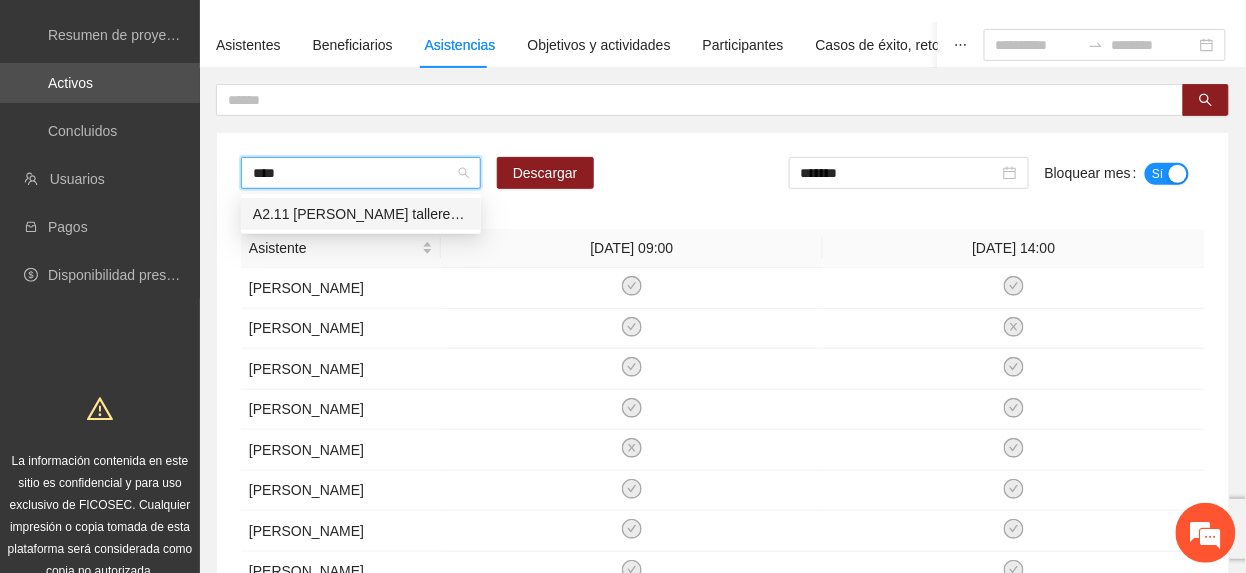 scroll, scrollTop: 0, scrollLeft: 0, axis: both 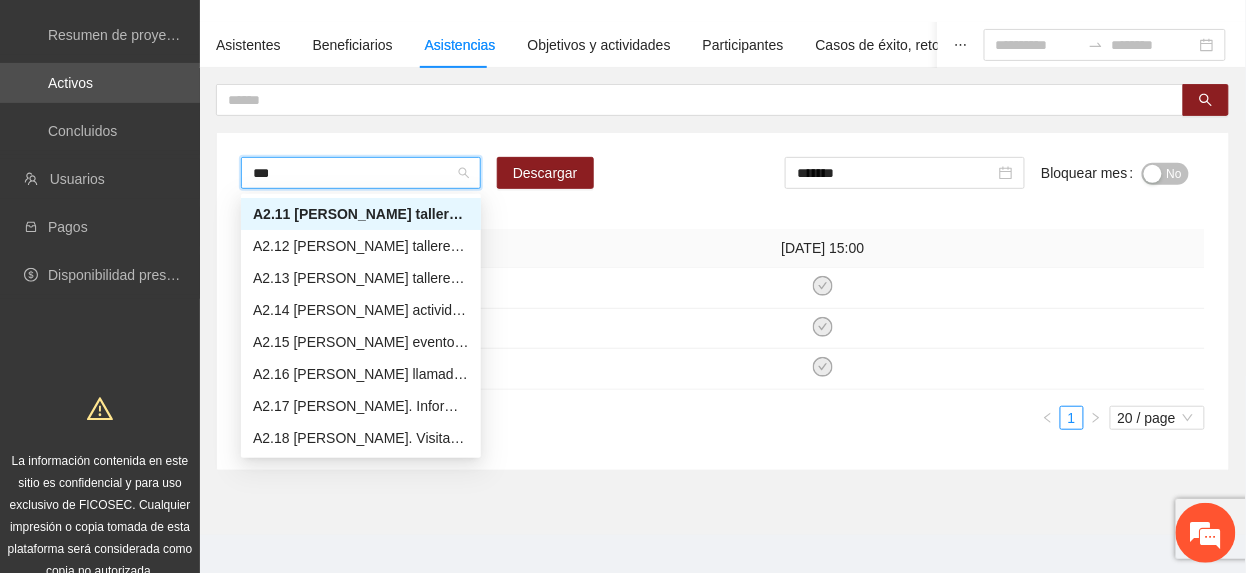 type on "***" 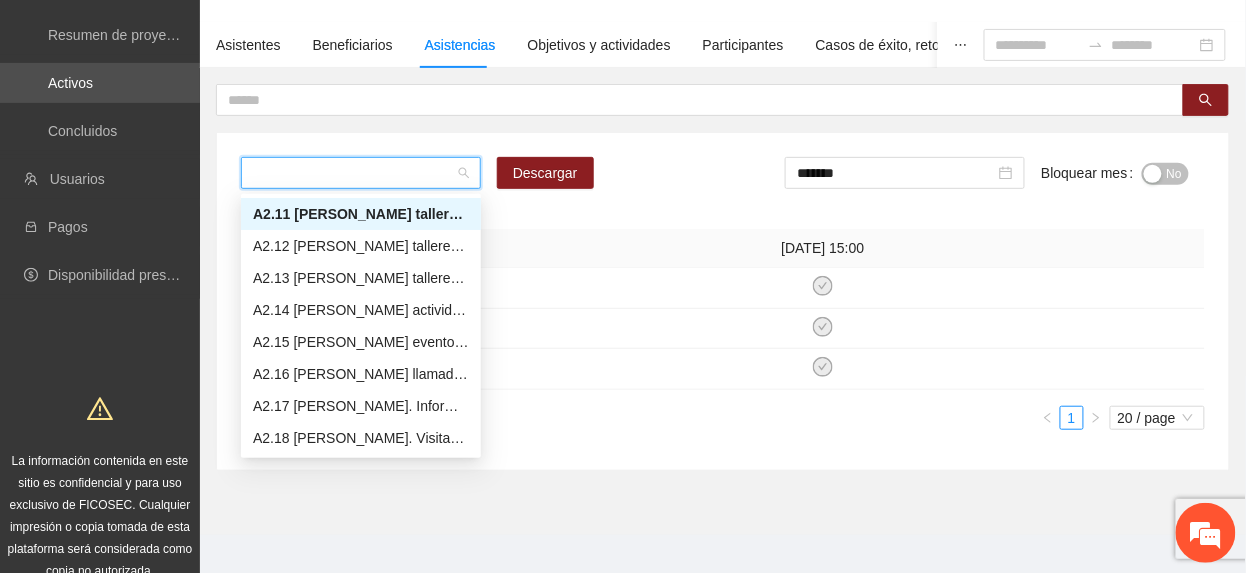 drag, startPoint x: 716, startPoint y: 217, endPoint x: 817, endPoint y: 206, distance: 101.597244 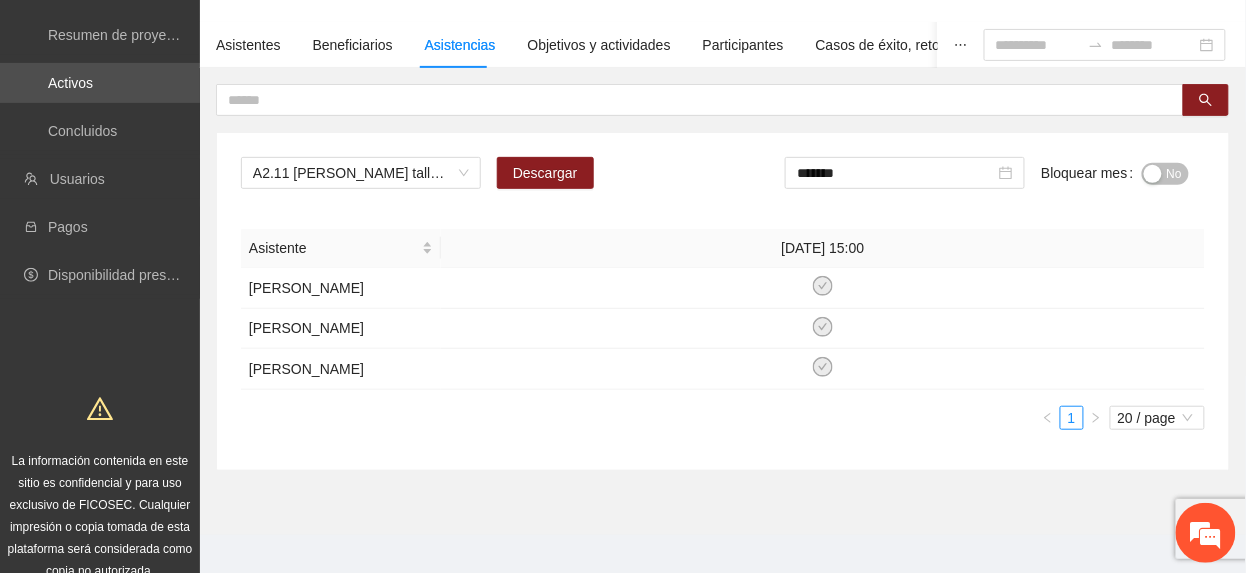 click on "No" at bounding box center (1174, 174) 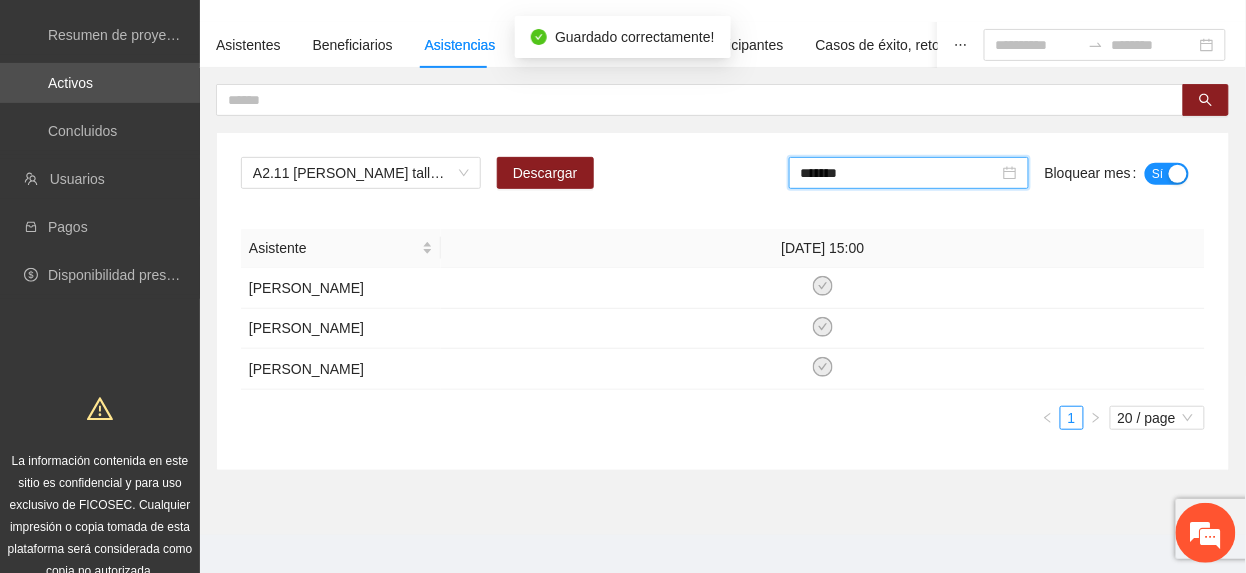 drag, startPoint x: 942, startPoint y: 182, endPoint x: 933, endPoint y: 294, distance: 112.36102 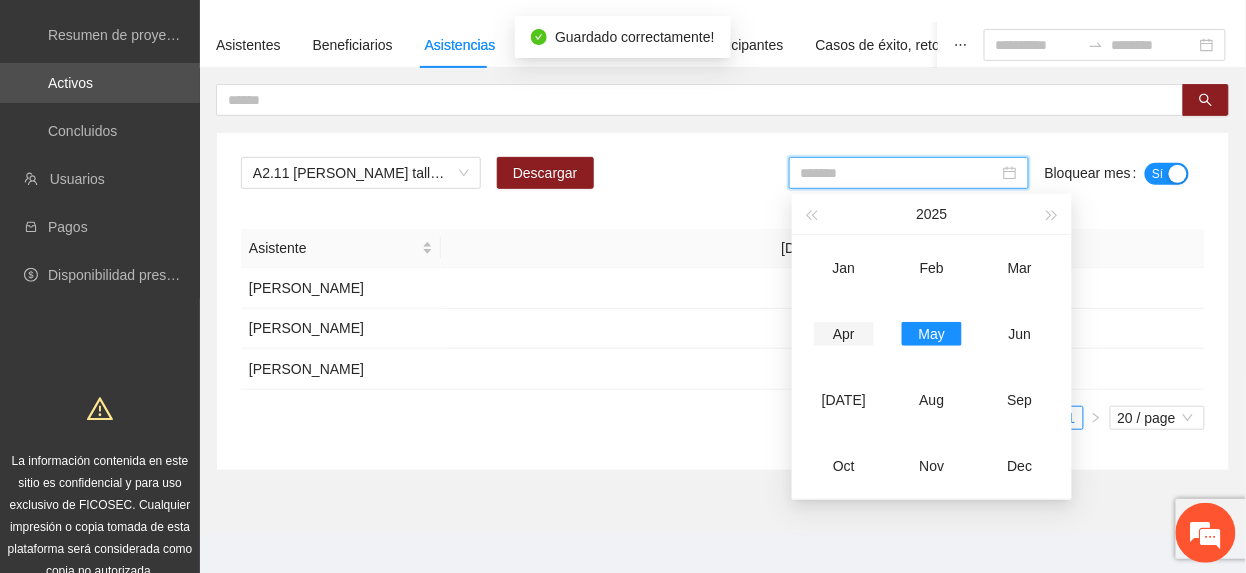 click on "Apr" at bounding box center (844, 334) 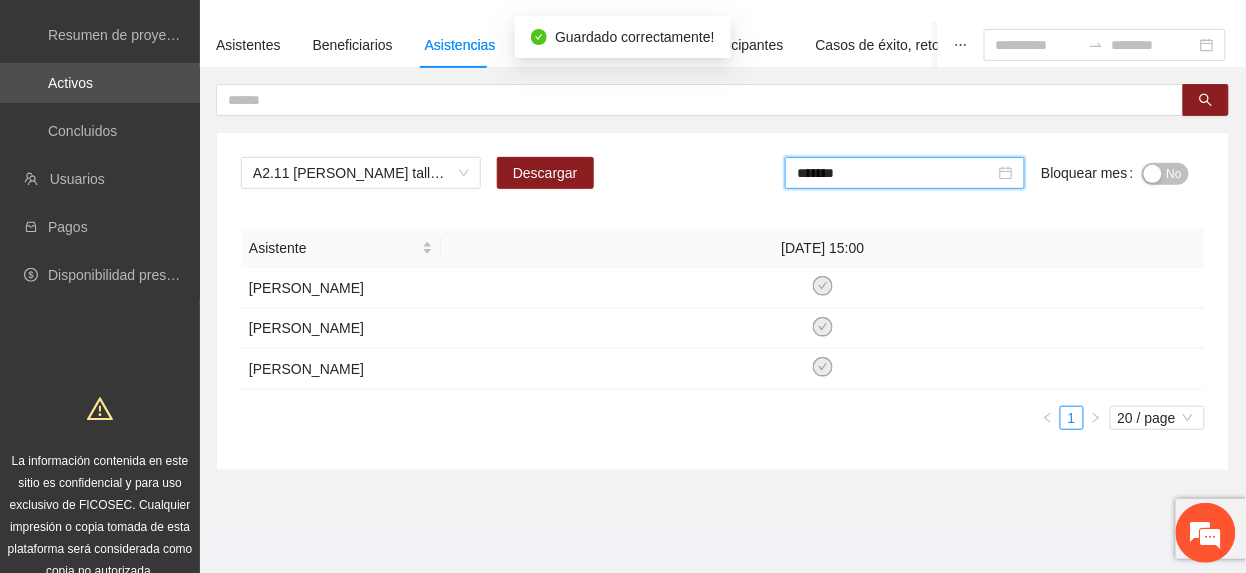 click on "No" at bounding box center [1174, 174] 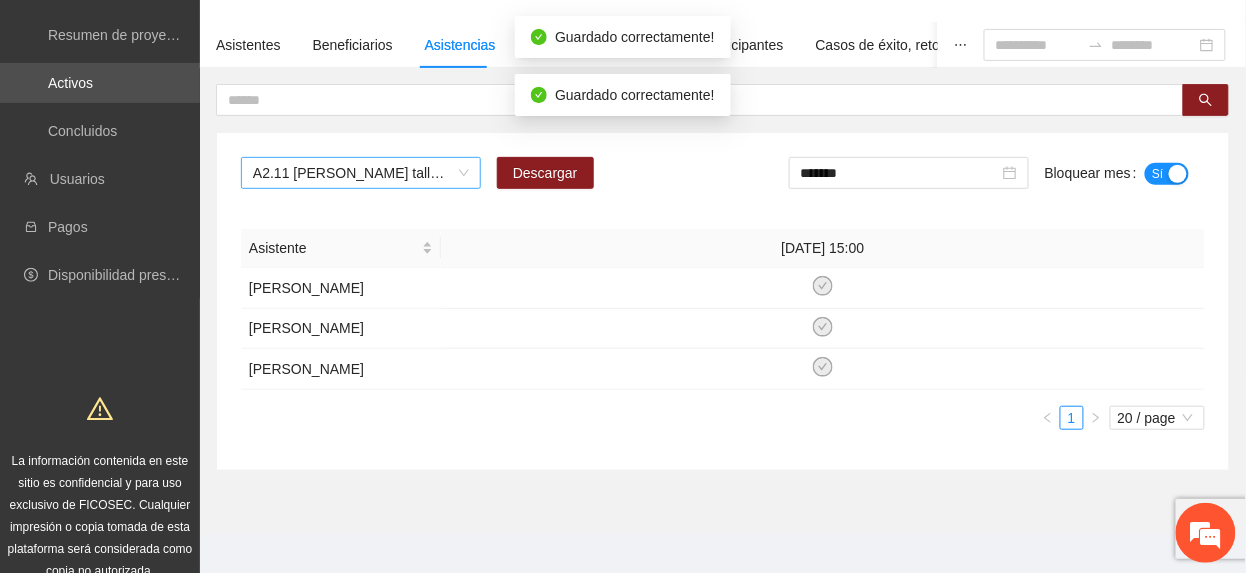 click on "A2.11 Cuauhtémoc talleres autoempleo o emprendimiento" at bounding box center (361, 173) 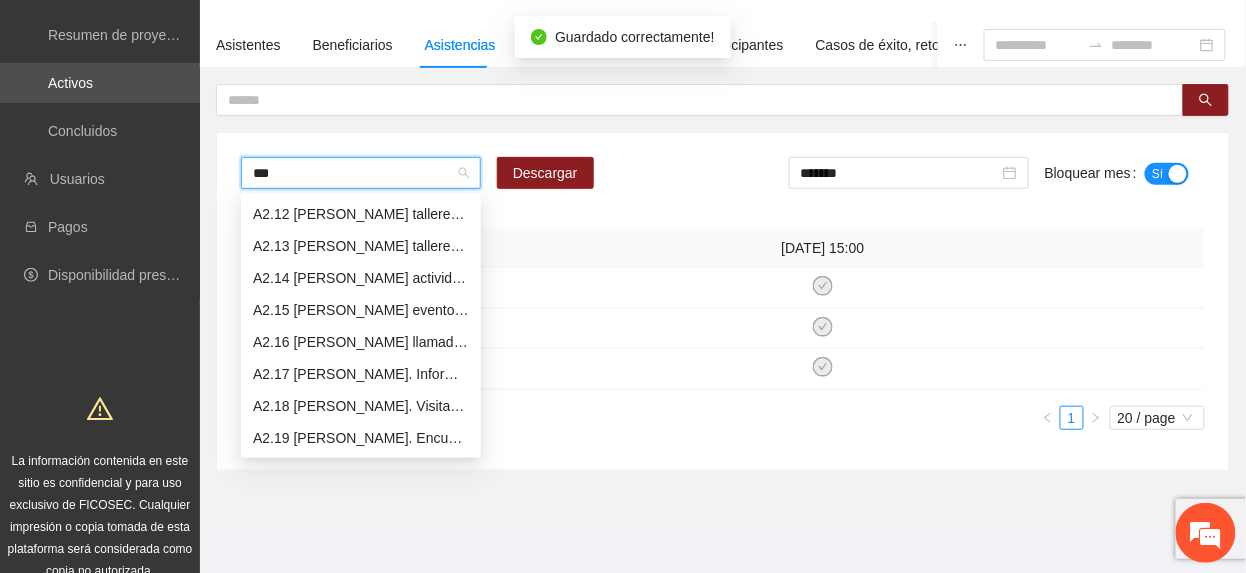 scroll, scrollTop: 64, scrollLeft: 0, axis: vertical 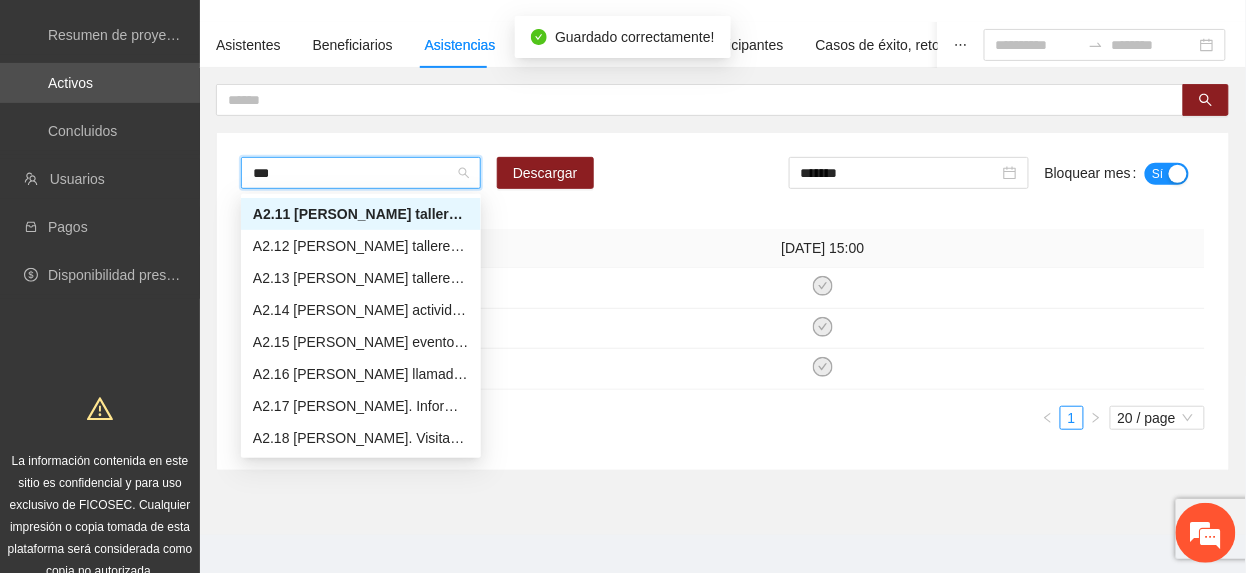 type on "****" 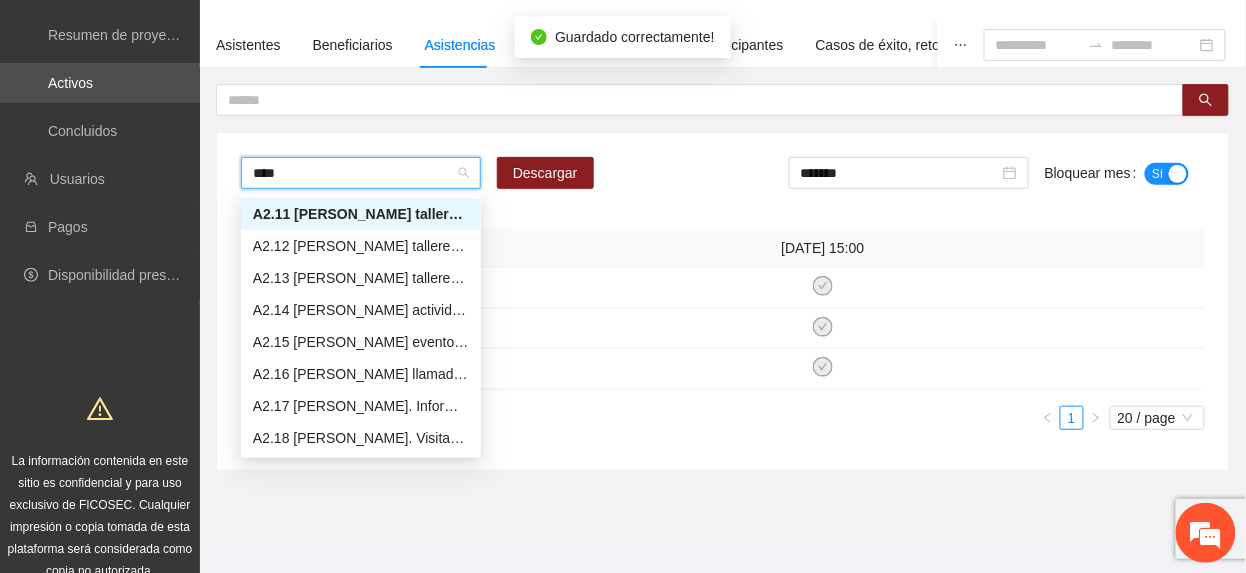scroll, scrollTop: 0, scrollLeft: 0, axis: both 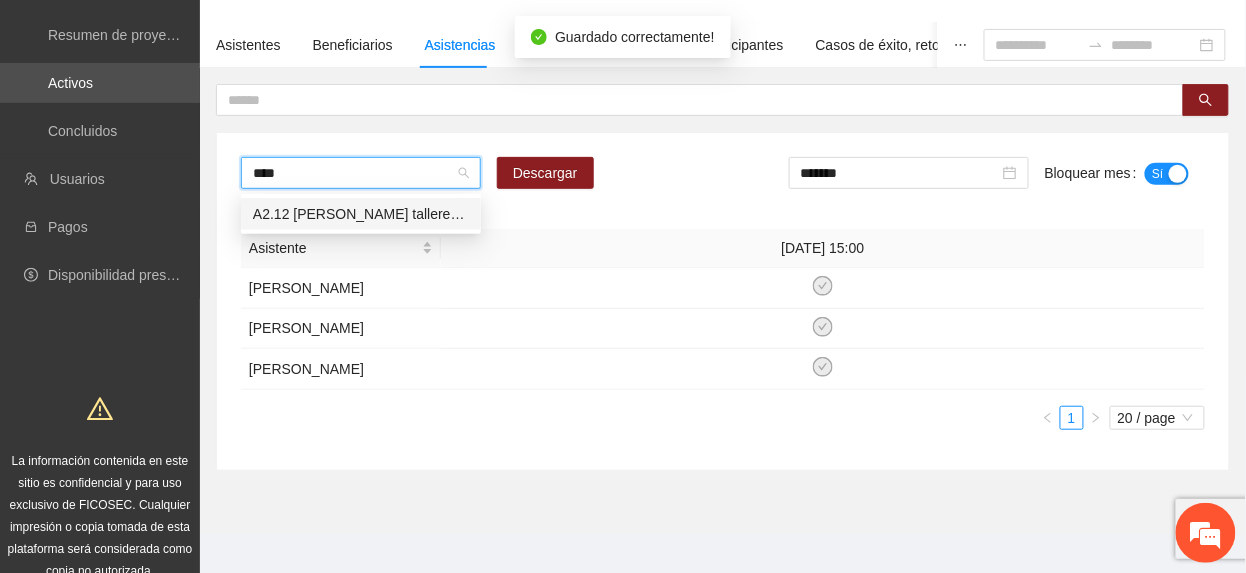 type 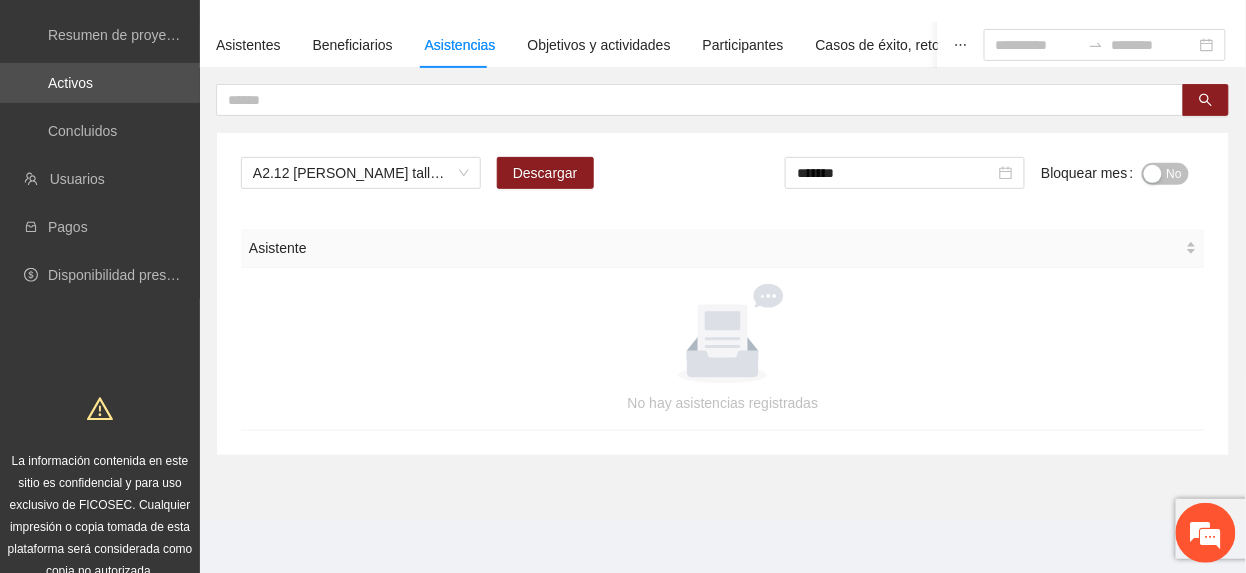 click on "No" at bounding box center [1174, 174] 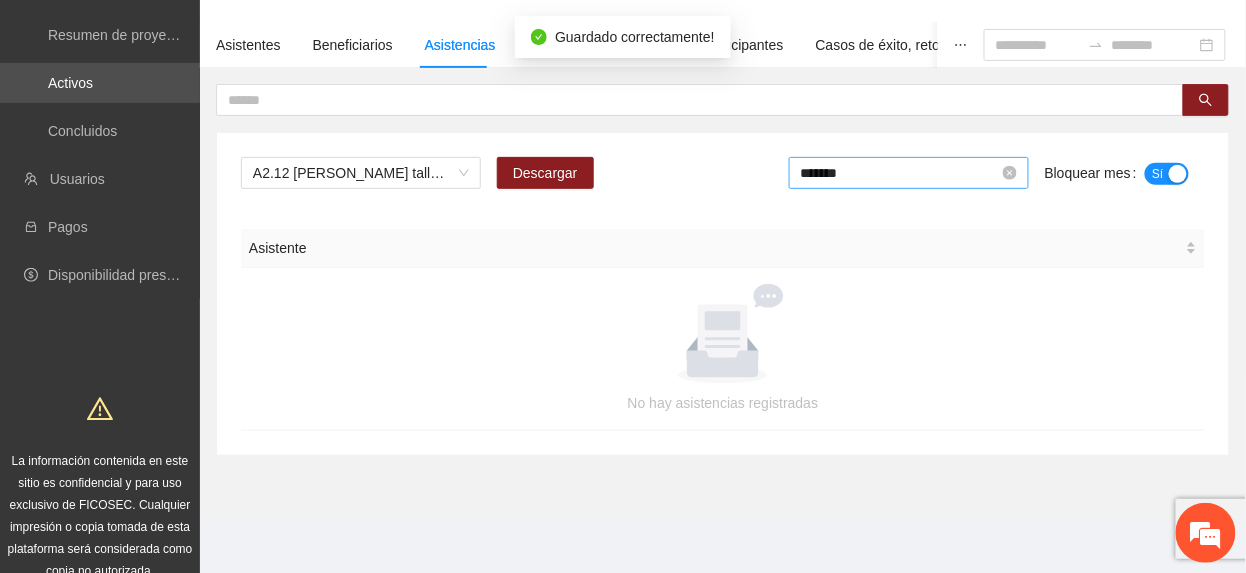 click on "*******" at bounding box center (900, 173) 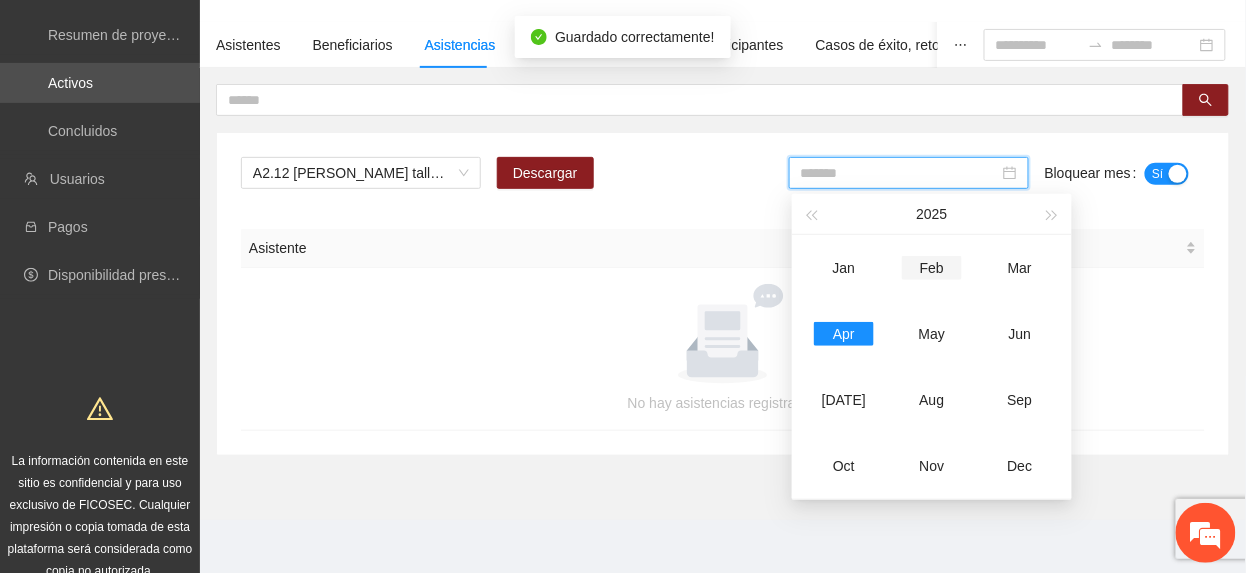 drag, startPoint x: 930, startPoint y: 318, endPoint x: 944, endPoint y: 288, distance: 33.105892 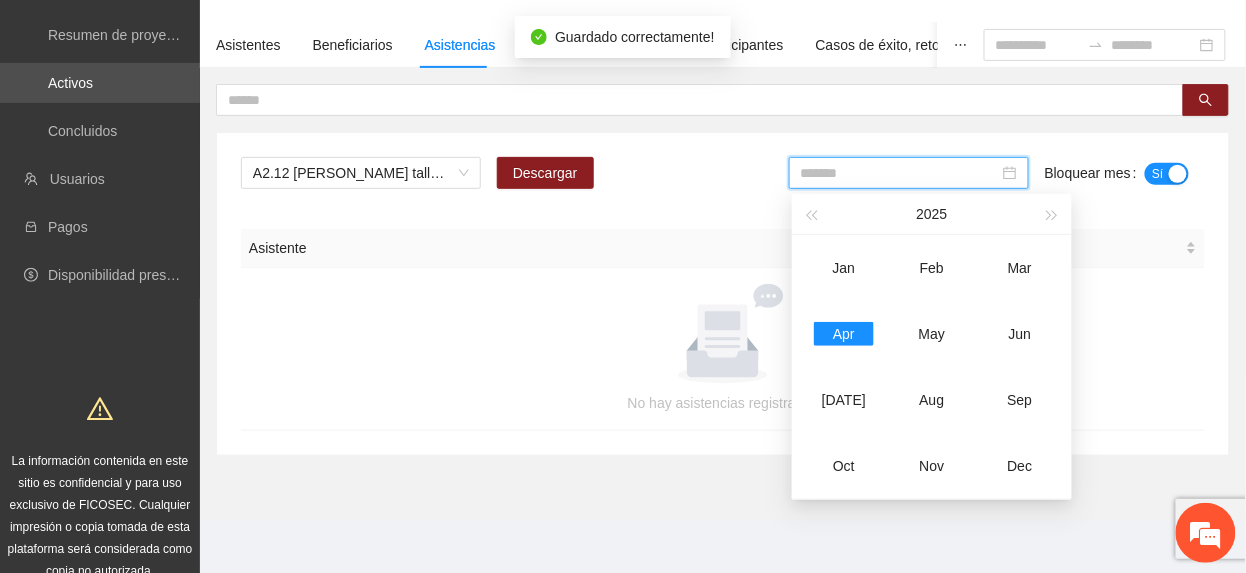 drag, startPoint x: 949, startPoint y: 321, endPoint x: 1014, endPoint y: 304, distance: 67.18631 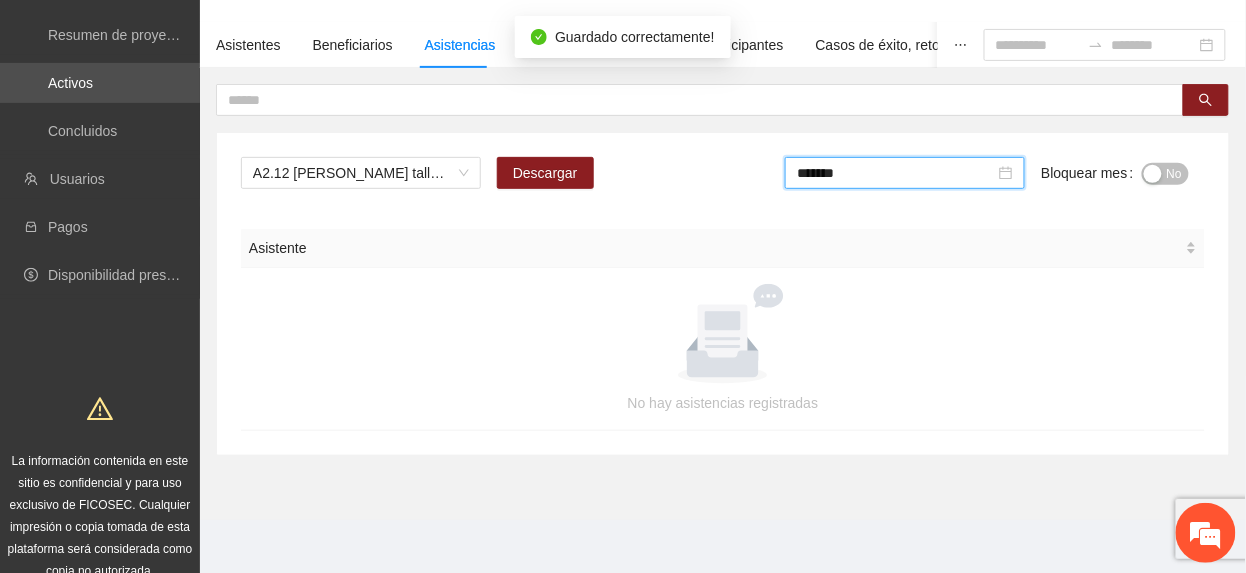 click on "No" at bounding box center (1165, 174) 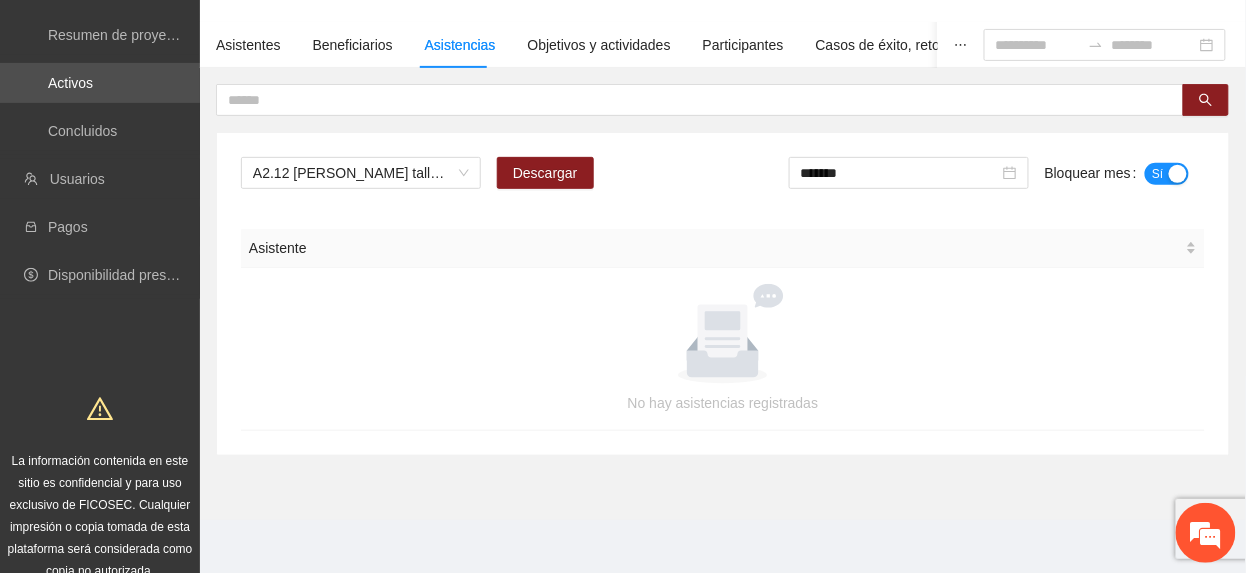 click on "A2.12 Cuauhtémoc talleres de habilidades para la vida  Descargar ******* Bloquear mes Sí Asistente   No hay asistencias registradas" at bounding box center [723, 294] 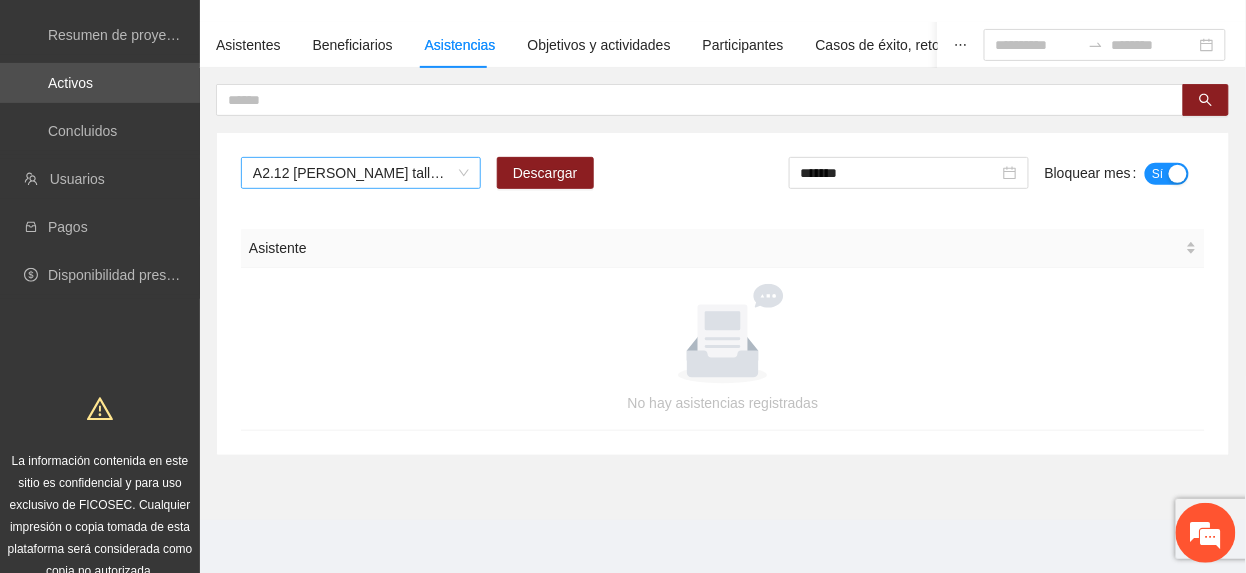 click on "A2.12 Cuauhtémoc talleres de habilidades para la vida" at bounding box center (361, 173) 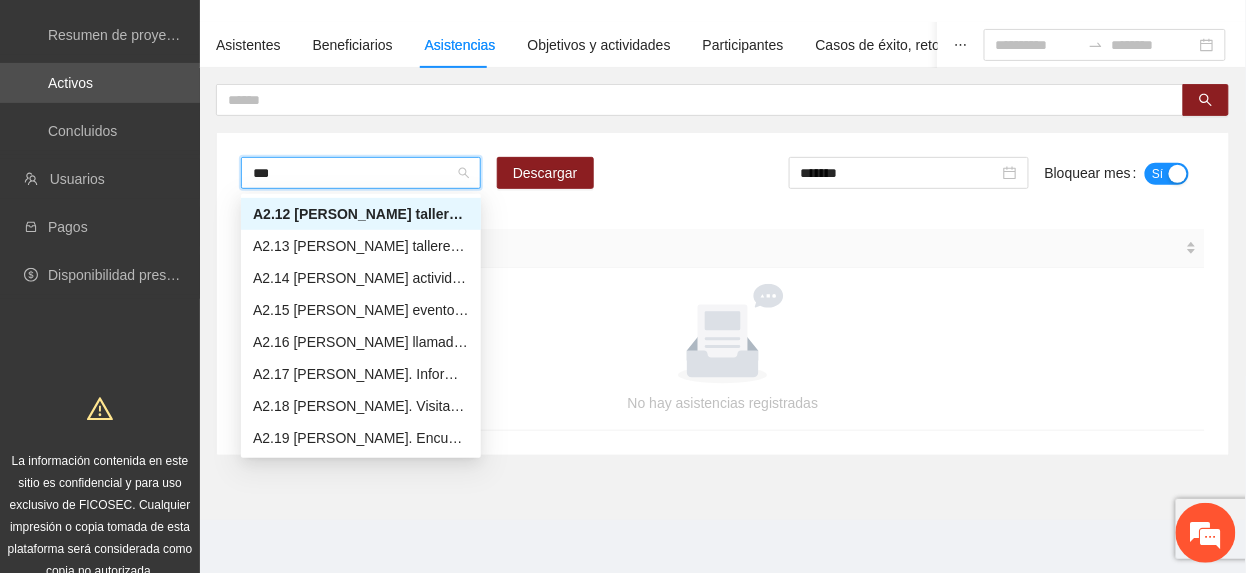 scroll, scrollTop: 96, scrollLeft: 0, axis: vertical 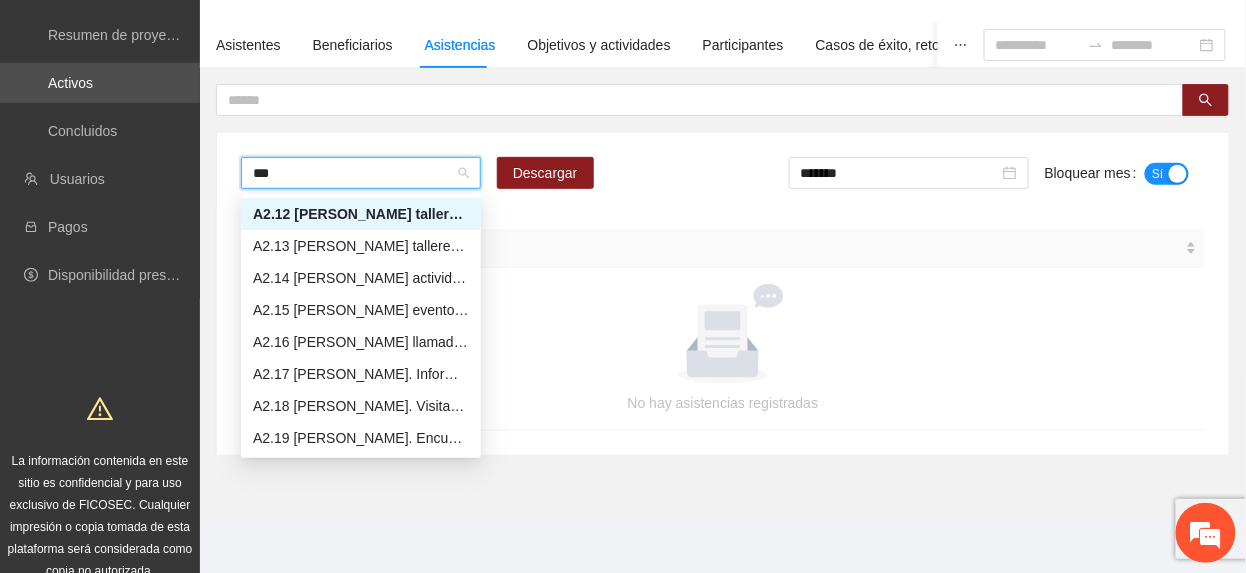 type on "****" 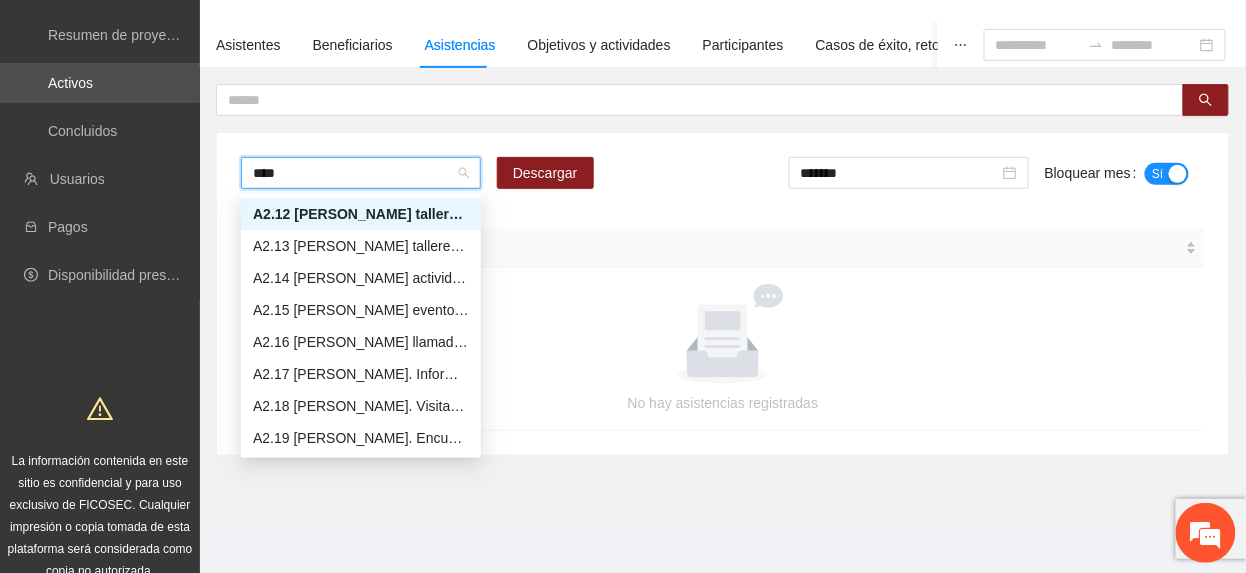 scroll, scrollTop: 0, scrollLeft: 0, axis: both 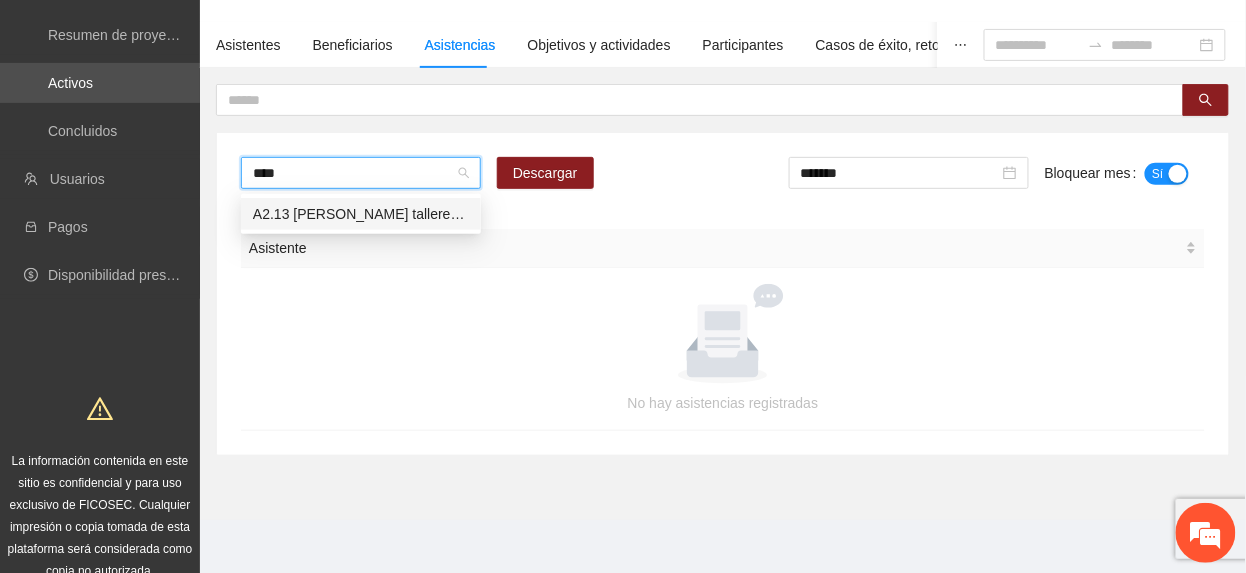 type 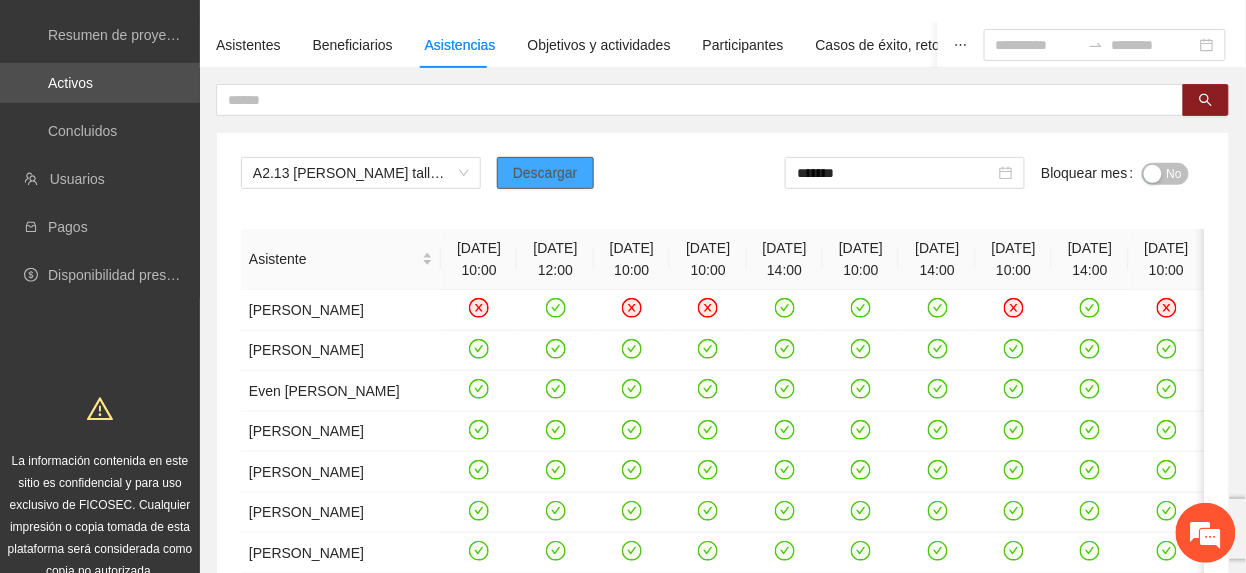 click on "Descargar" at bounding box center (545, 173) 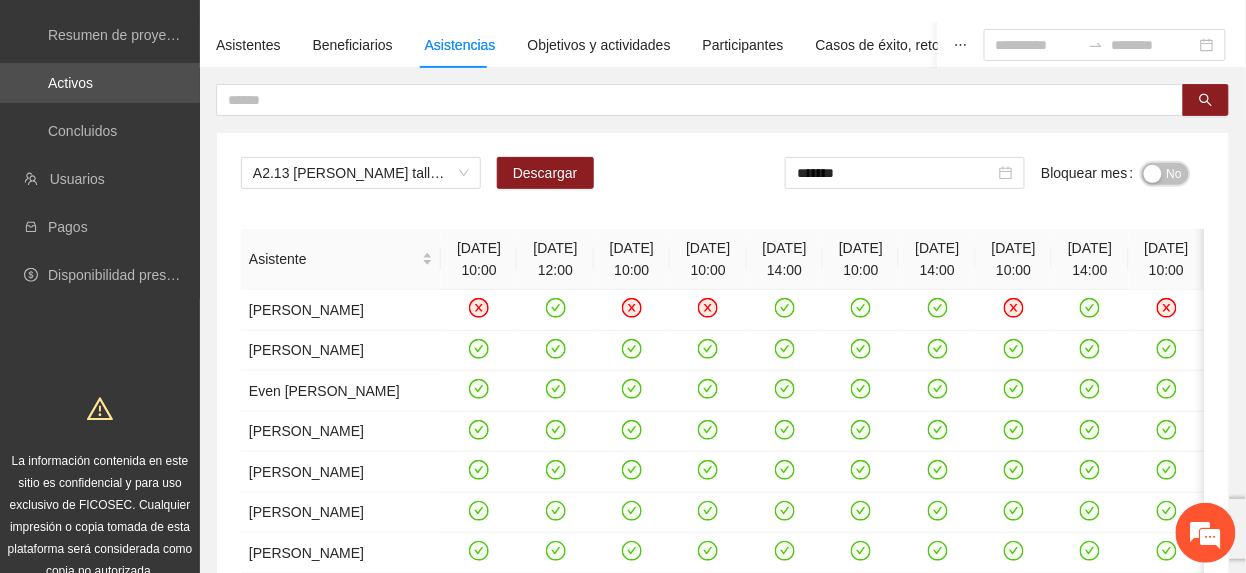 drag, startPoint x: 1165, startPoint y: 170, endPoint x: 1042, endPoint y: 190, distance: 124.61541 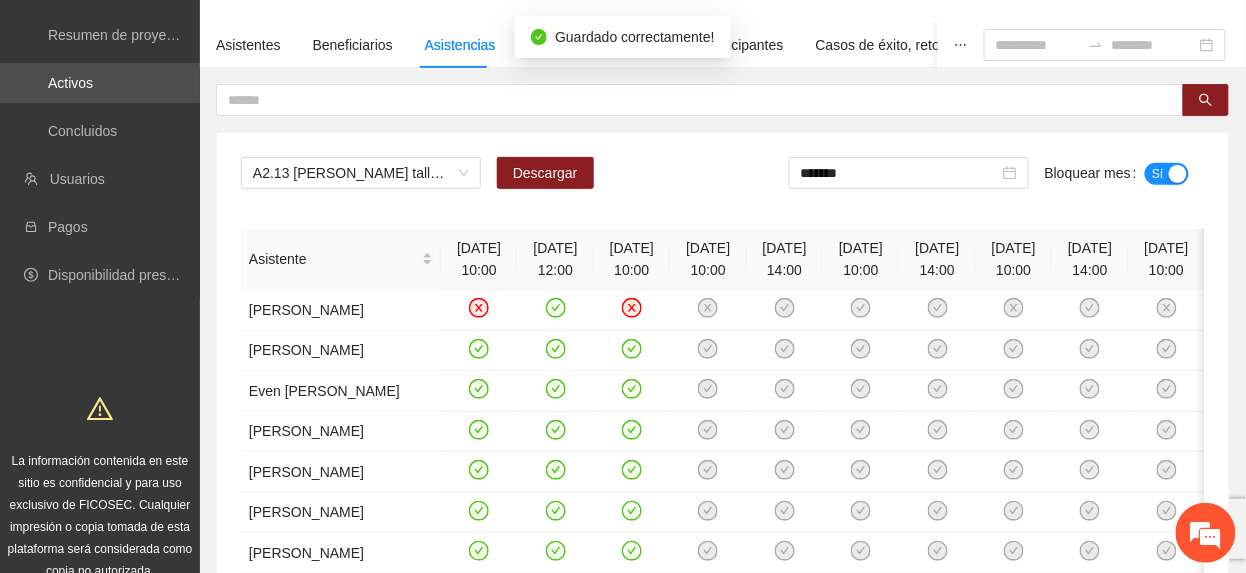 drag, startPoint x: 881, startPoint y: 180, endPoint x: 844, endPoint y: 250, distance: 79.17702 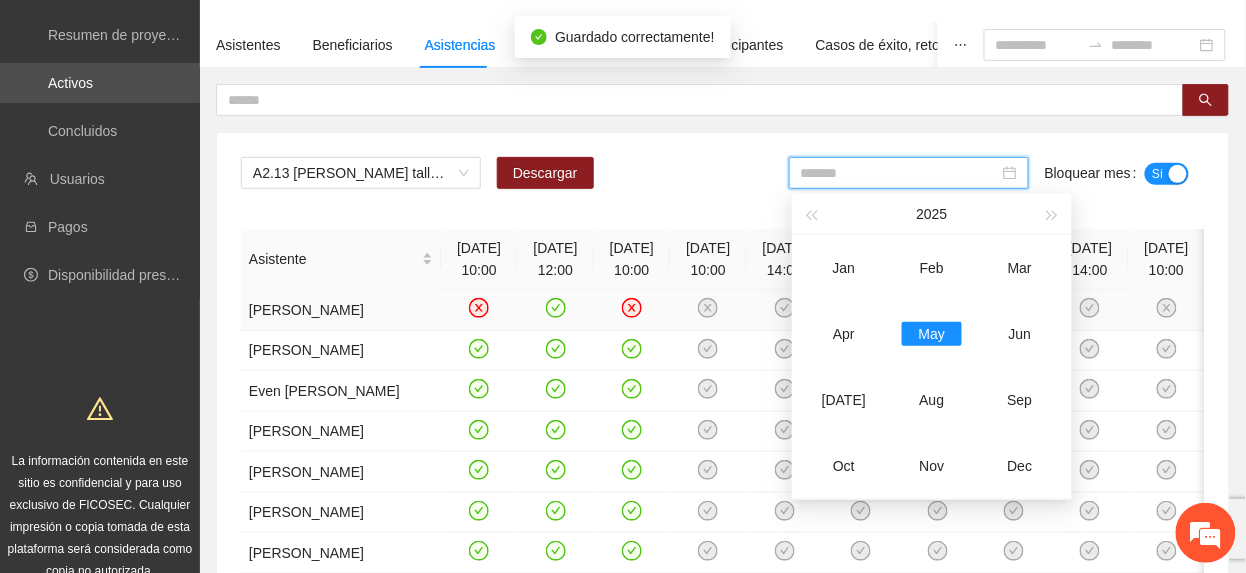 drag, startPoint x: 836, startPoint y: 321, endPoint x: 874, endPoint y: 302, distance: 42.48529 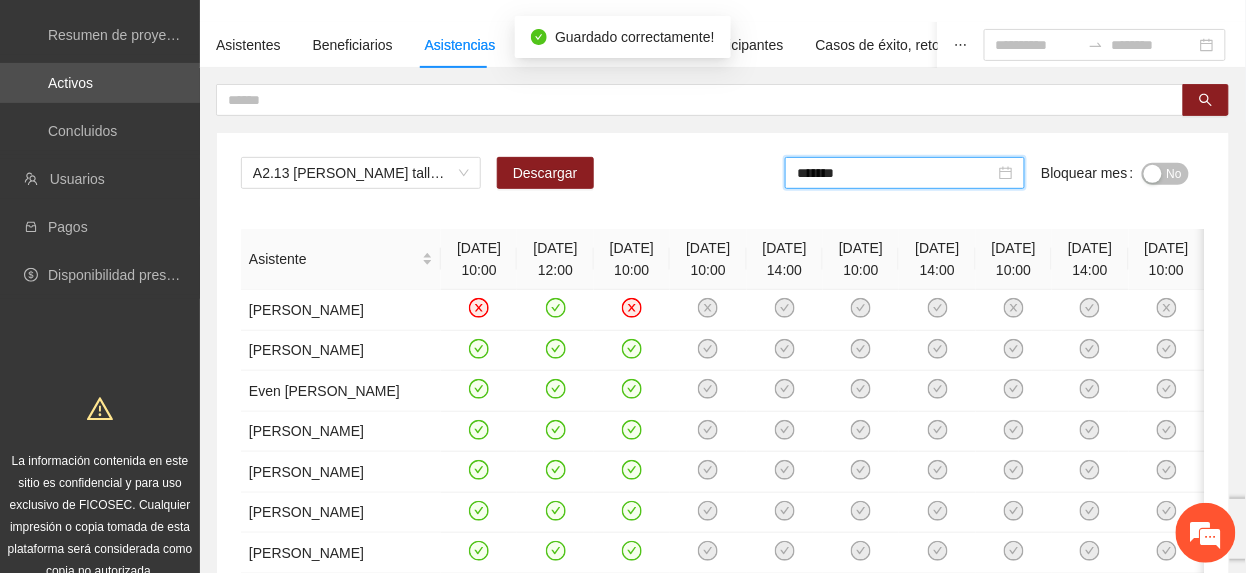 click on "No" at bounding box center (1174, 174) 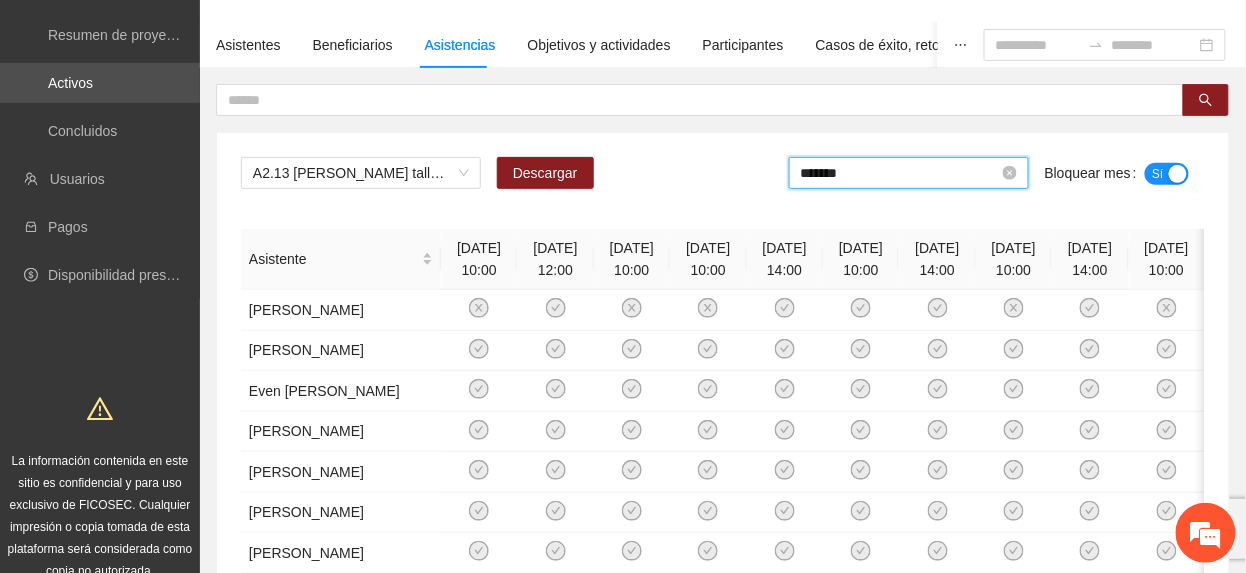 click on "*******" at bounding box center [900, 173] 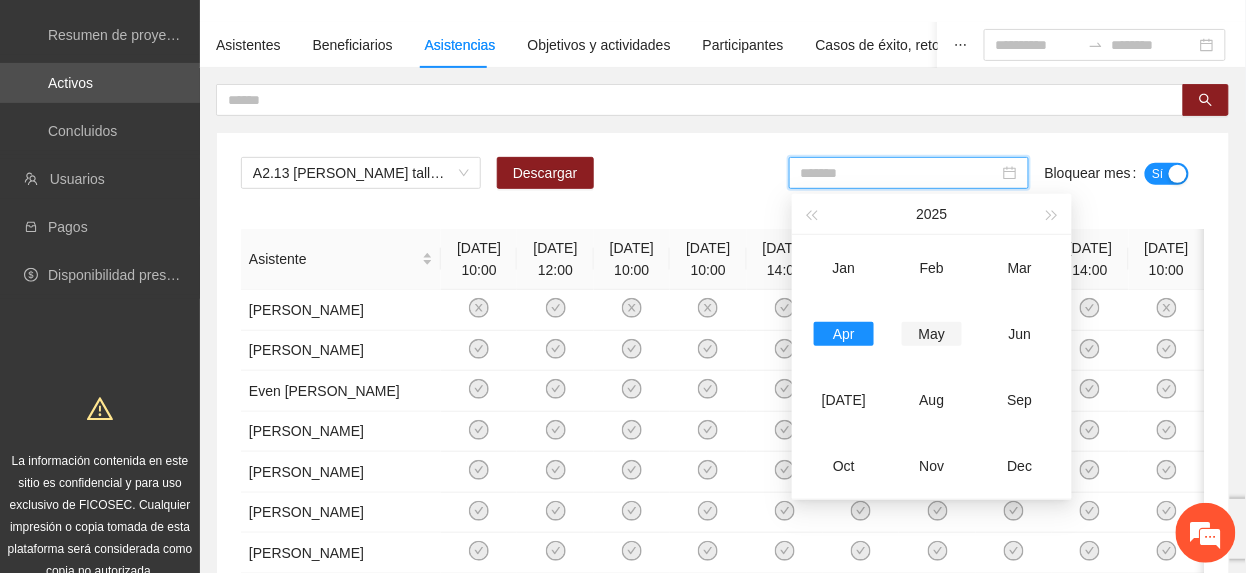 drag, startPoint x: 934, startPoint y: 336, endPoint x: 954, endPoint y: 333, distance: 20.22375 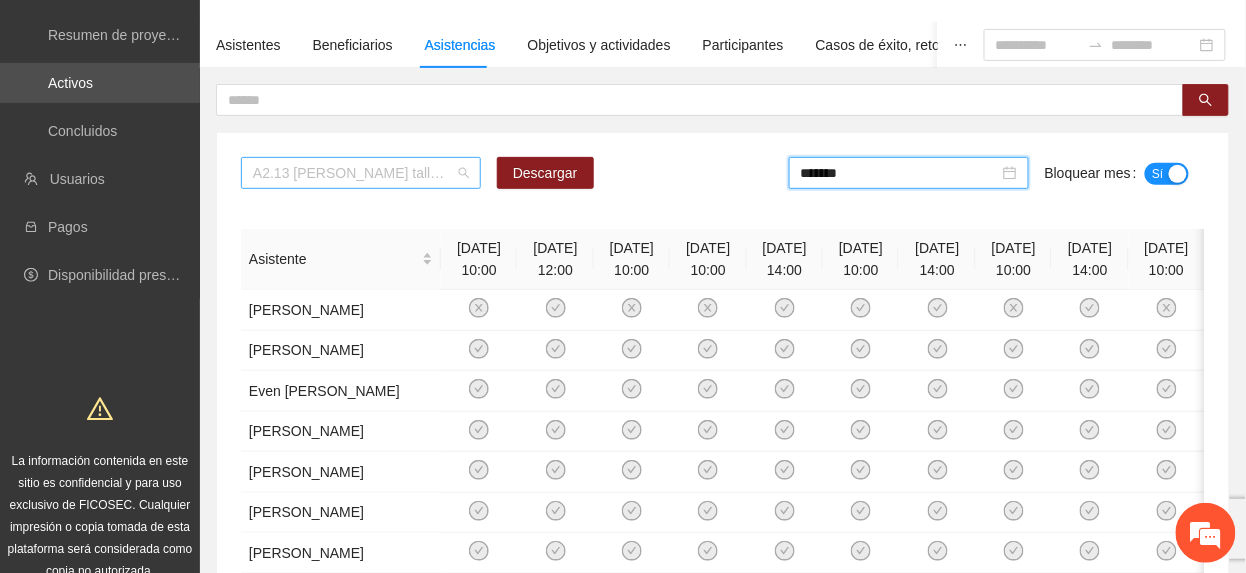 click on "A2.13 Cuauhtémoc talleres oficios CERESO 7" at bounding box center [361, 173] 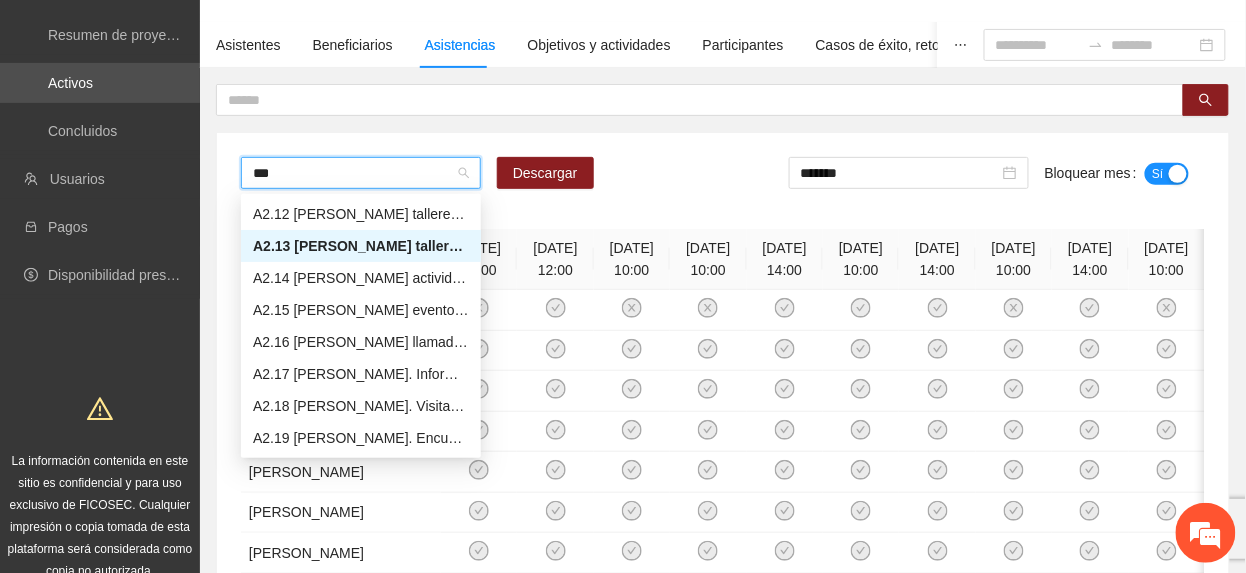 scroll, scrollTop: 96, scrollLeft: 0, axis: vertical 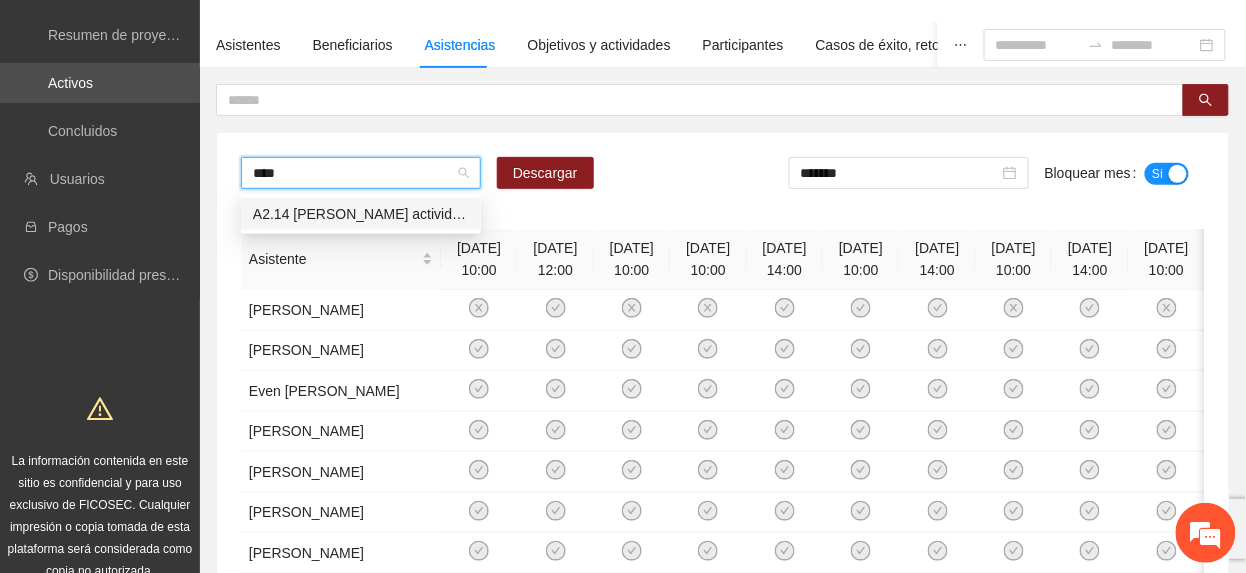type 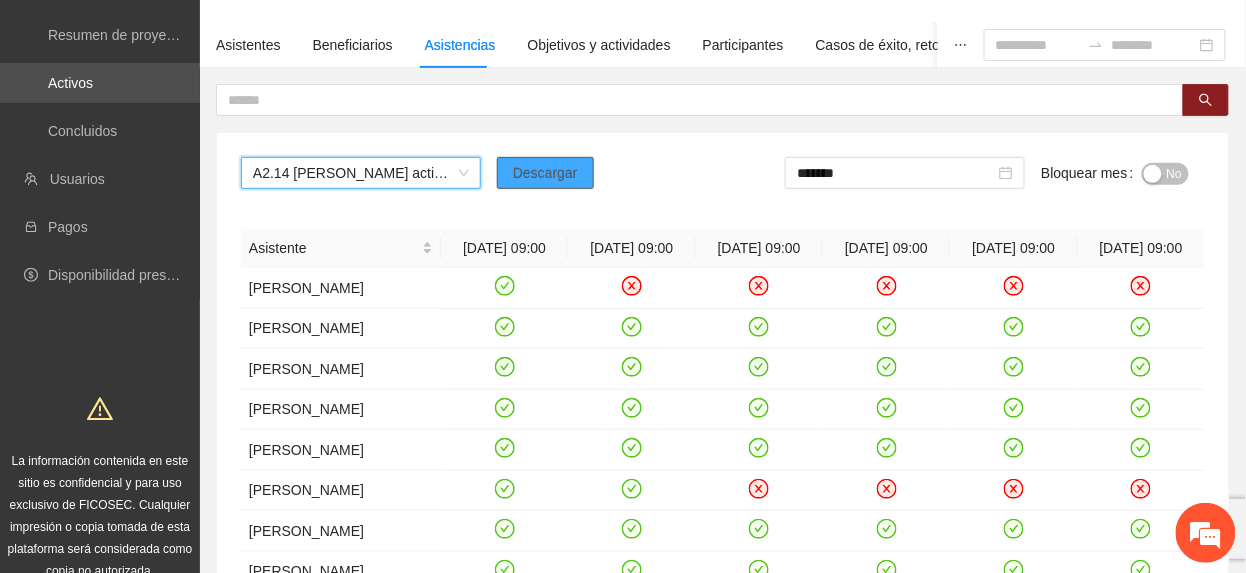 click on "Descargar" at bounding box center [545, 173] 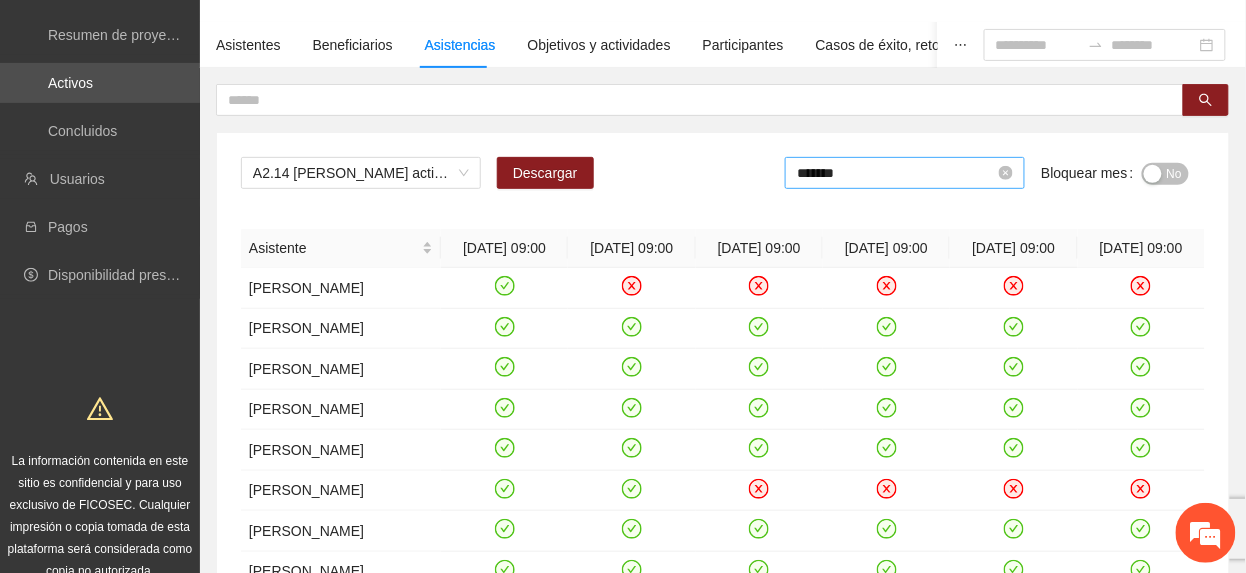 click on "*******" at bounding box center (896, 173) 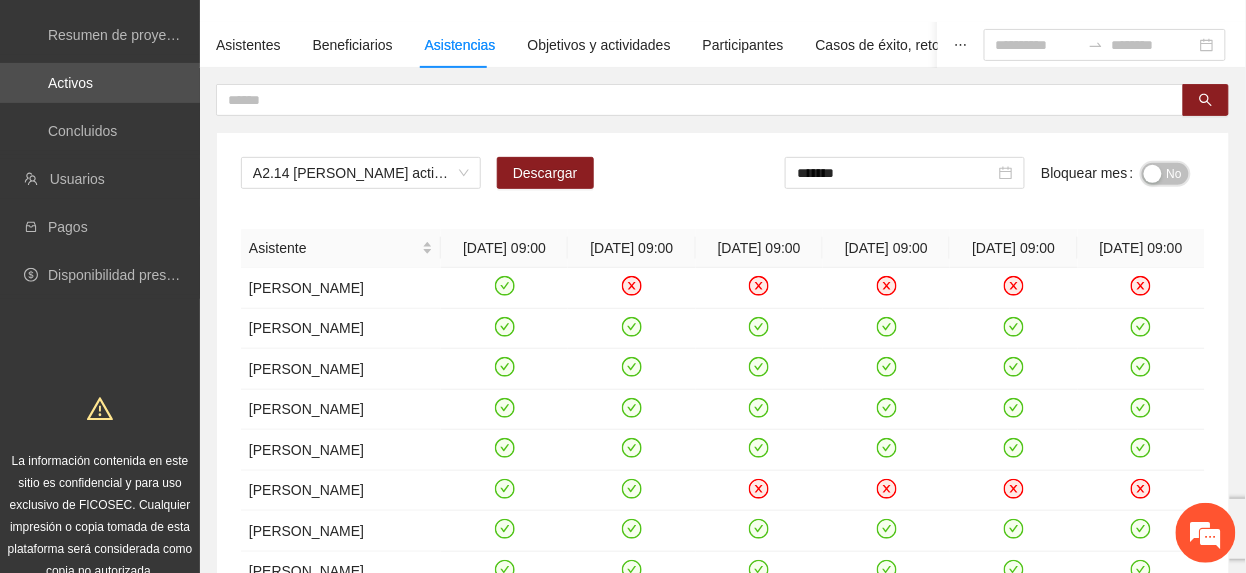 drag, startPoint x: 1168, startPoint y: 178, endPoint x: 1157, endPoint y: 185, distance: 13.038404 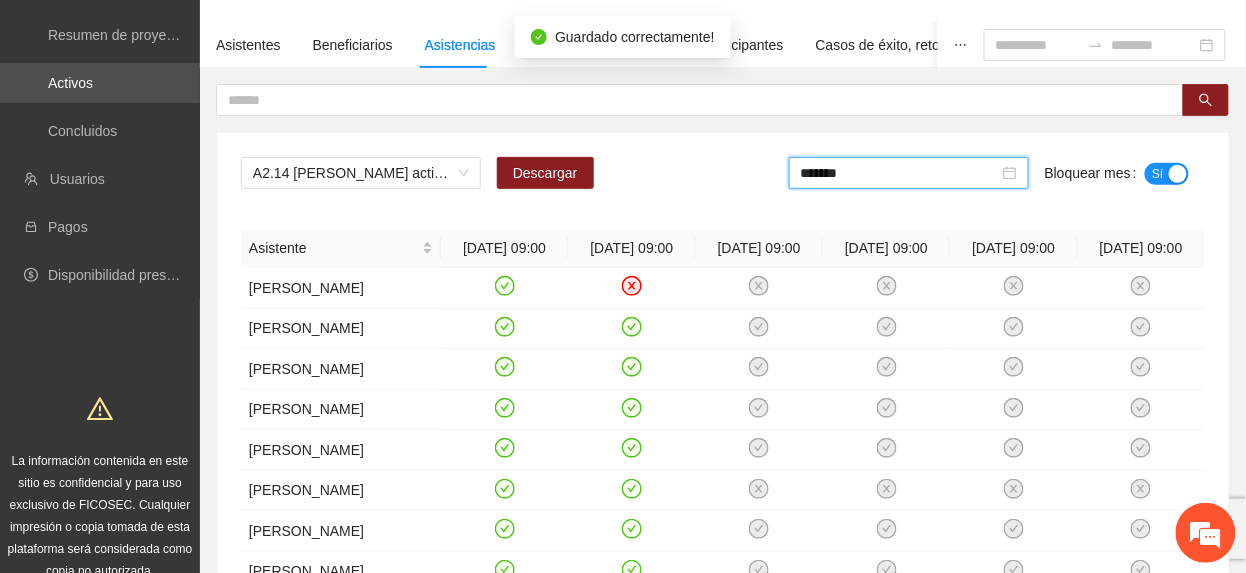 drag, startPoint x: 918, startPoint y: 173, endPoint x: 876, endPoint y: 284, distance: 118.680244 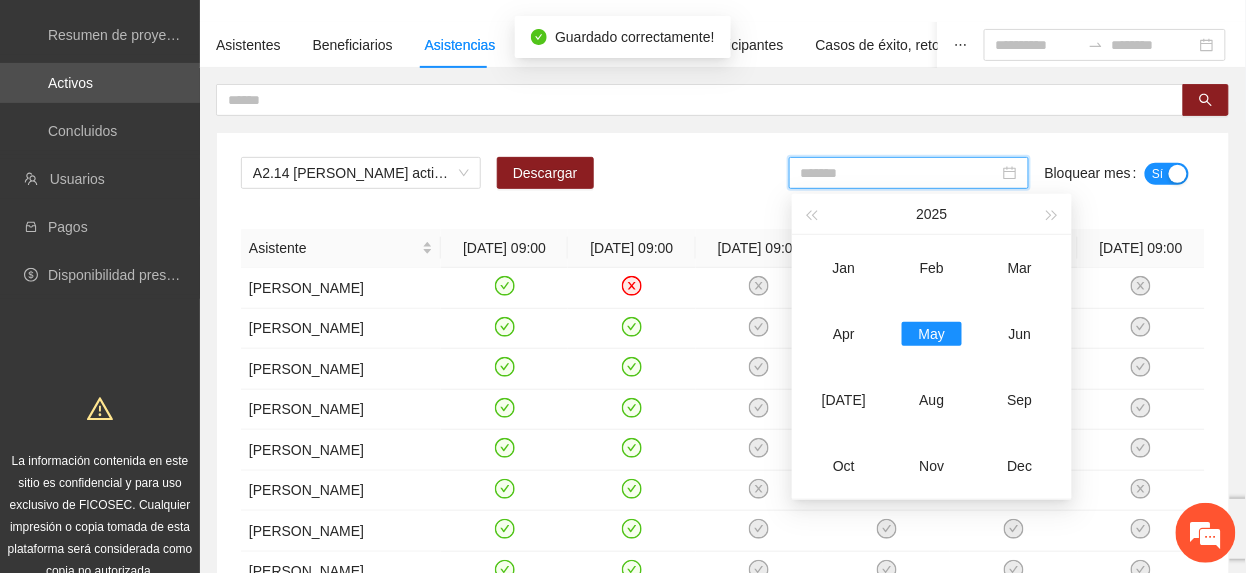drag, startPoint x: 846, startPoint y: 340, endPoint x: 1213, endPoint y: 226, distance: 384.29807 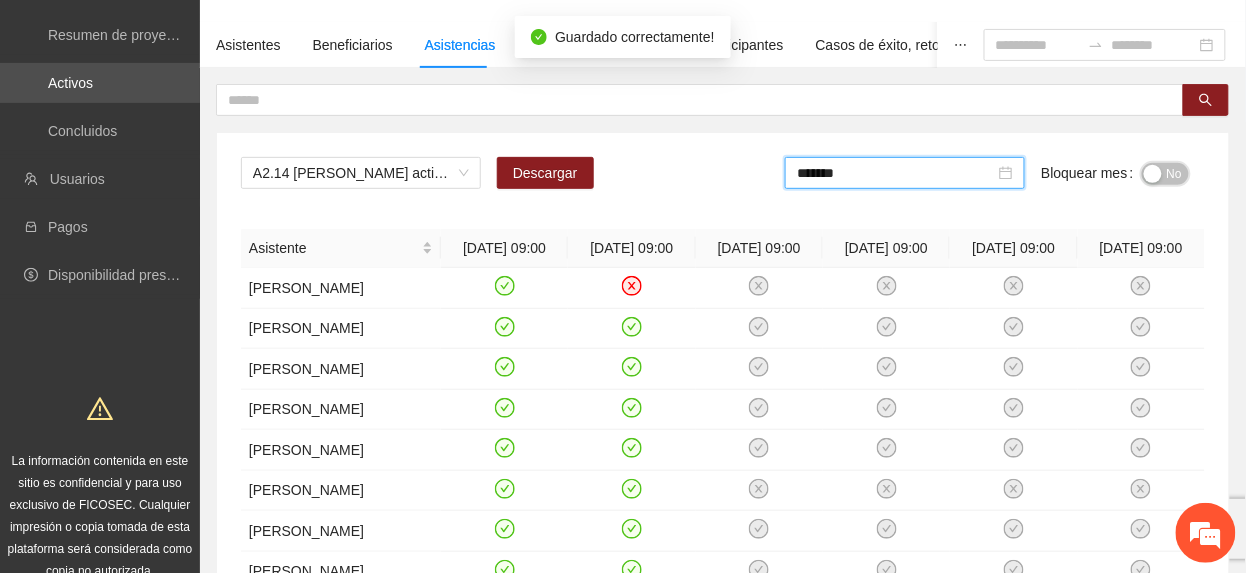 drag, startPoint x: 1178, startPoint y: 176, endPoint x: 1209, endPoint y: 158, distance: 35.846897 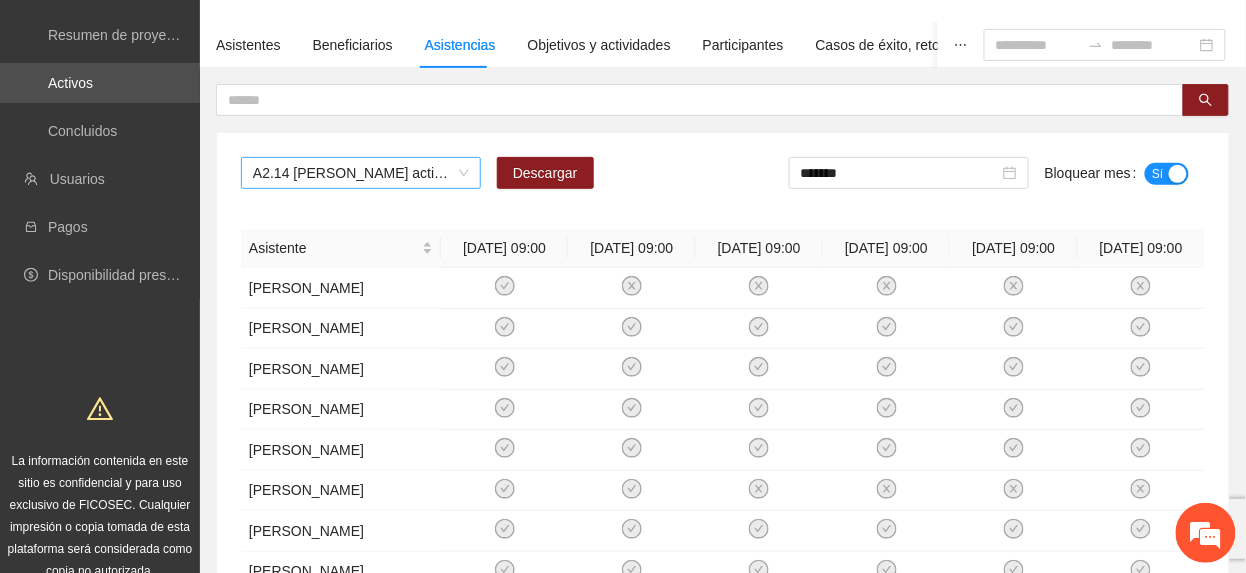 click on "A2.14 Cuauhtémoc actividades recreativas" at bounding box center [361, 173] 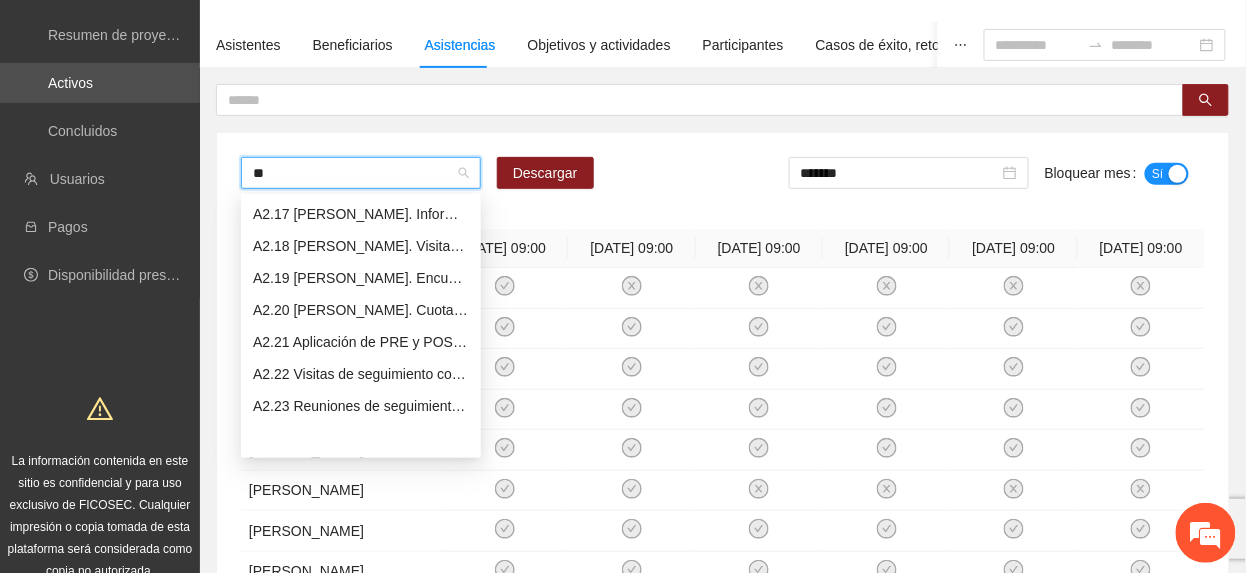 scroll, scrollTop: 416, scrollLeft: 0, axis: vertical 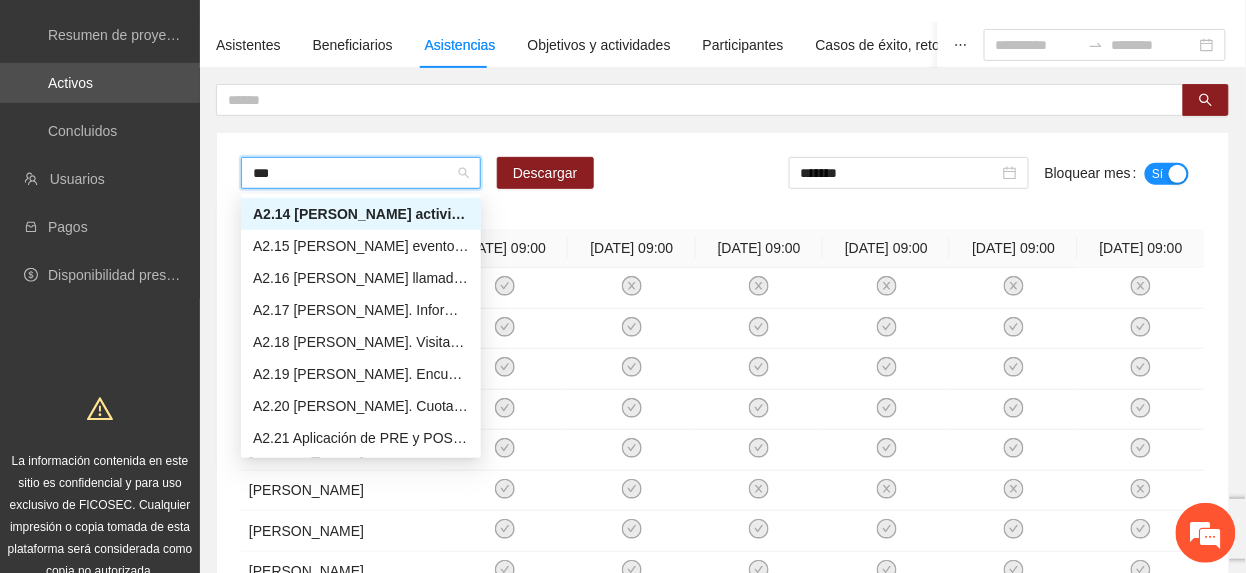 type on "****" 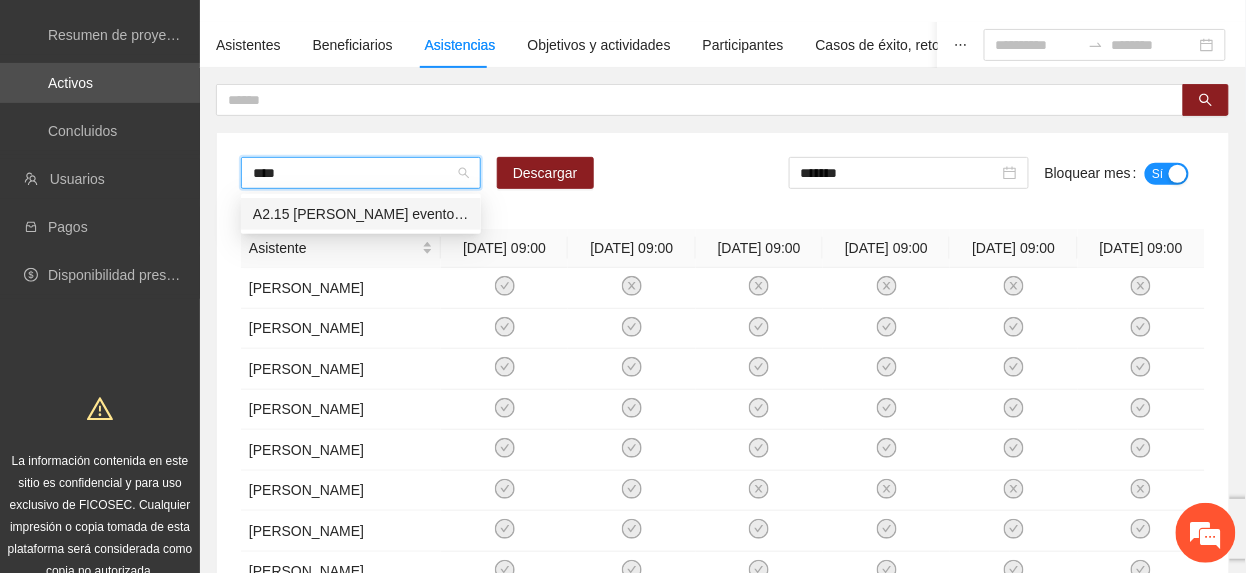 type 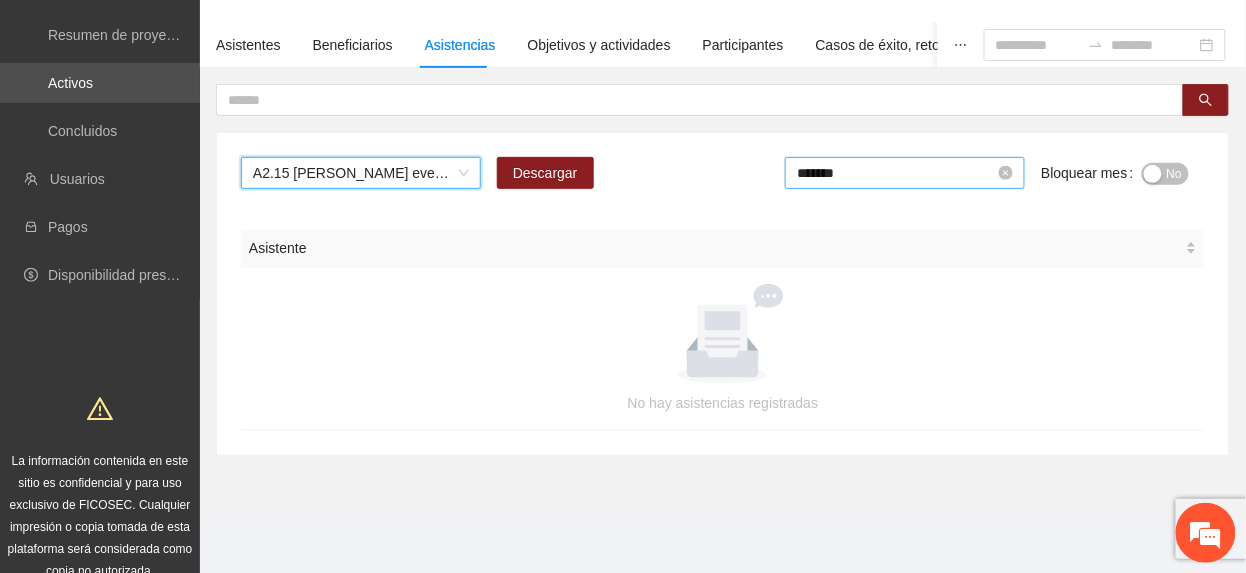 click on "*******" at bounding box center (896, 173) 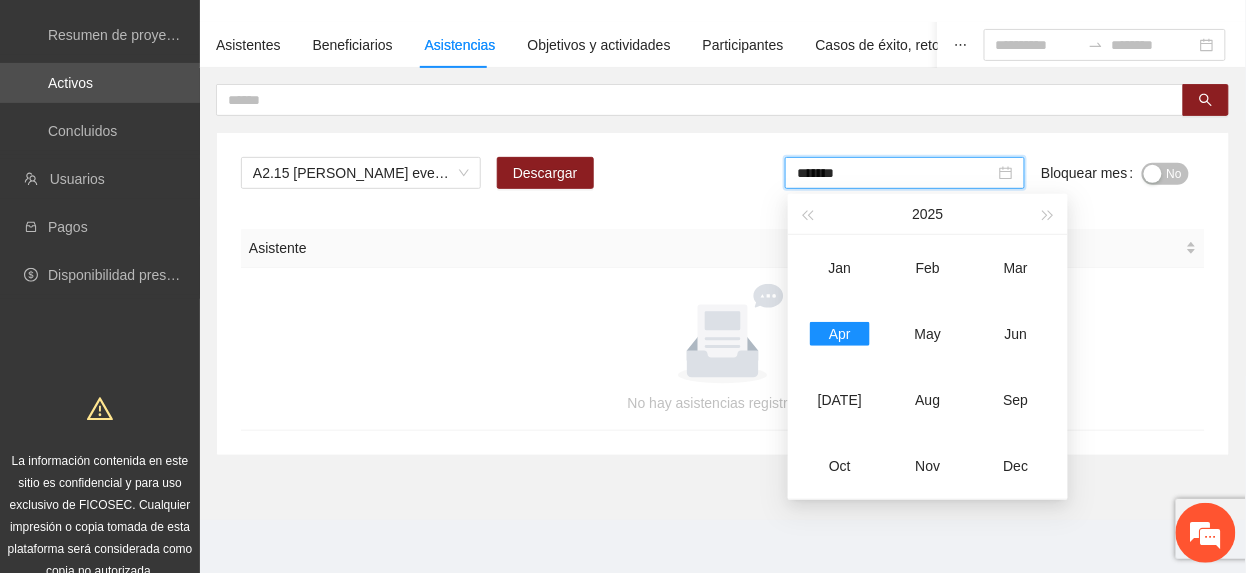 click on "No" at bounding box center (1165, 174) 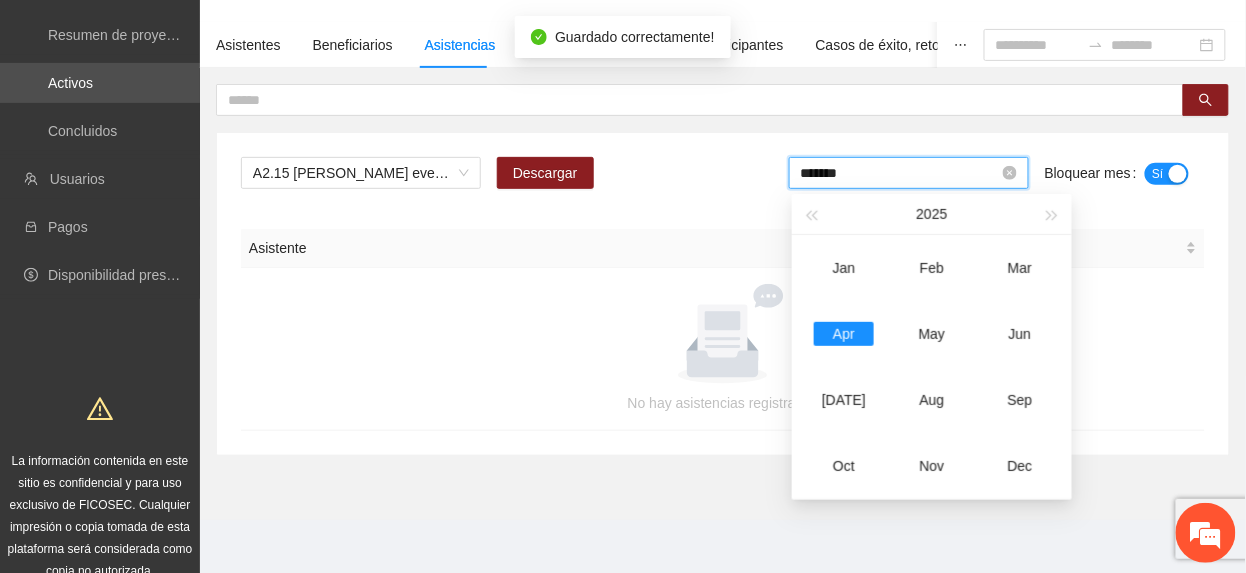drag, startPoint x: 877, startPoint y: 174, endPoint x: 941, endPoint y: 290, distance: 132.48396 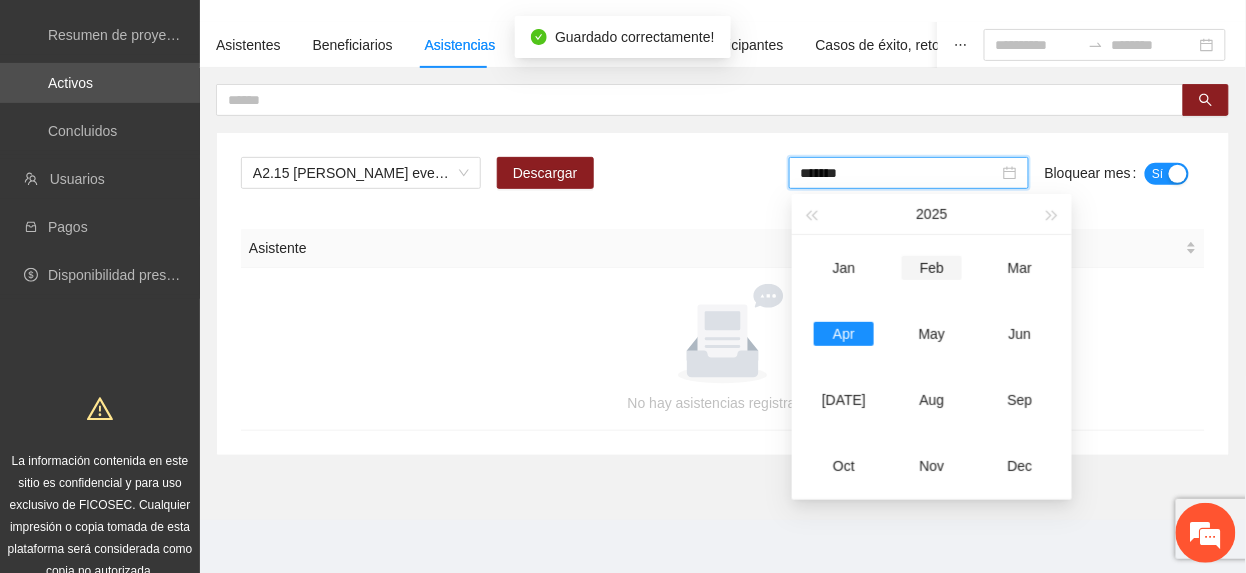 click on "*******" at bounding box center (900, 173) 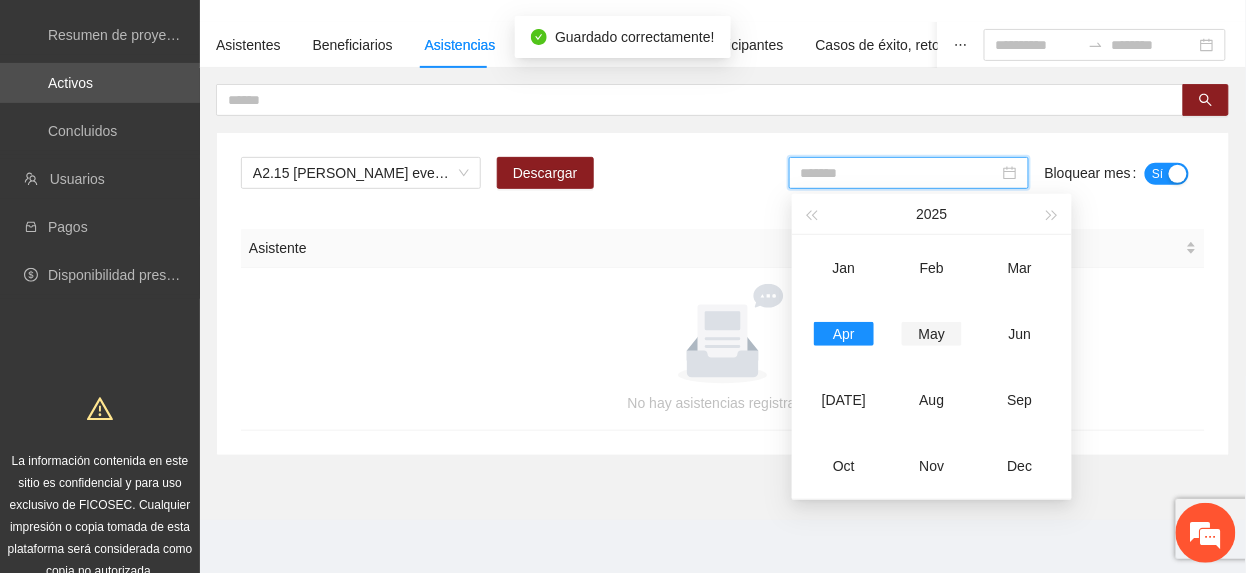 click on "May" at bounding box center [932, 334] 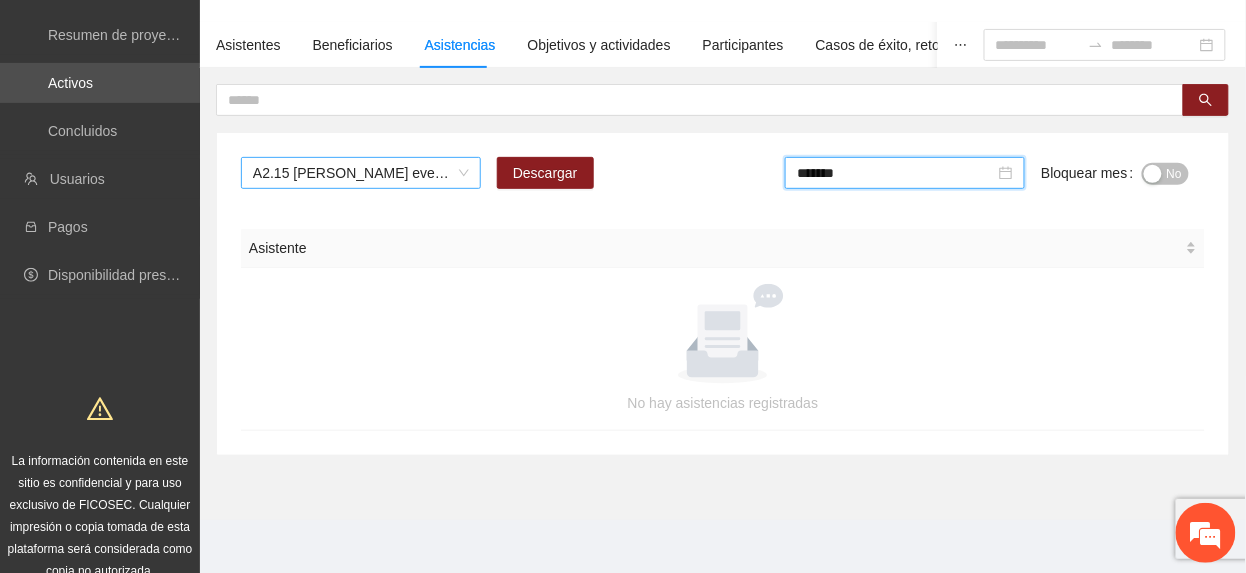 click on "A2.15 Cuauhtémoc evento de graduación del programa "Por ti me rifo"  CERESO 7" at bounding box center [361, 173] 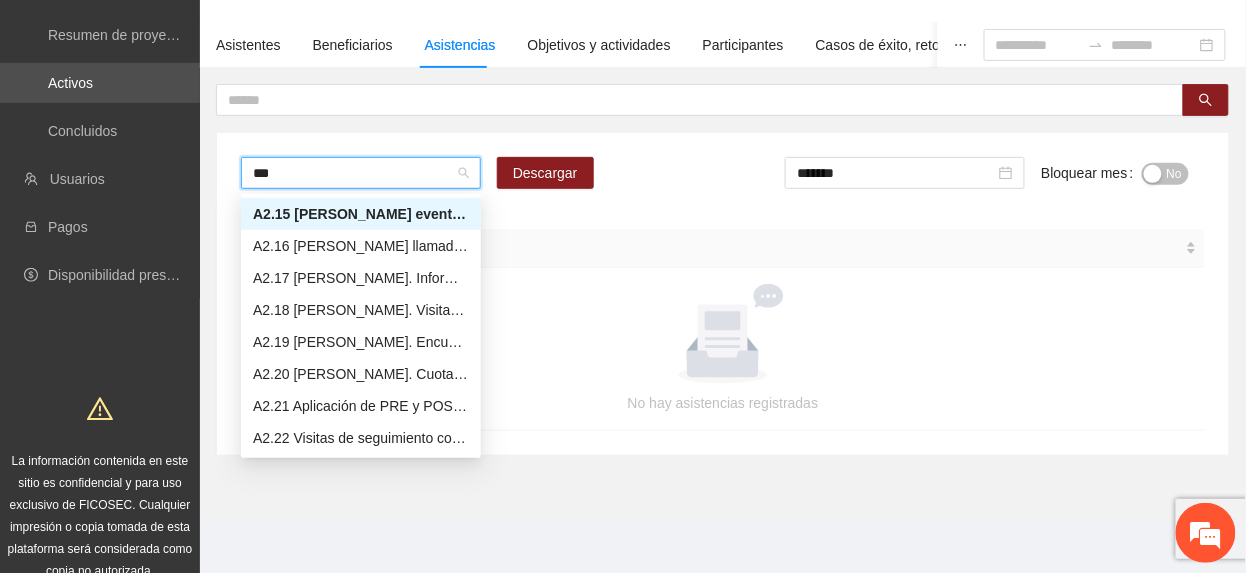 scroll, scrollTop: 0, scrollLeft: 0, axis: both 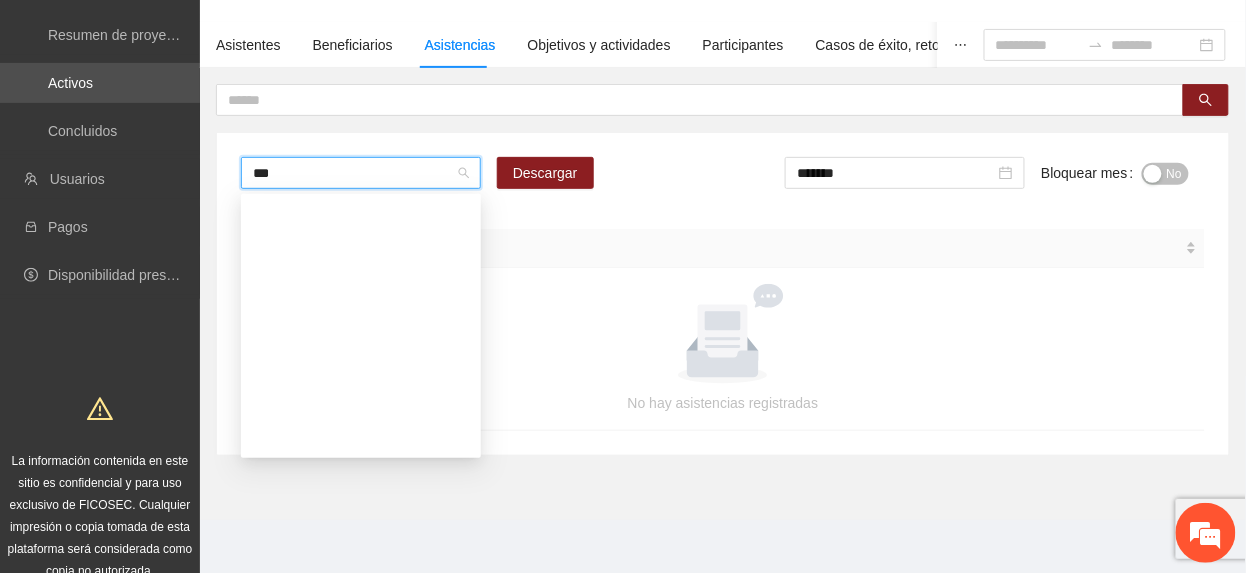 type on "****" 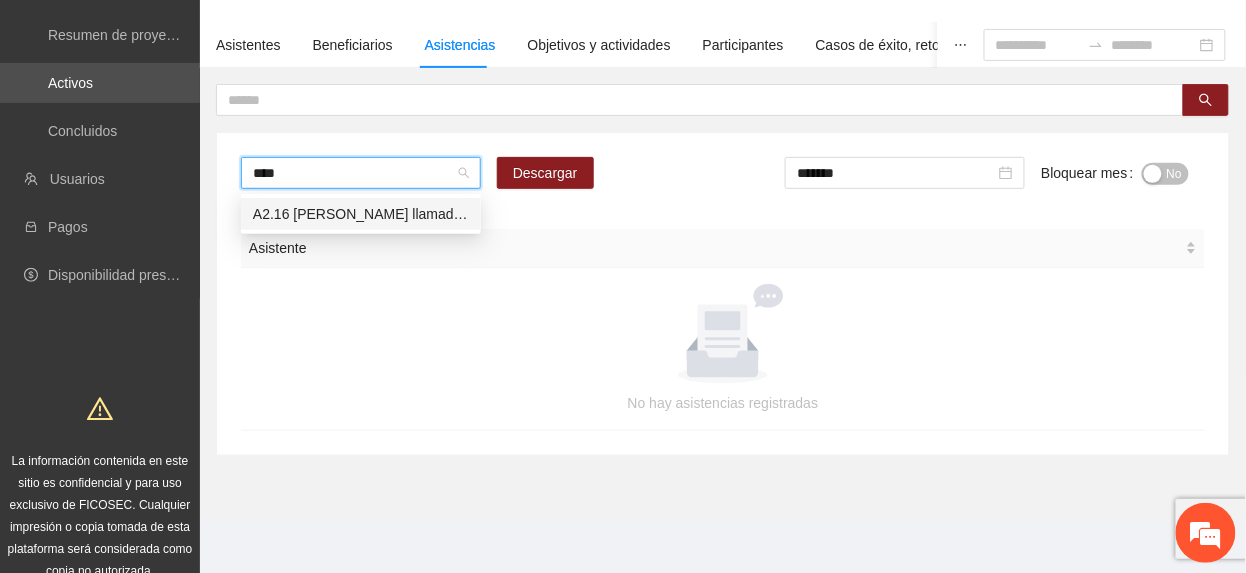 type 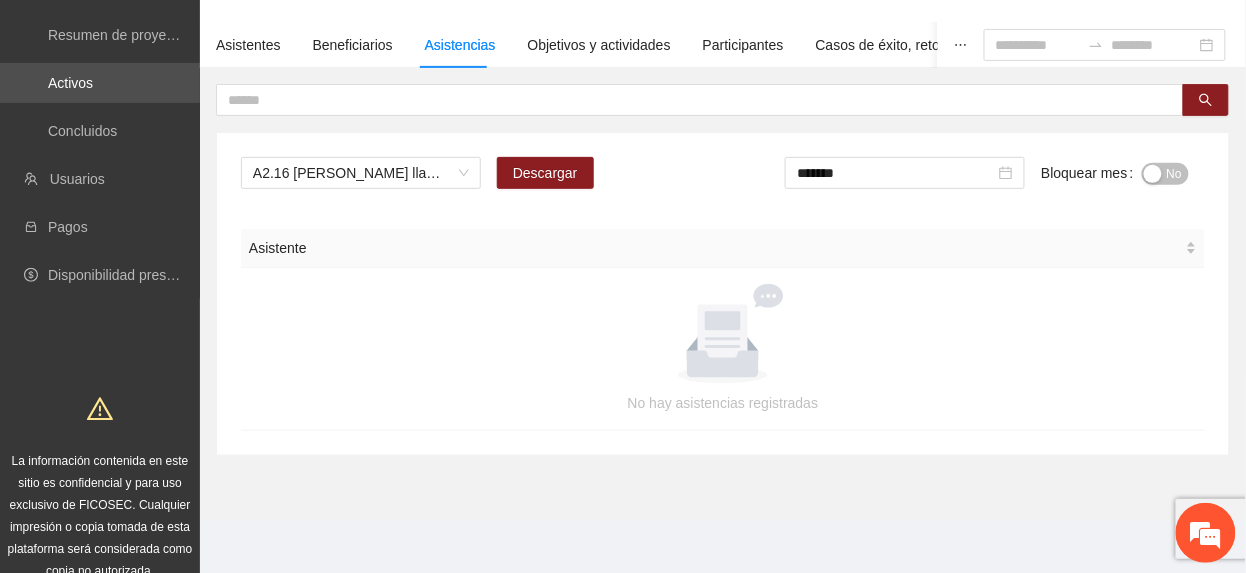 drag, startPoint x: 992, startPoint y: 297, endPoint x: 968, endPoint y: 289, distance: 25.298222 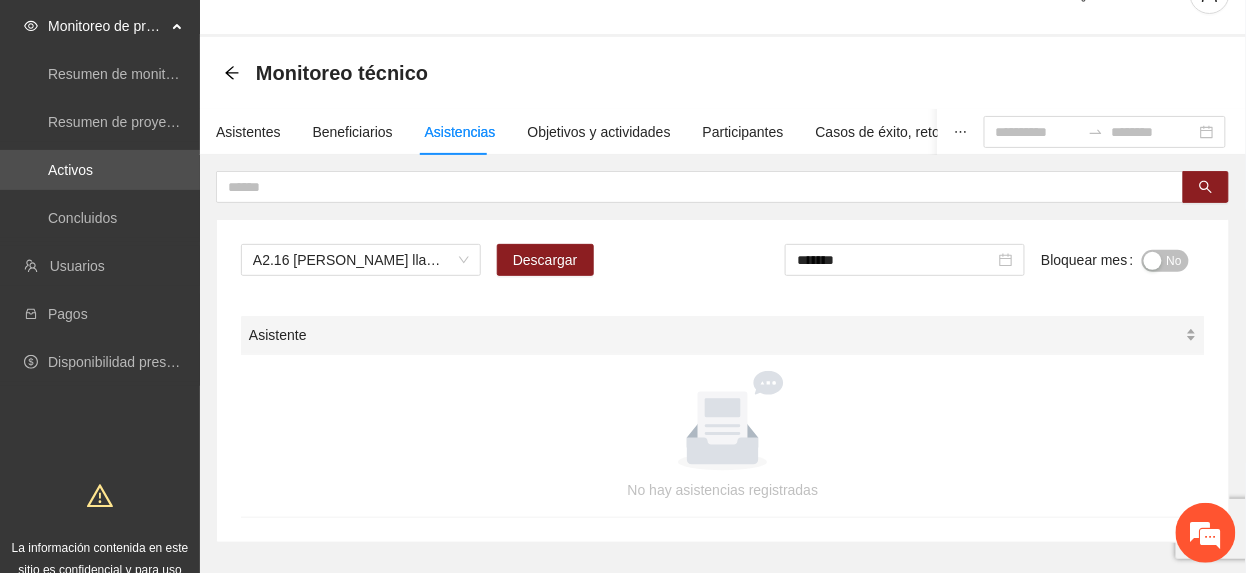 scroll, scrollTop: 0, scrollLeft: 0, axis: both 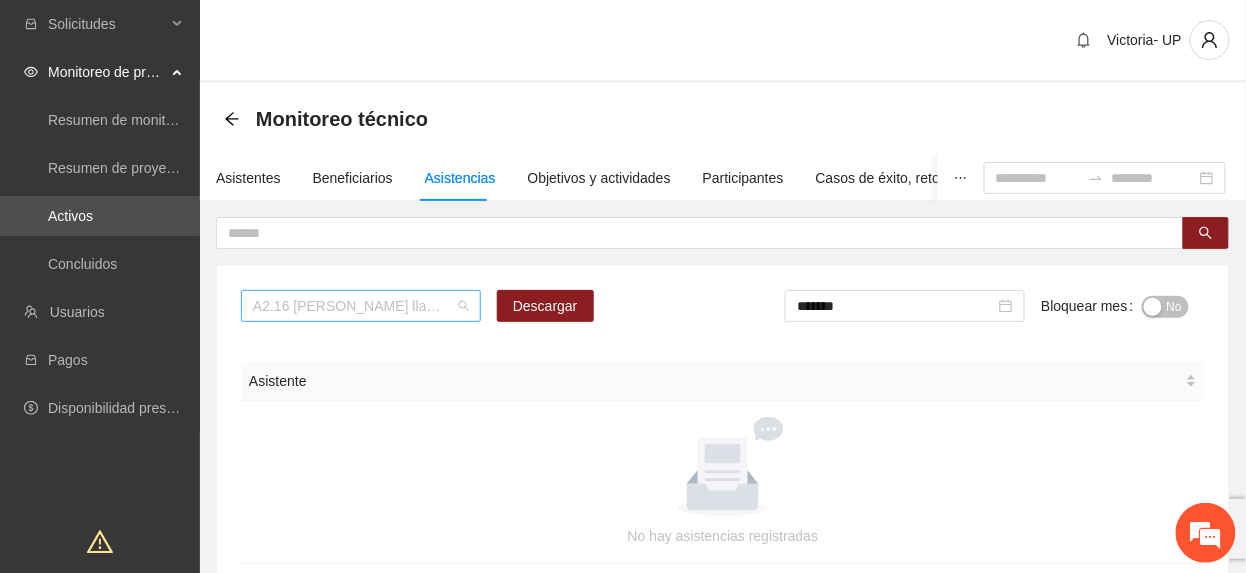 click on "A2.16 Cuauhtémoc llamadas de seguimiento a personas familiares beneficiarias" at bounding box center [361, 306] 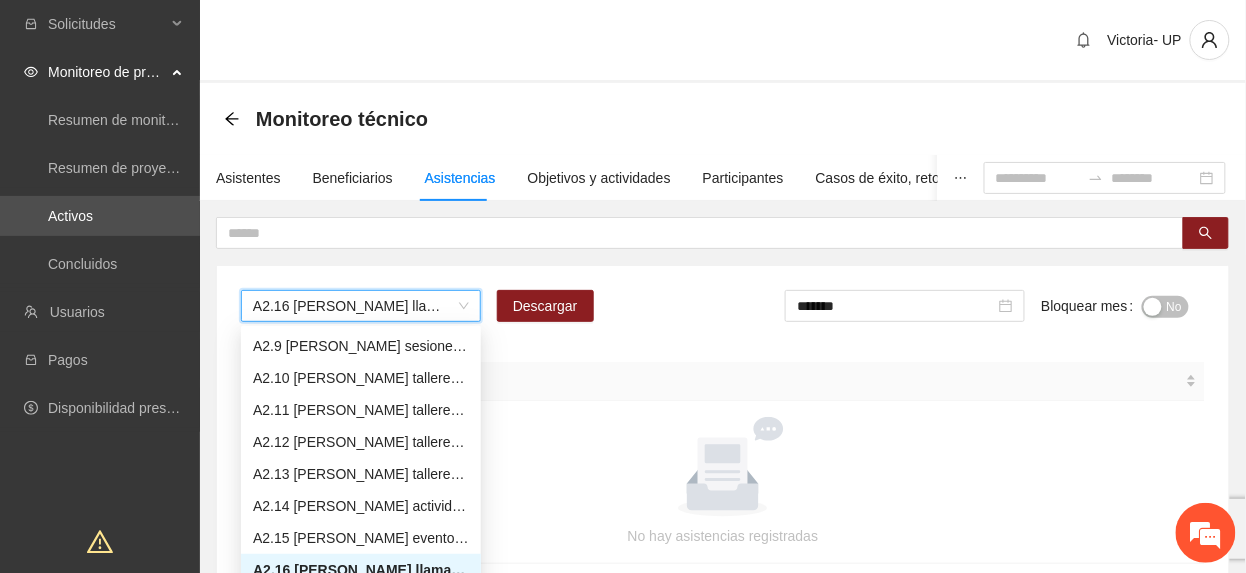 click on "A2.16 Cuauhtémoc llamadas de seguimiento a personas familiares beneficiarias  A2.16 Cuauhtémoc llamadas de seguimiento a personas familiares beneficiarias  Descargar ******* Bloquear mes No Asistente   No hay asistencias registradas" at bounding box center [723, 427] 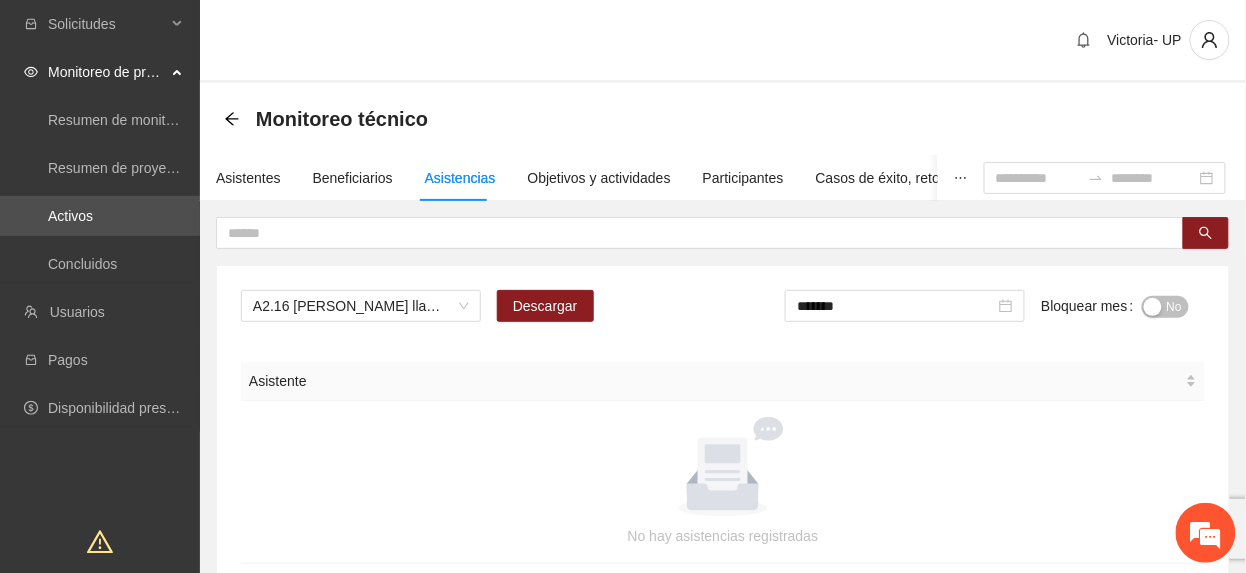click on "Monitoreo técnico" at bounding box center (332, 119) 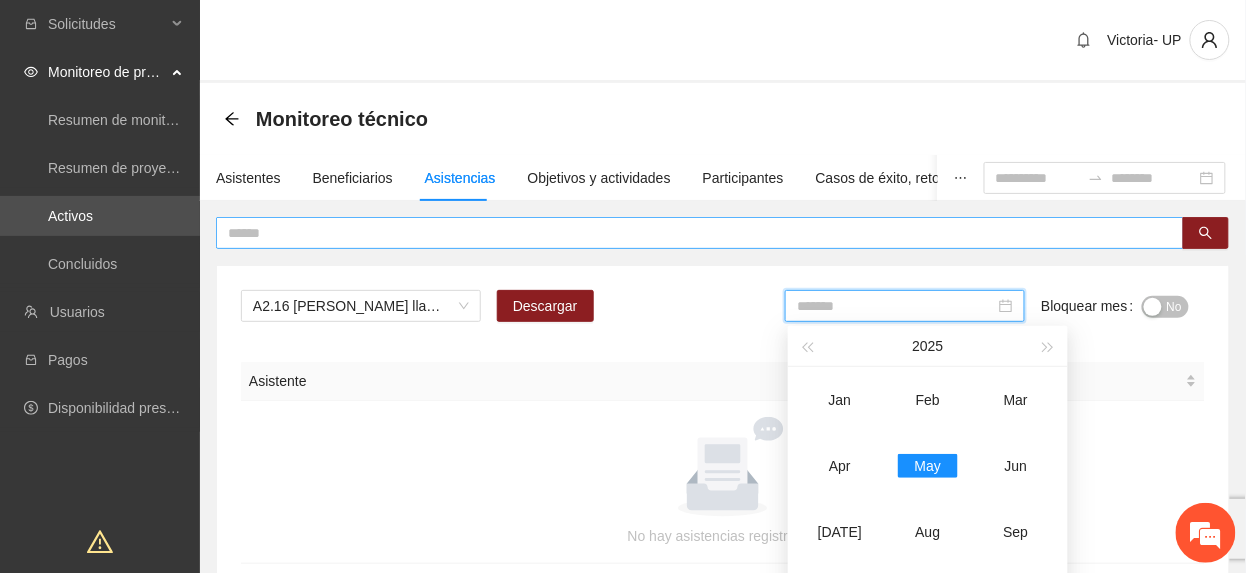 drag, startPoint x: 845, startPoint y: 464, endPoint x: 785, endPoint y: 242, distance: 229.96521 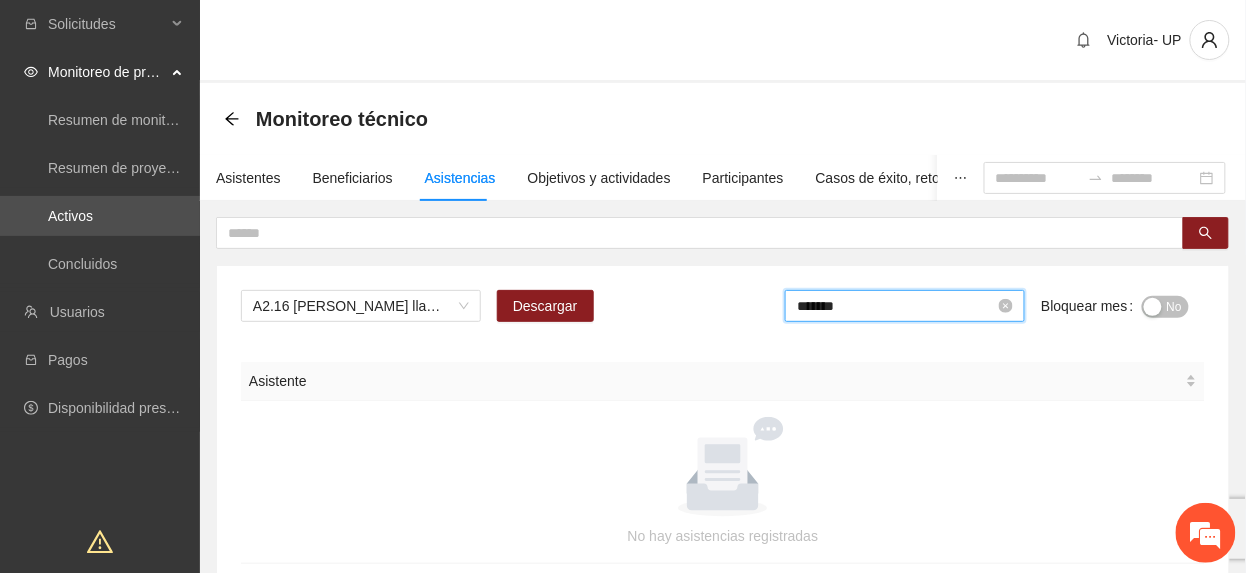 click on "*******" at bounding box center (896, 306) 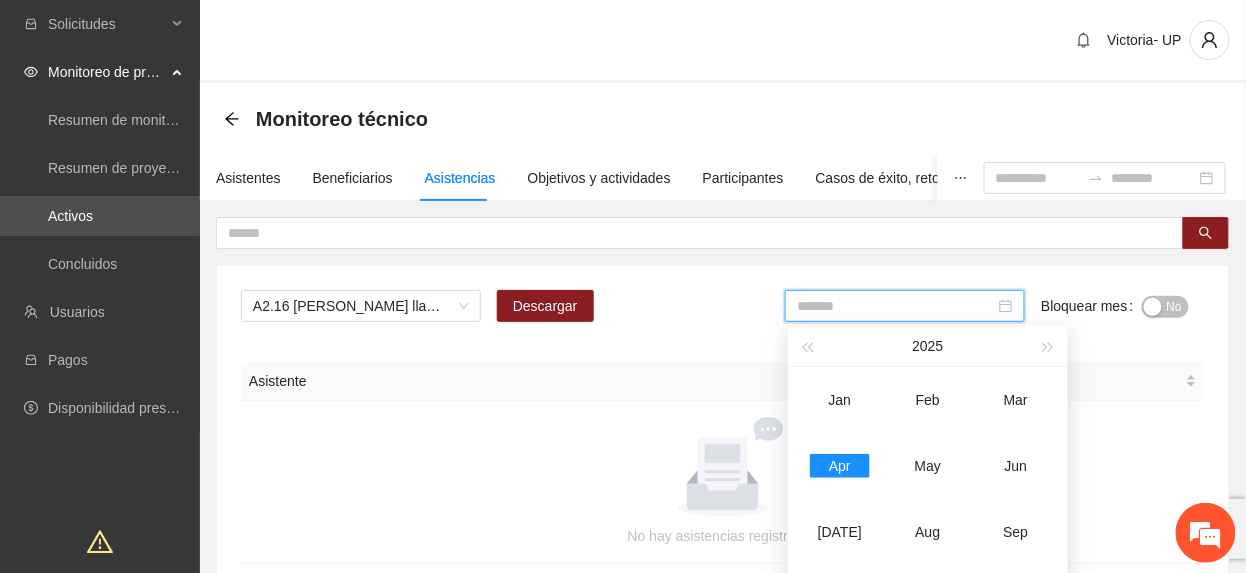 drag, startPoint x: 905, startPoint y: 458, endPoint x: 960, endPoint y: 420, distance: 66.85058 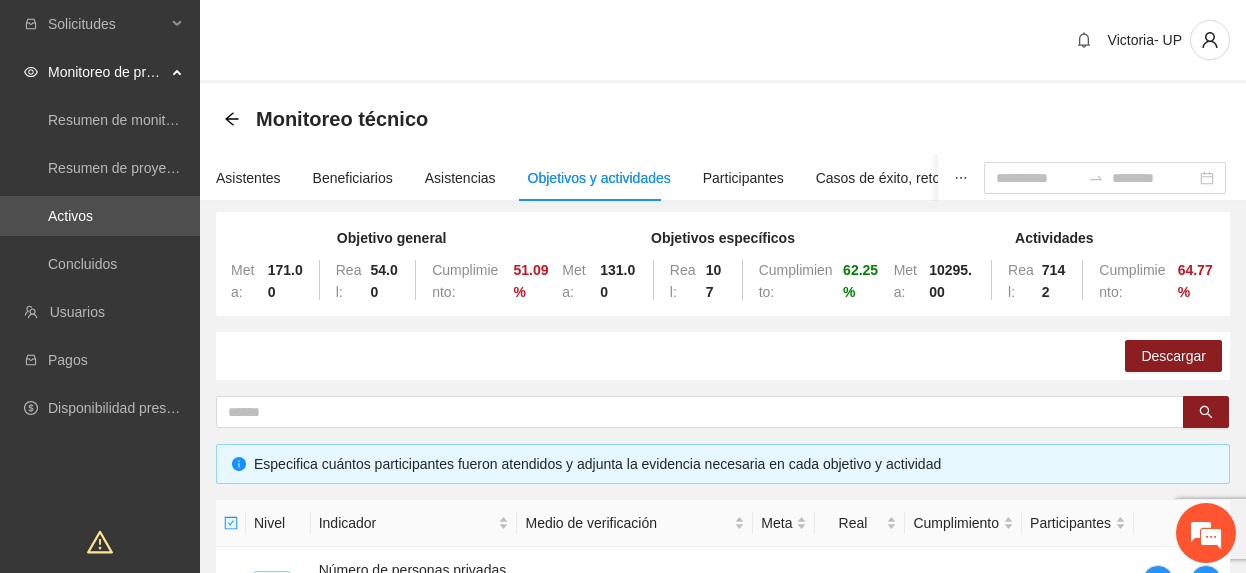 scroll, scrollTop: 848, scrollLeft: 0, axis: vertical 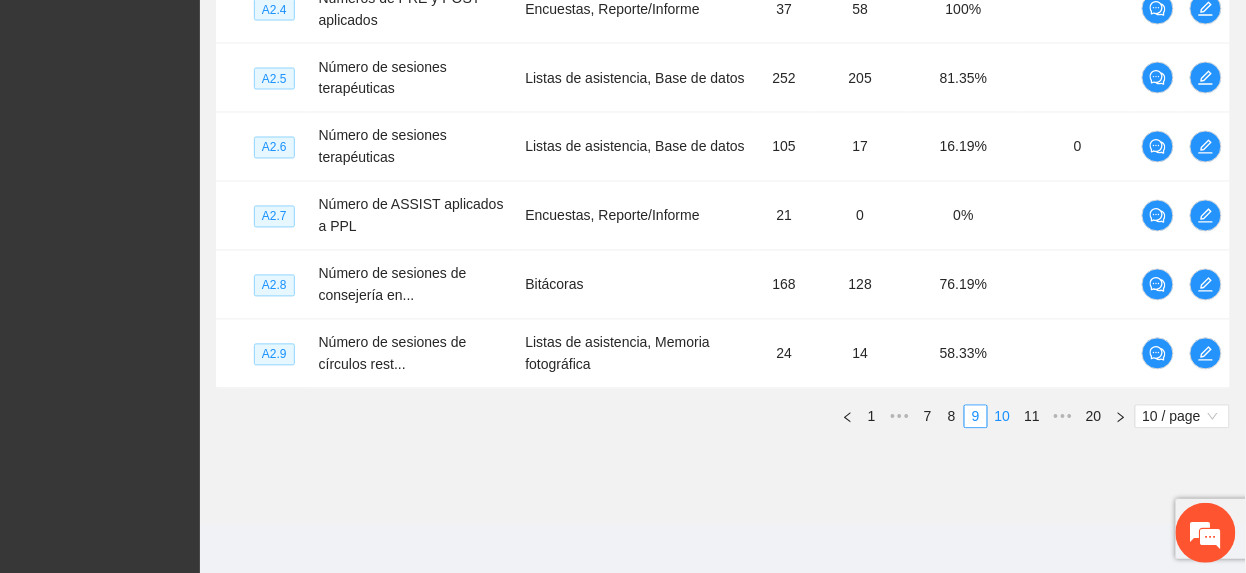 click on "10" at bounding box center (1003, 417) 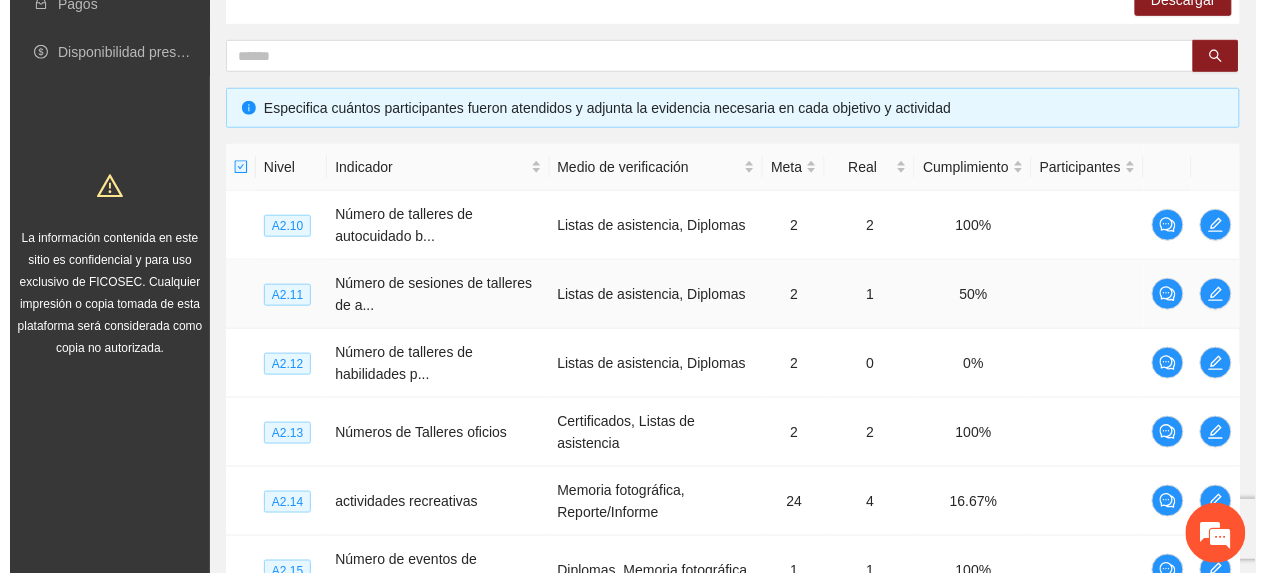 scroll, scrollTop: 314, scrollLeft: 0, axis: vertical 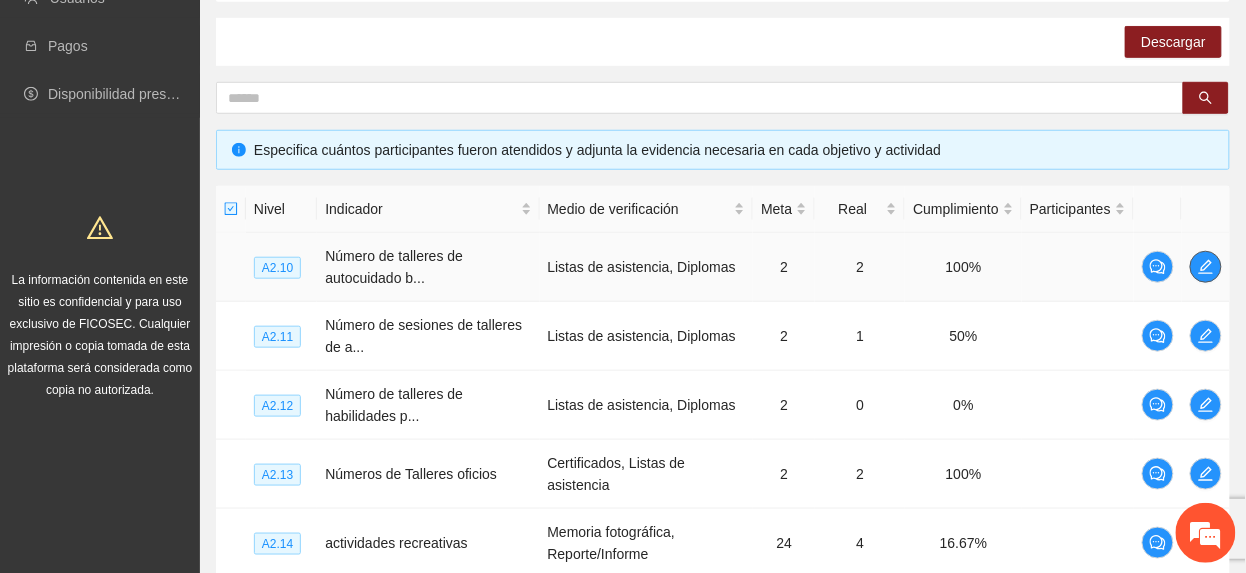 click 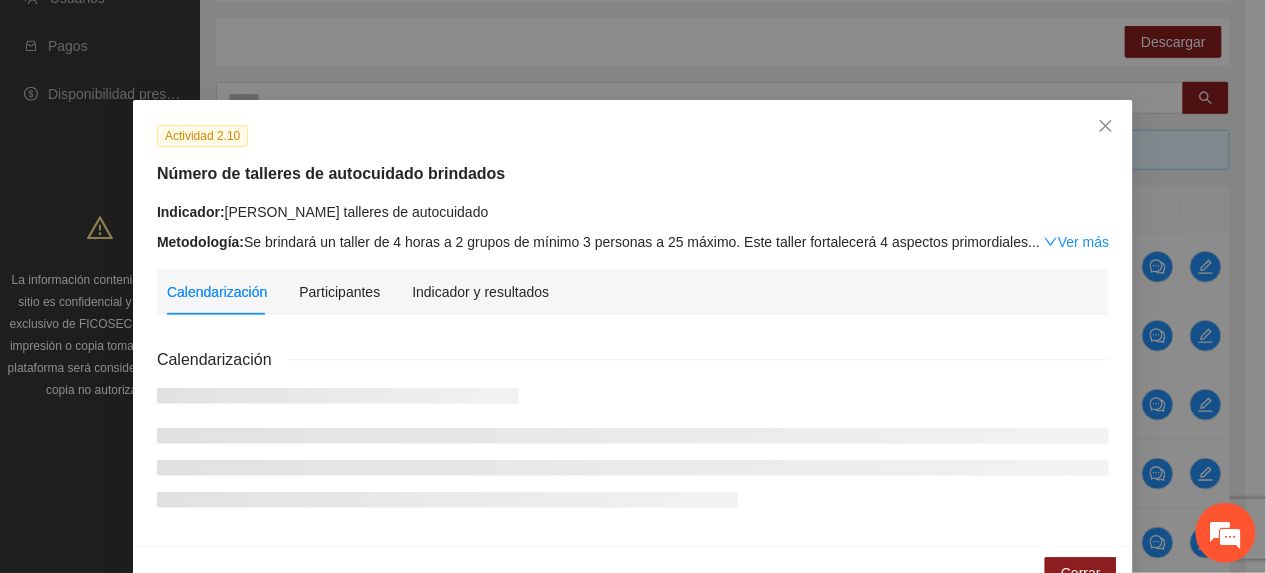 drag, startPoint x: 466, startPoint y: 277, endPoint x: 450, endPoint y: 285, distance: 17.888544 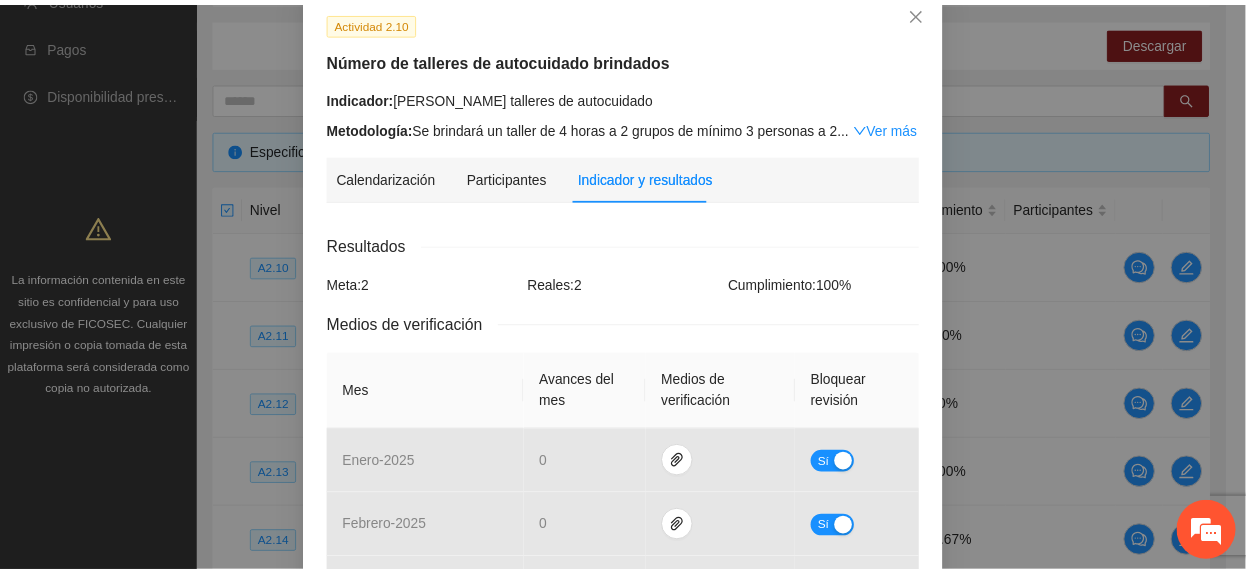 scroll, scrollTop: 0, scrollLeft: 0, axis: both 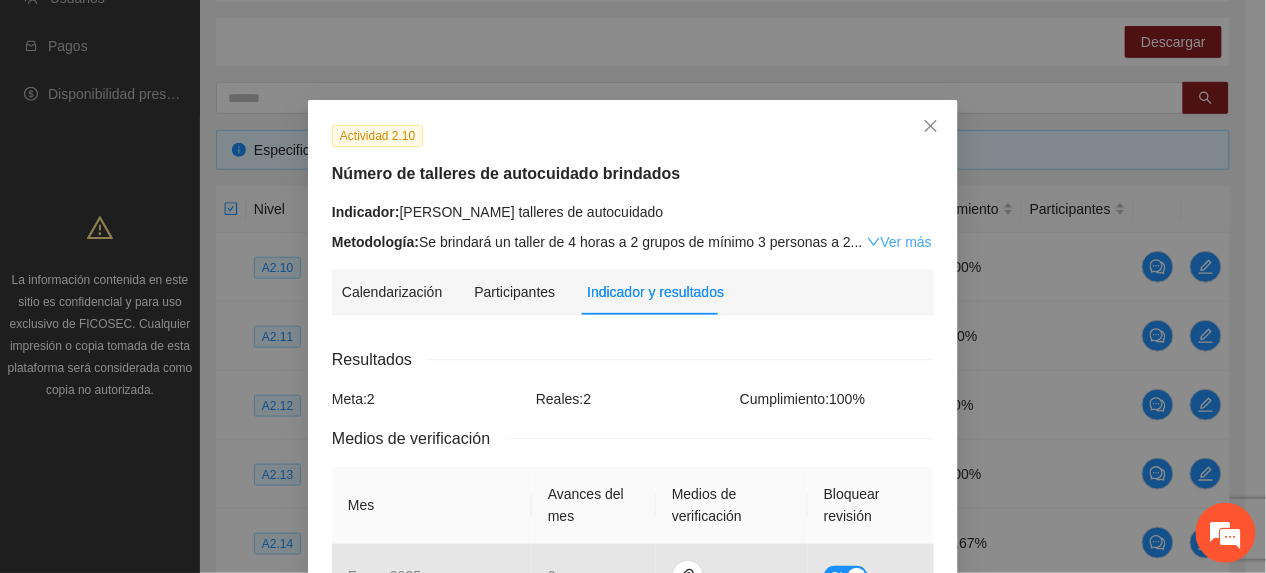 click 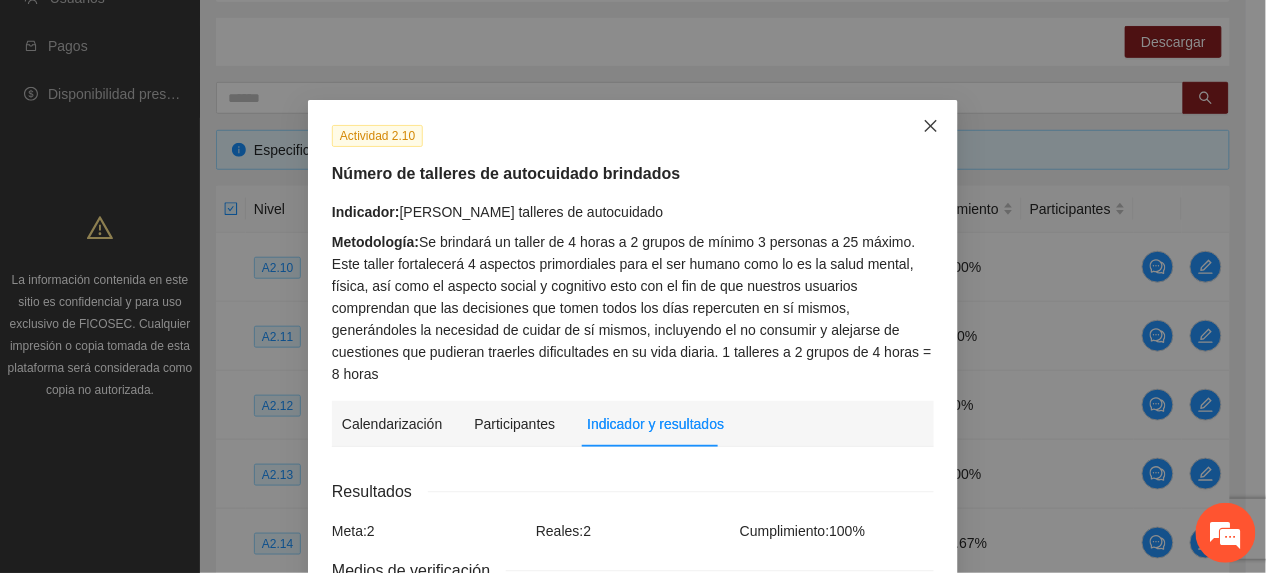 click 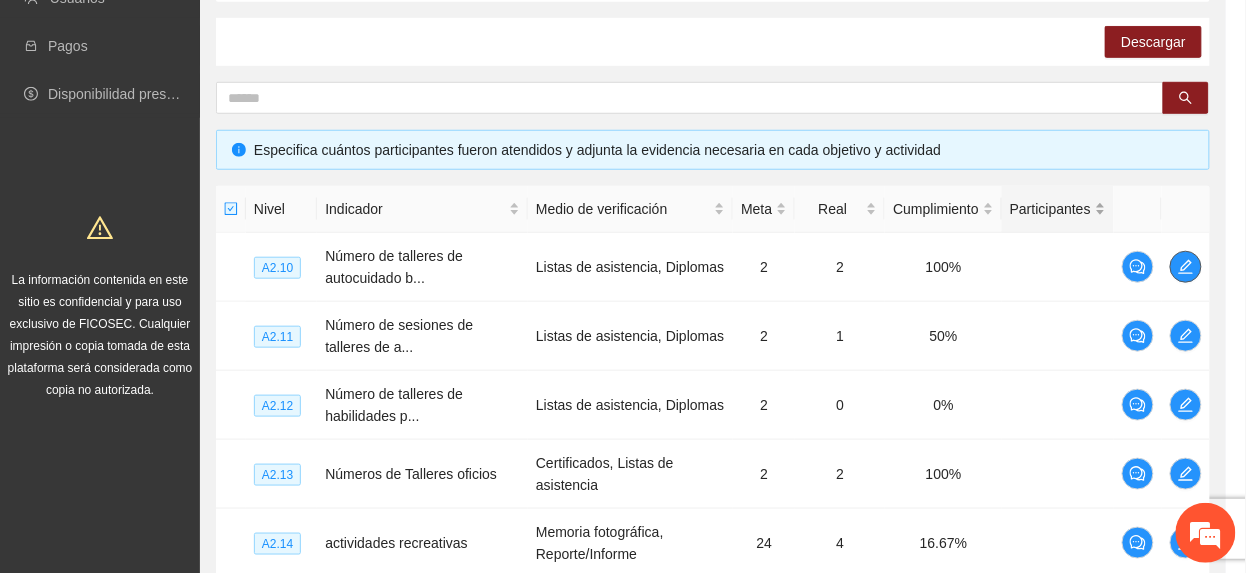 scroll, scrollTop: 0, scrollLeft: 0, axis: both 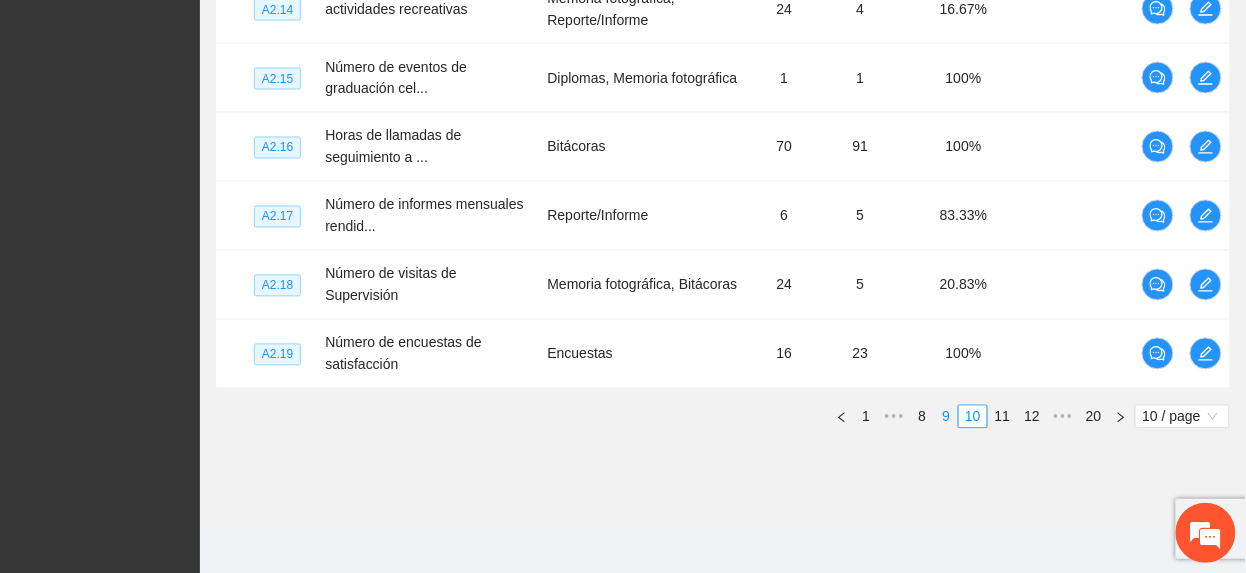 click on "9" at bounding box center [946, 417] 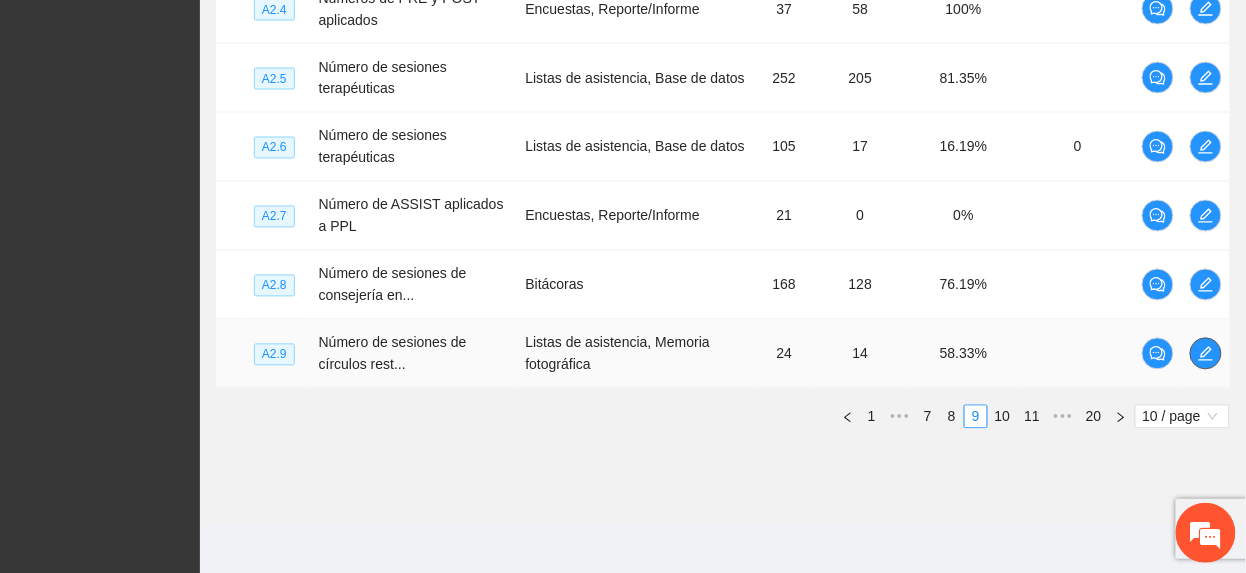 click at bounding box center [1206, 354] 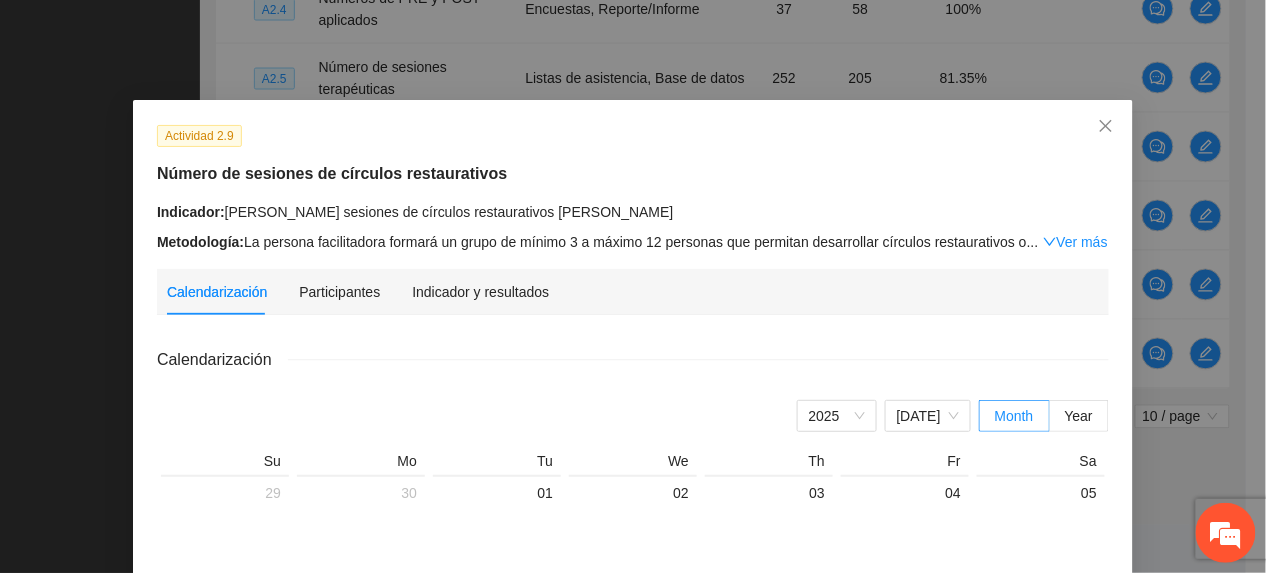 click on "Ver más" at bounding box center (1075, 242) 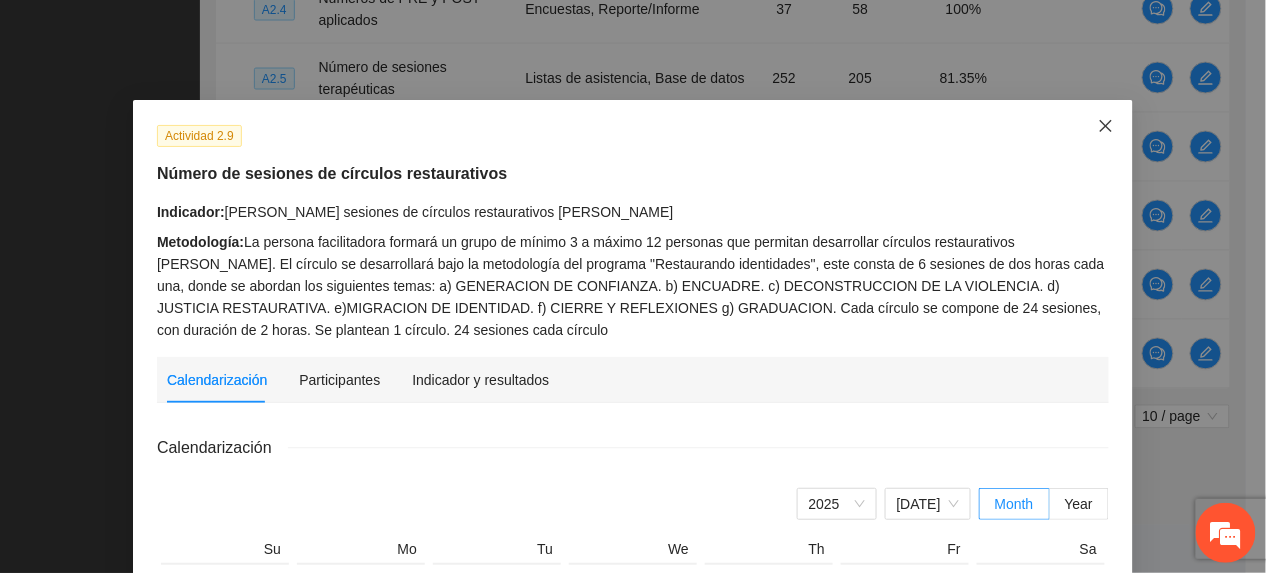 drag, startPoint x: 1086, startPoint y: 116, endPoint x: 909, endPoint y: 221, distance: 205.80087 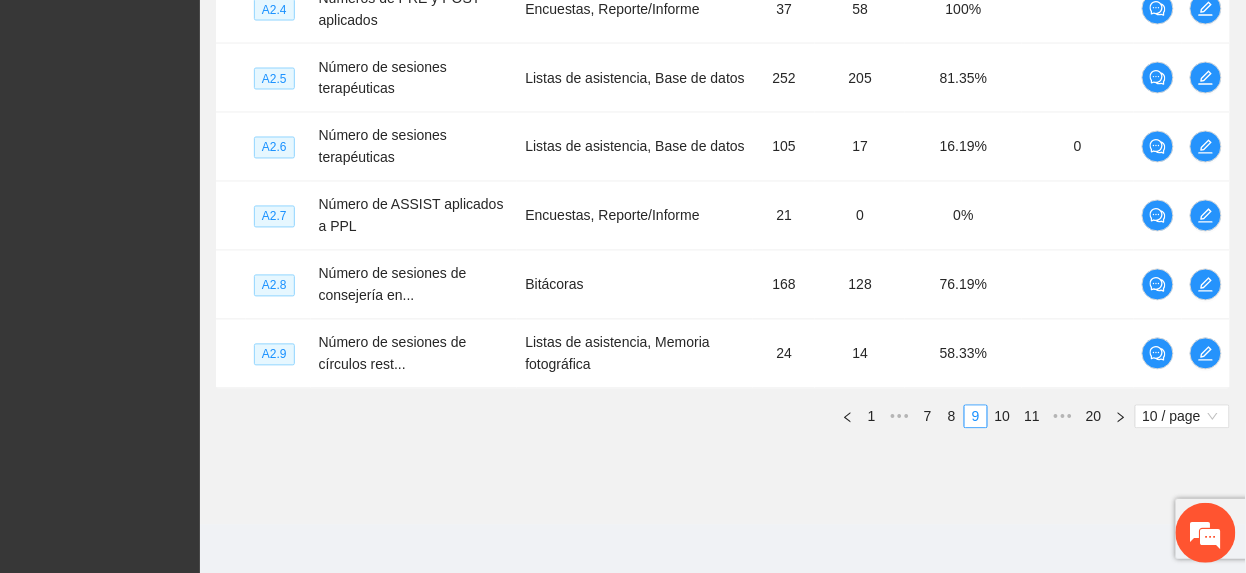 click on "10" at bounding box center [1003, 417] 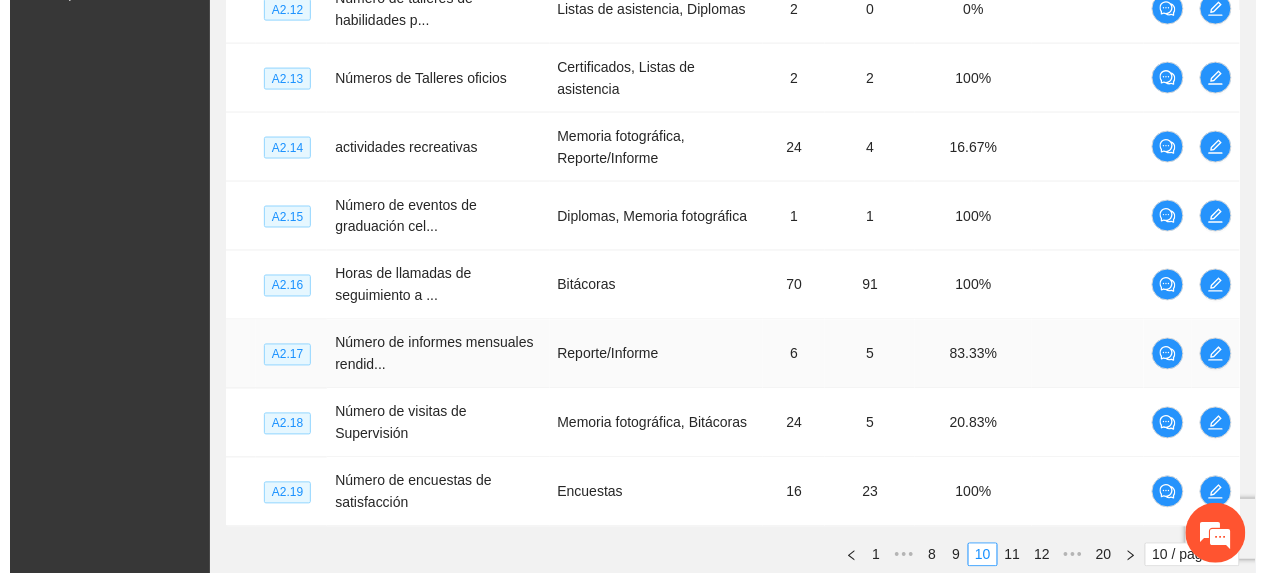 scroll, scrollTop: 448, scrollLeft: 0, axis: vertical 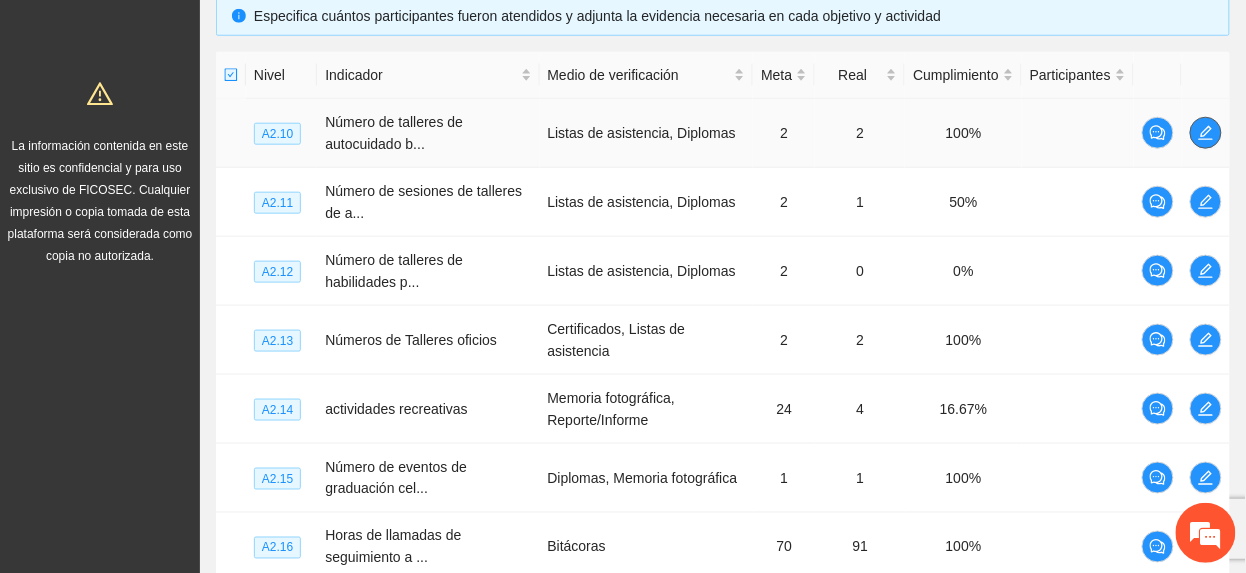 click at bounding box center (1206, 133) 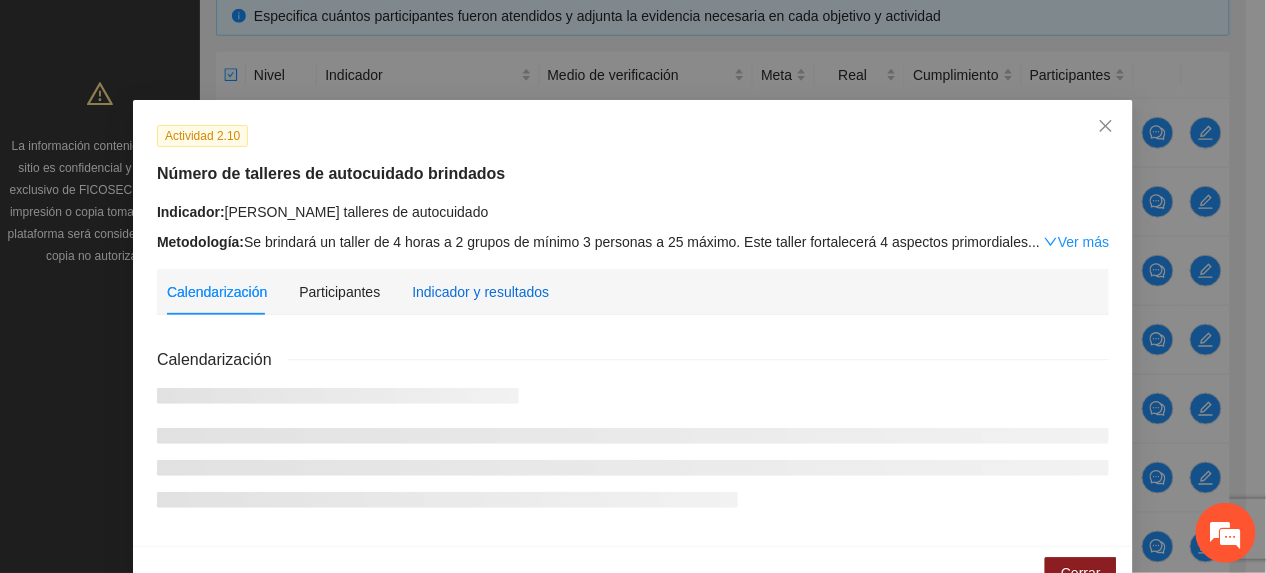 drag, startPoint x: 440, startPoint y: 282, endPoint x: 553, endPoint y: 256, distance: 115.952576 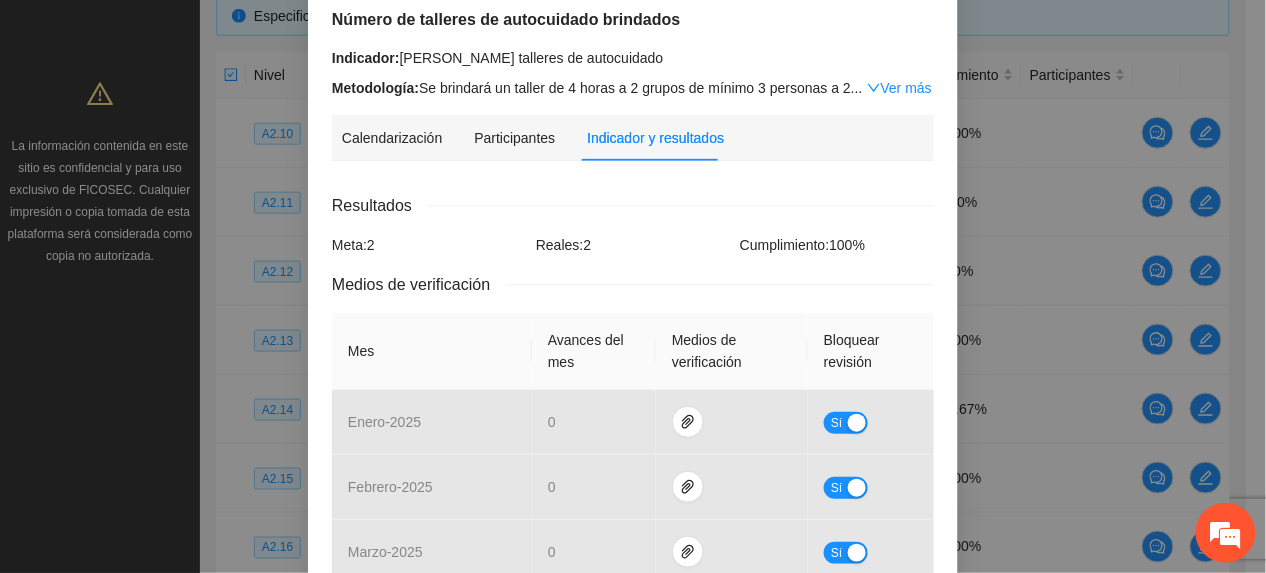 scroll, scrollTop: 492, scrollLeft: 0, axis: vertical 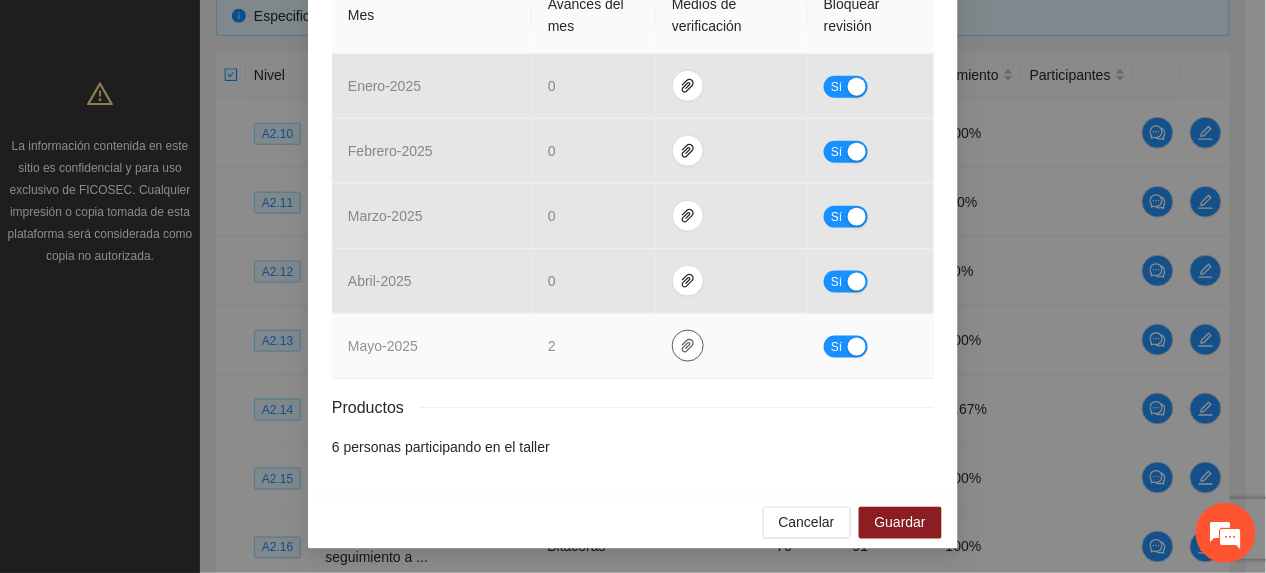 click at bounding box center [688, 346] 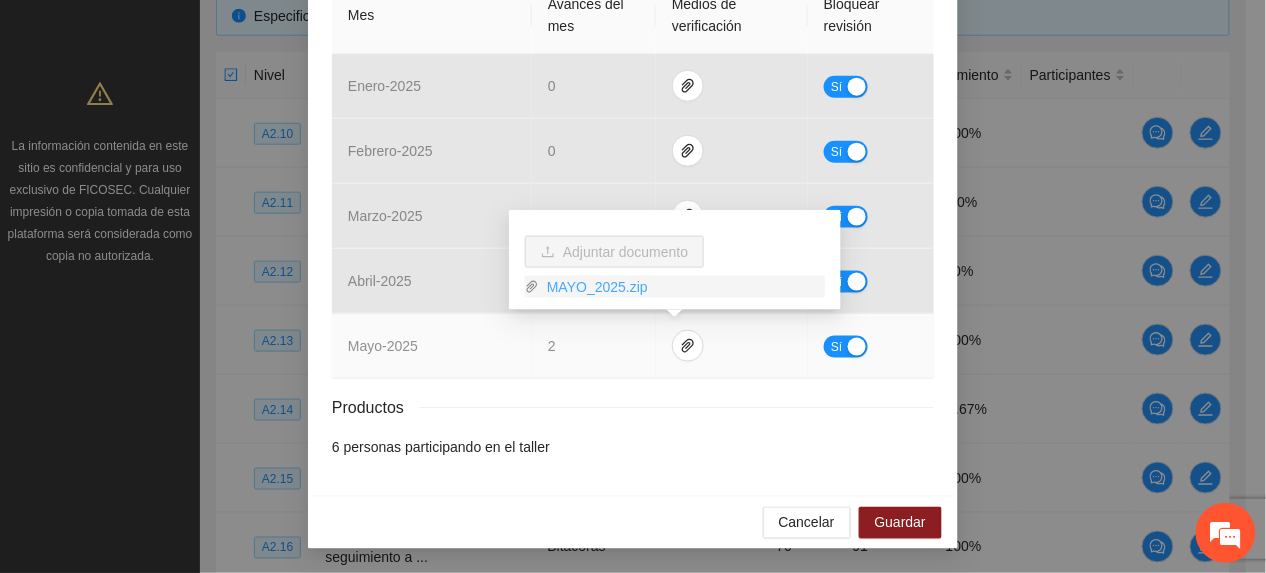 click on "MAYO_2025.zip" at bounding box center (682, 287) 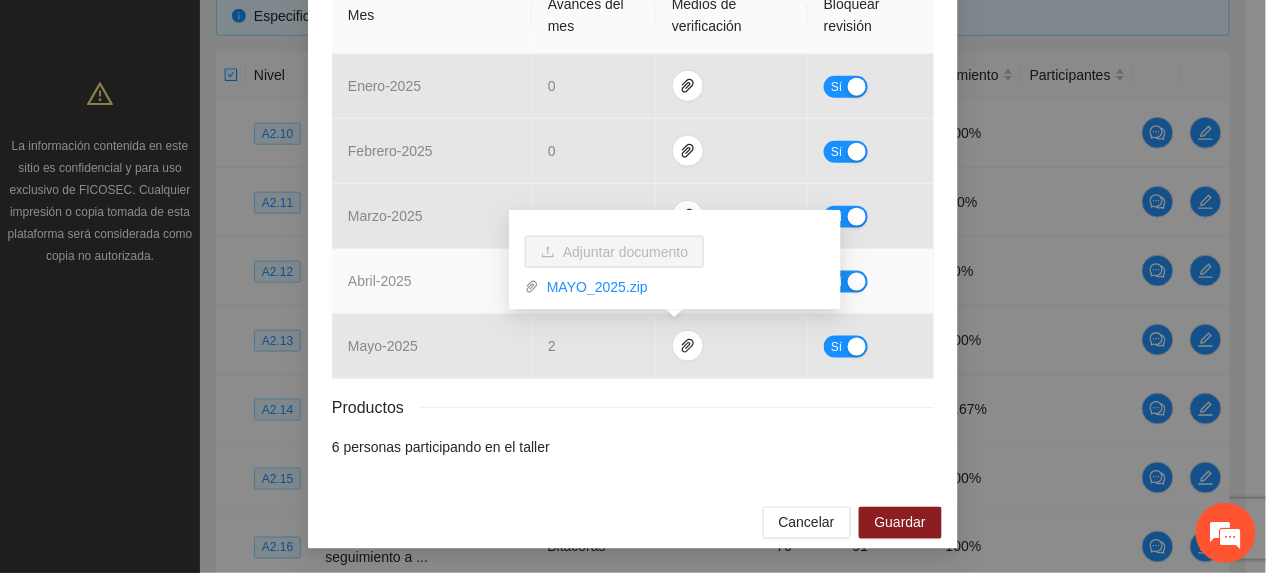 click on "abril  -  2025" at bounding box center (380, 281) 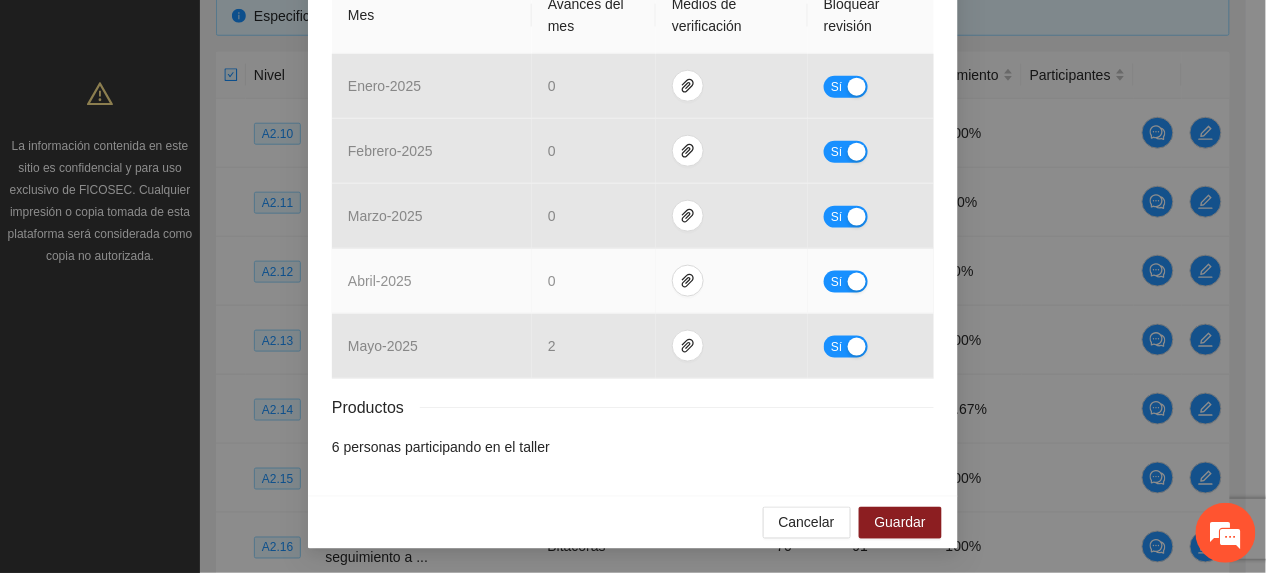 drag, startPoint x: 392, startPoint y: 286, endPoint x: 625, endPoint y: 288, distance: 233.00859 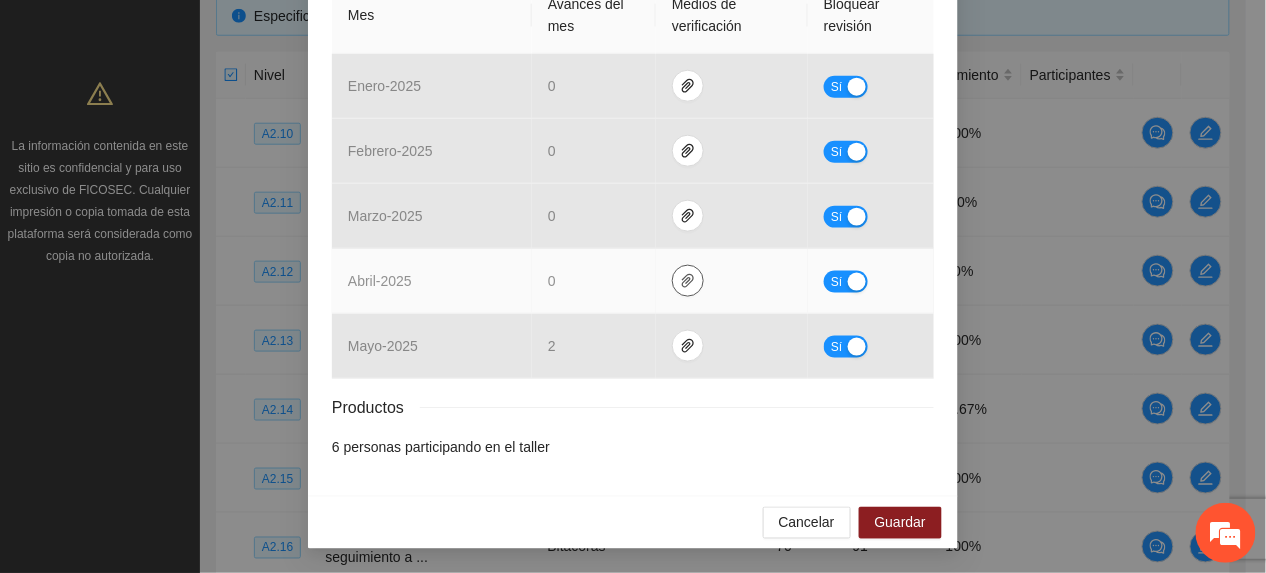 click 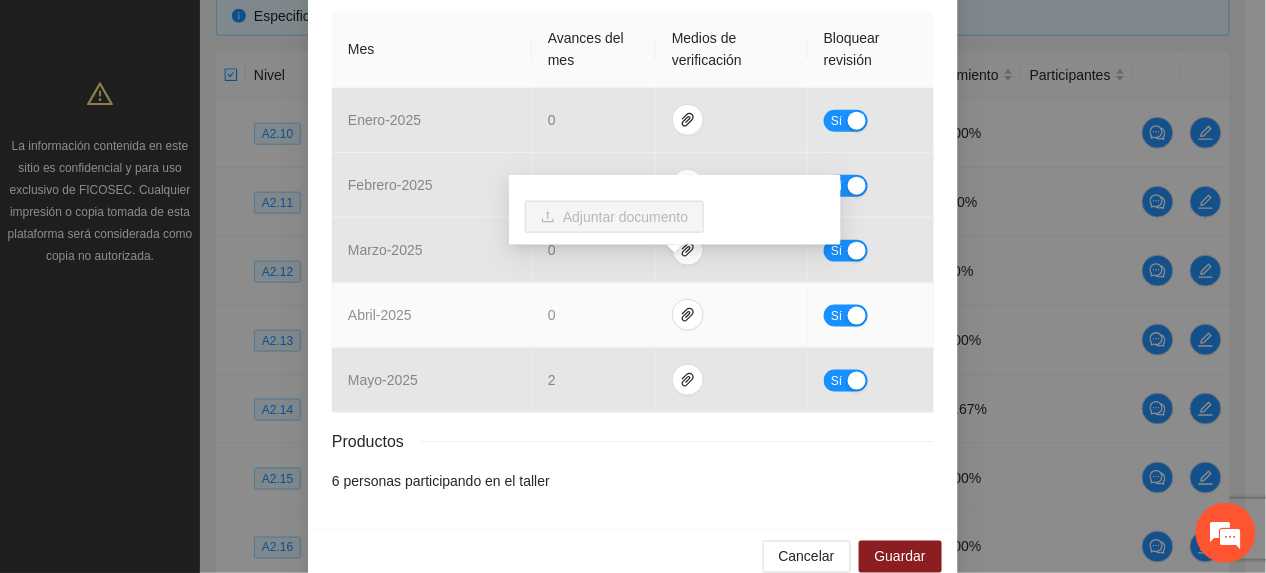 drag, startPoint x: 720, startPoint y: 288, endPoint x: 720, endPoint y: 305, distance: 17 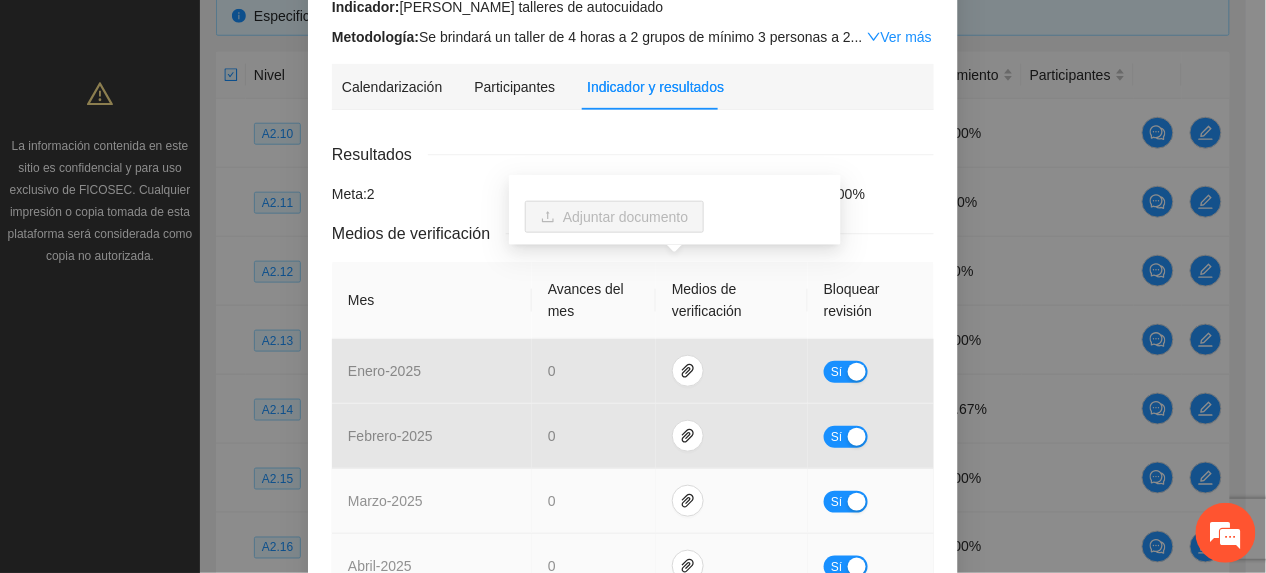 scroll, scrollTop: 92, scrollLeft: 0, axis: vertical 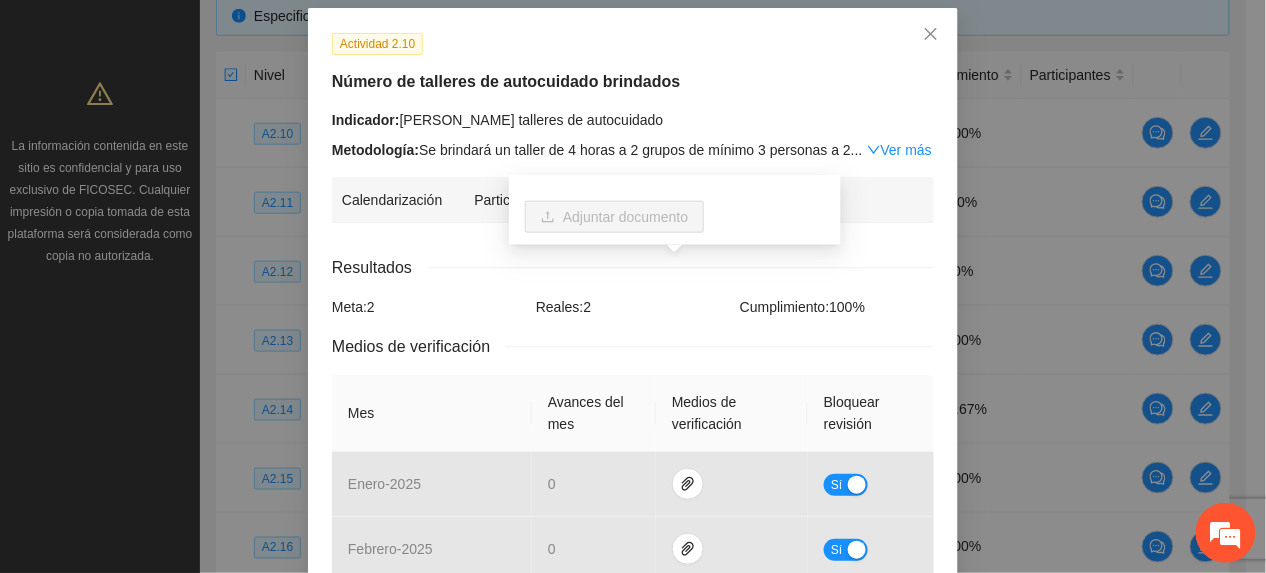 drag, startPoint x: 720, startPoint y: 305, endPoint x: 450, endPoint y: 66, distance: 360.58426 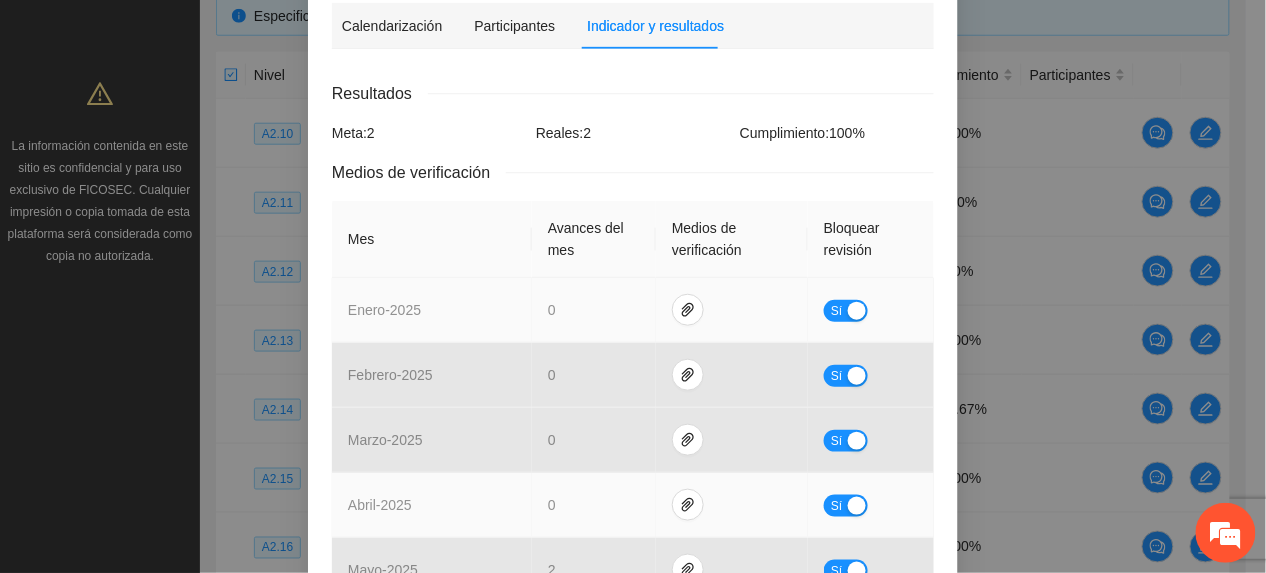 scroll, scrollTop: 492, scrollLeft: 0, axis: vertical 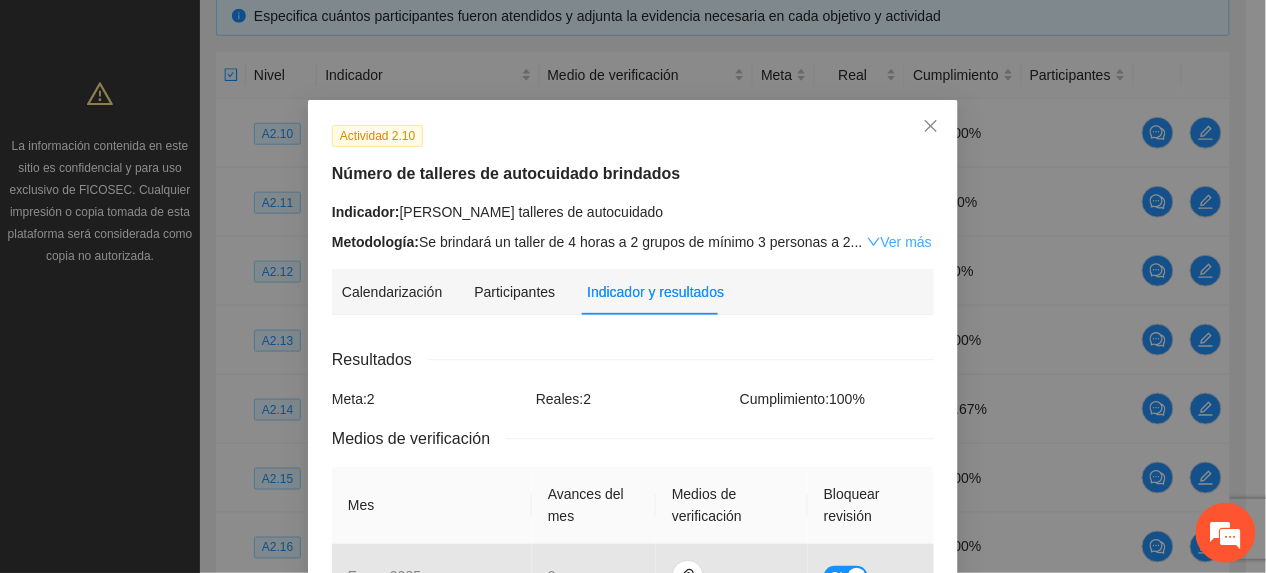 click on "Ver más" at bounding box center [899, 242] 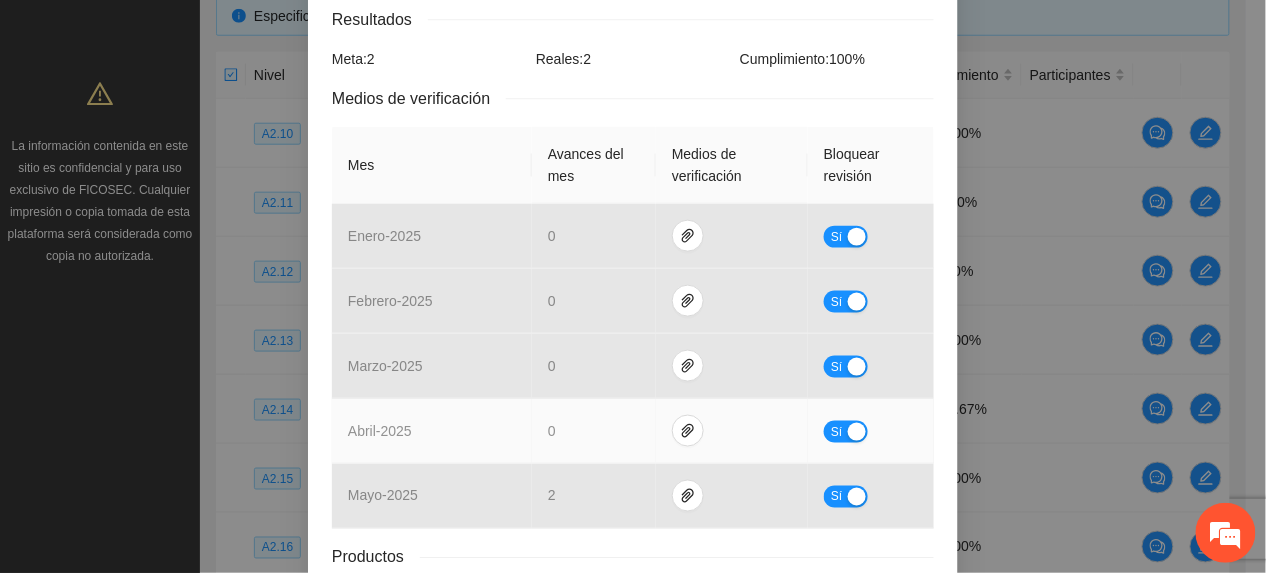 scroll, scrollTop: 602, scrollLeft: 0, axis: vertical 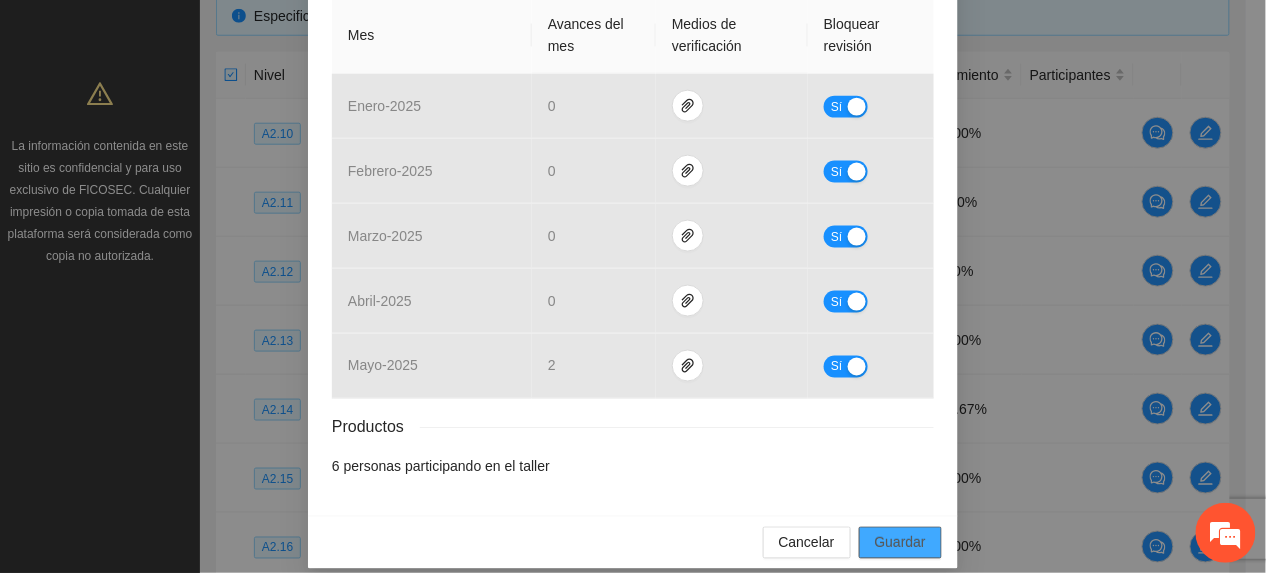 click on "Guardar" at bounding box center [900, 543] 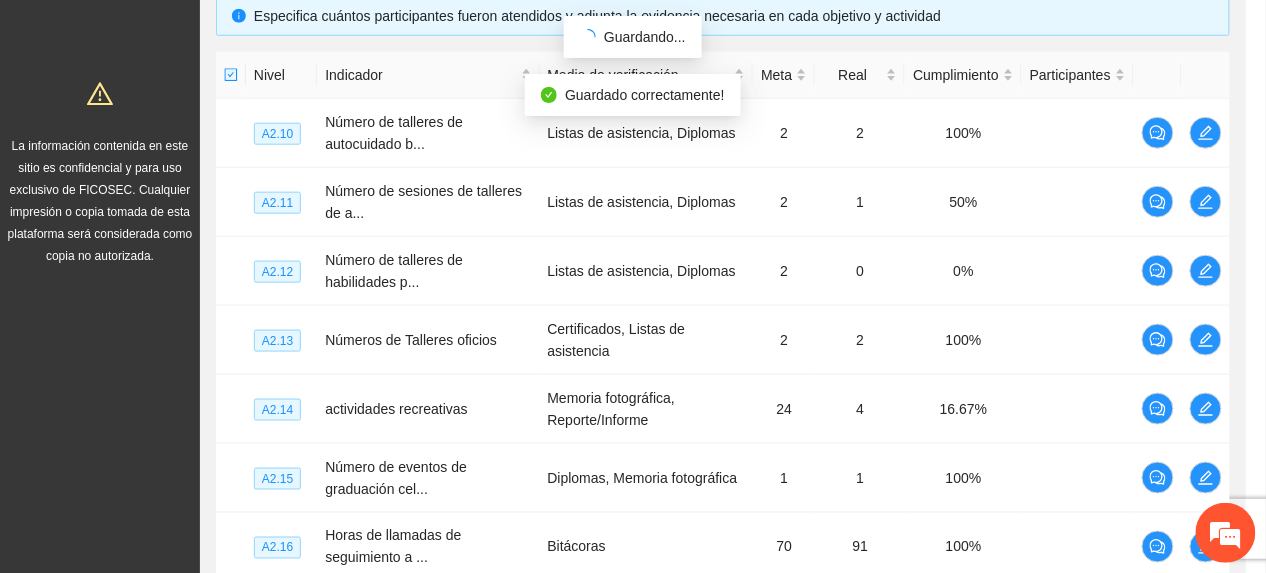scroll, scrollTop: 502, scrollLeft: 0, axis: vertical 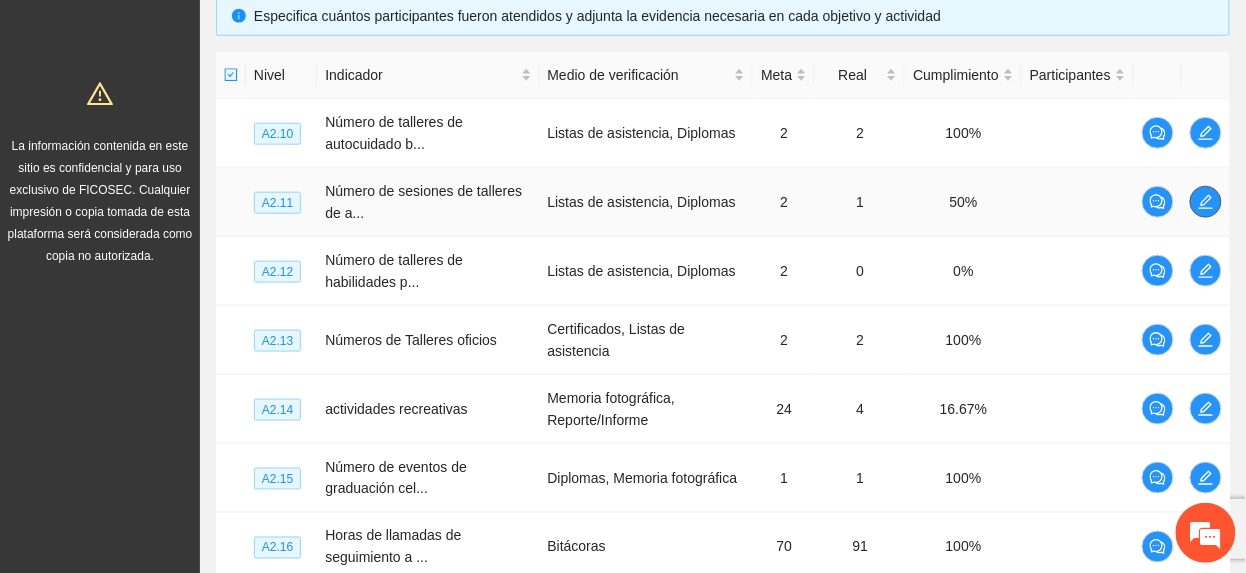 click 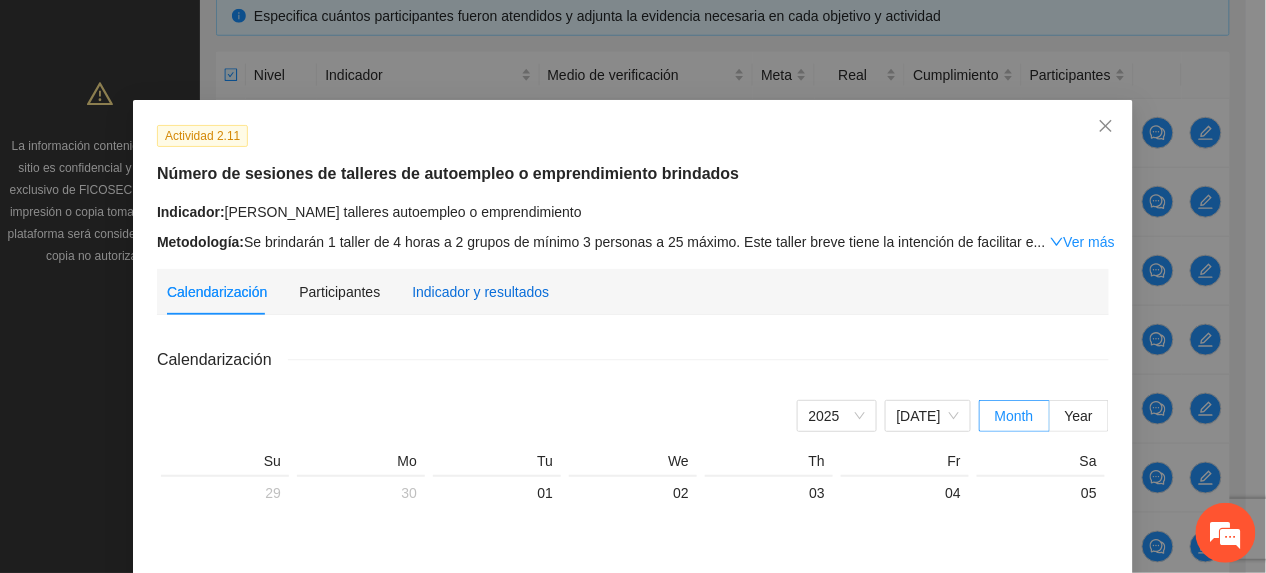 click on "Indicador y resultados" at bounding box center [480, 292] 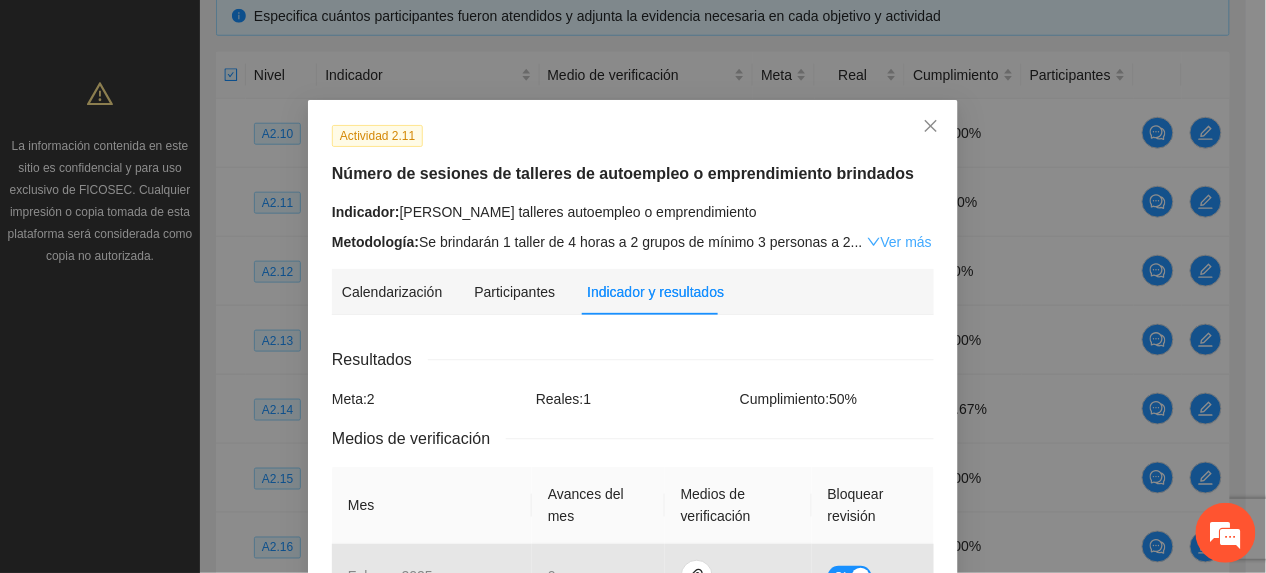 click on "Ver más" at bounding box center [899, 242] 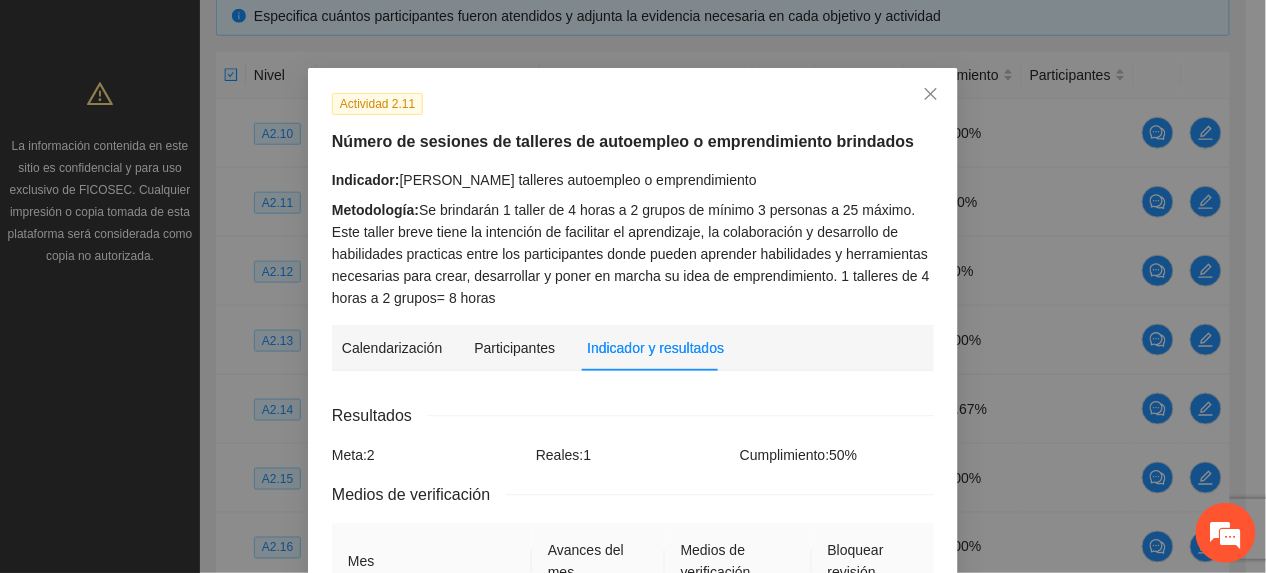scroll, scrollTop: 0, scrollLeft: 0, axis: both 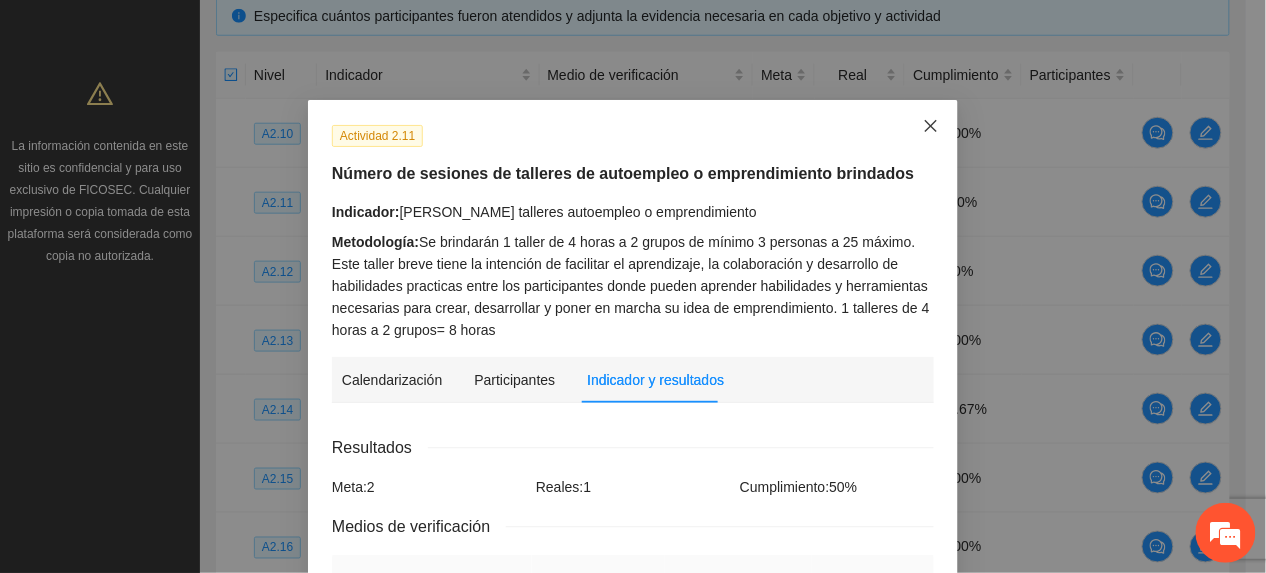 drag, startPoint x: 917, startPoint y: 146, endPoint x: 914, endPoint y: 160, distance: 14.3178215 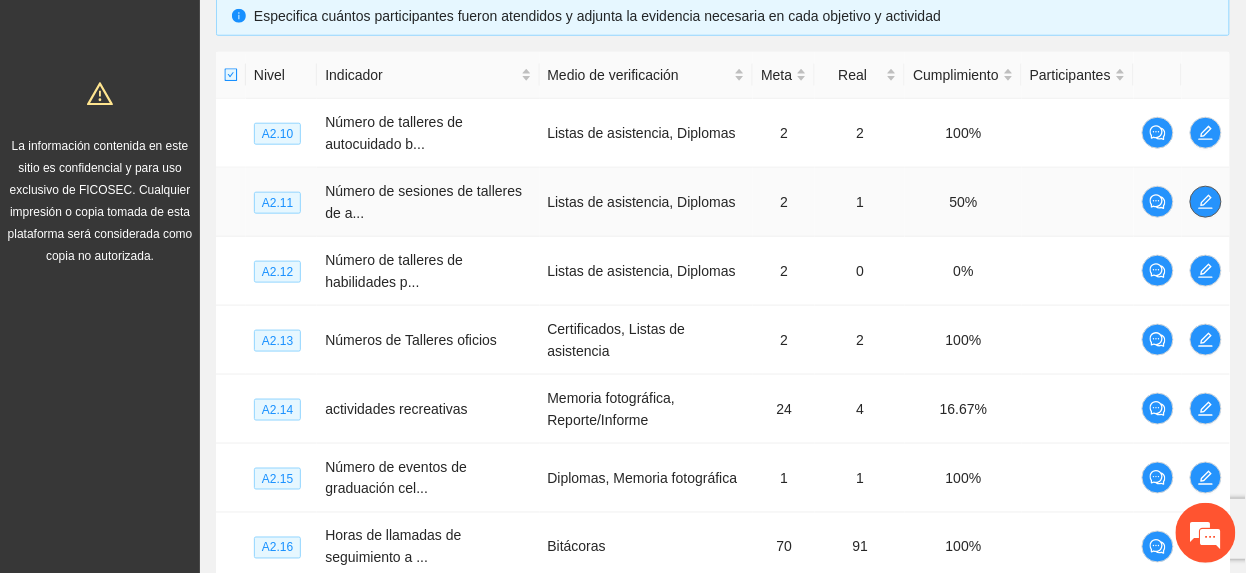 click 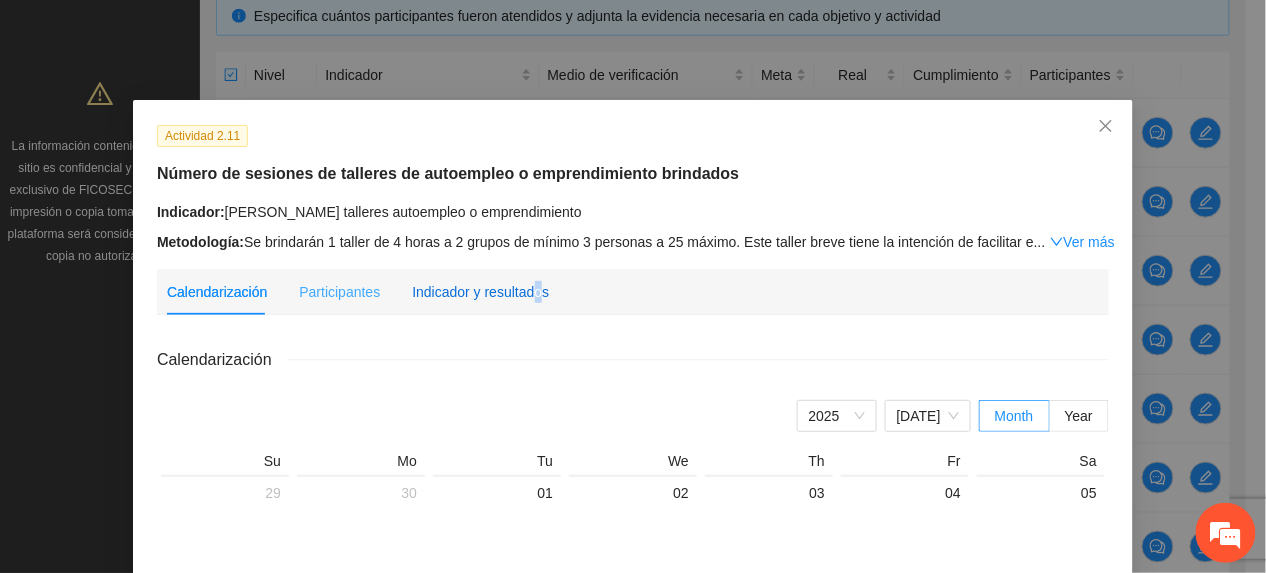 click on "Indicador y resultados" at bounding box center [480, 292] 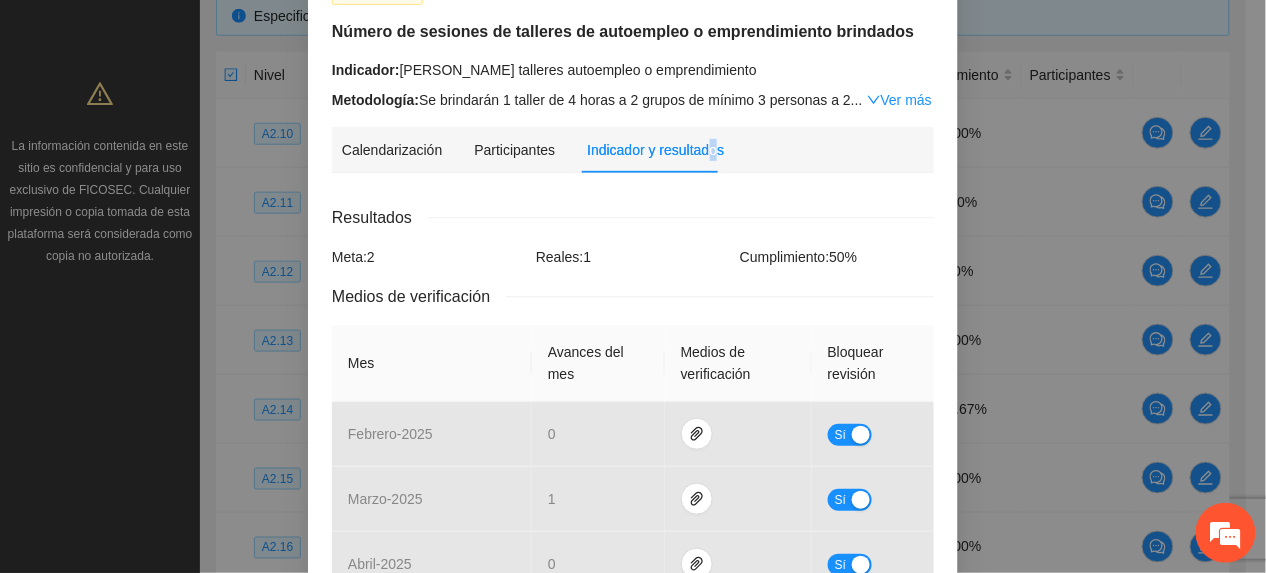 scroll, scrollTop: 400, scrollLeft: 0, axis: vertical 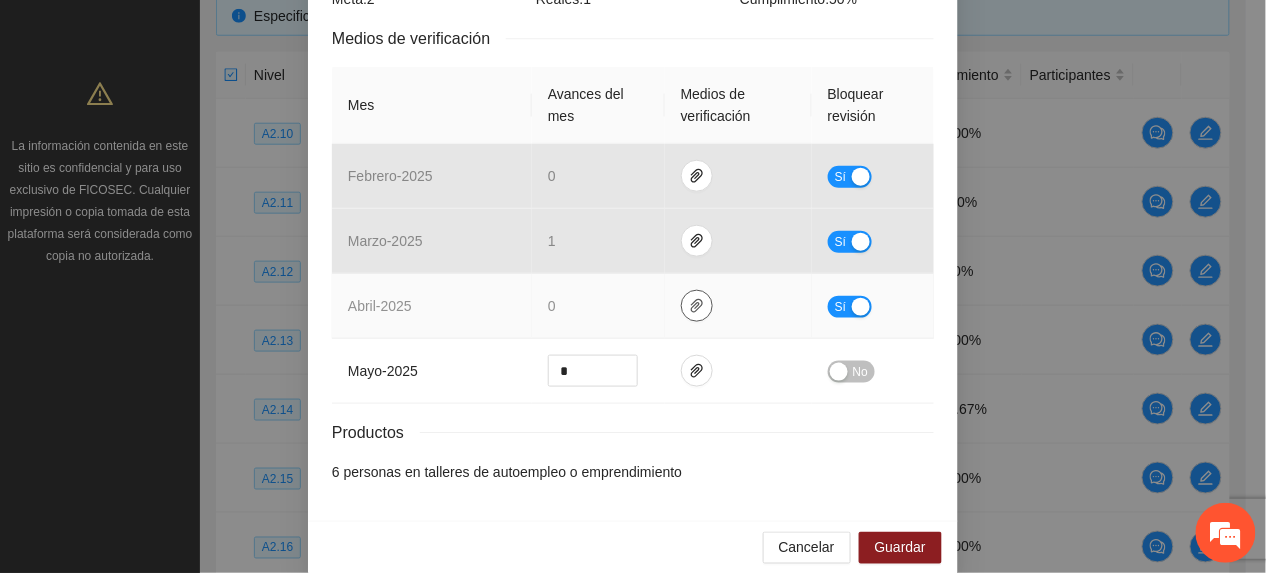 click 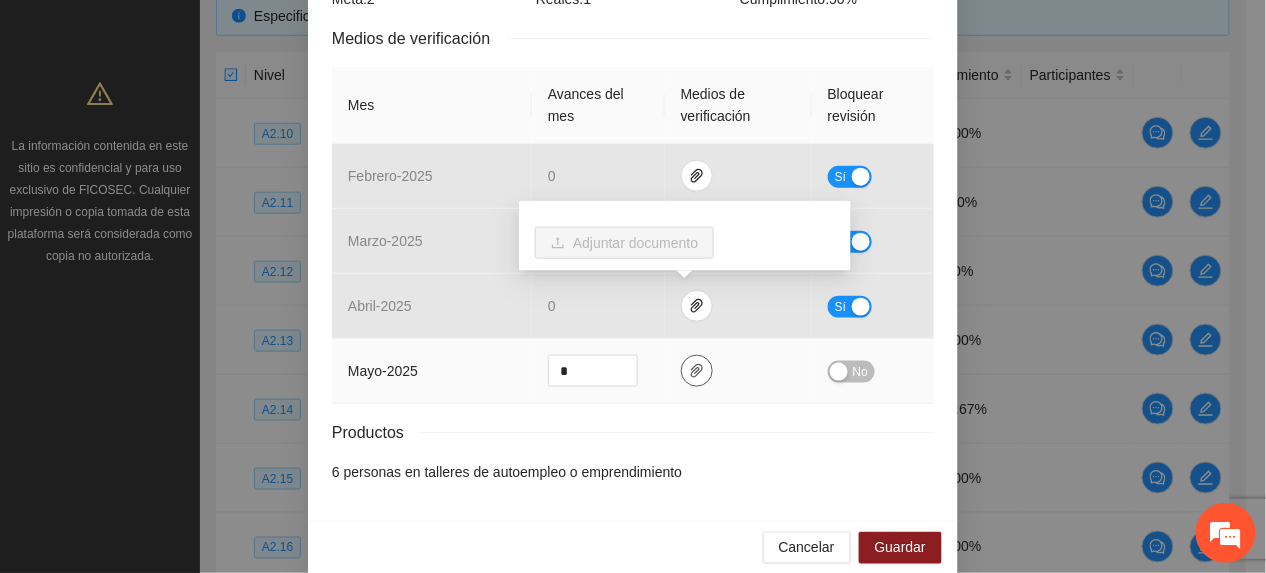 click 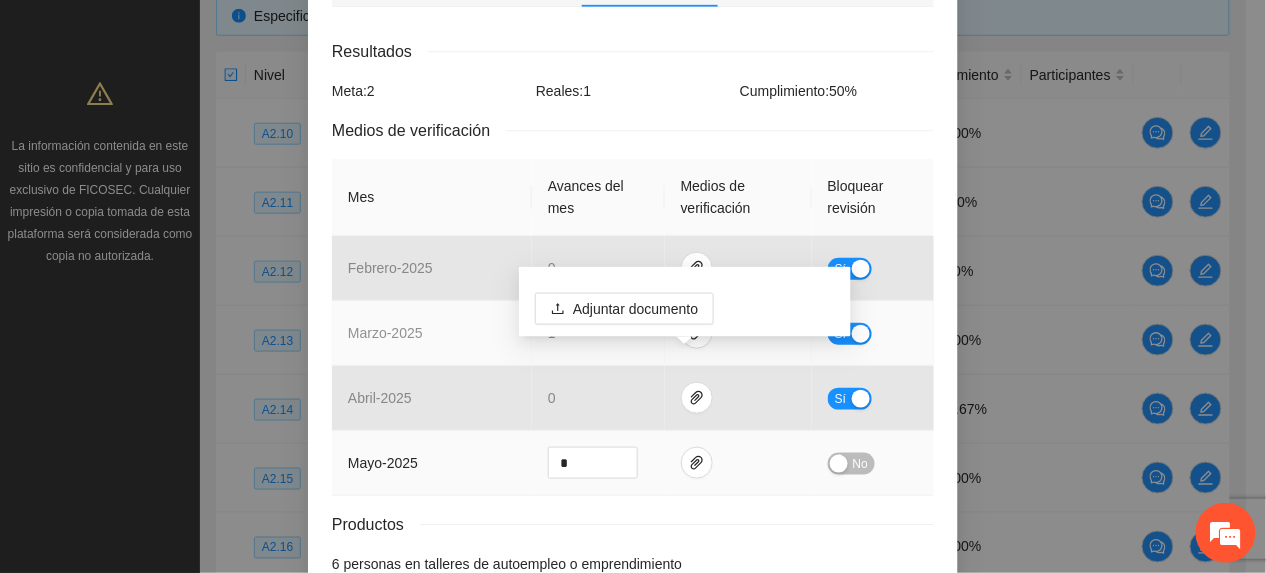 scroll, scrollTop: 428, scrollLeft: 0, axis: vertical 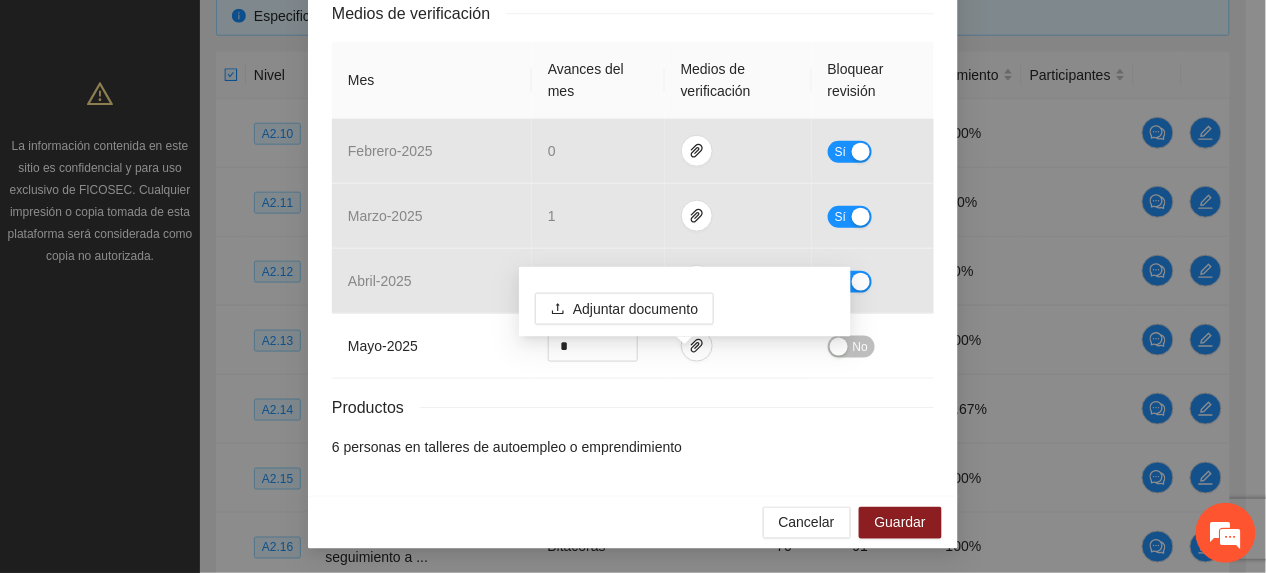 click on "Resultados Meta:  2 Reales:  1 Cumplimiento:  50 % Medios de verificación Mes Avances del mes Medios de verificación Bloquear revisión febrero  -  2025 0 Sí marzo  -  2025 1 Sí abril  -  2025 0 Sí mayo  -  2025 * No Productos 6 personas en talleres de autoempleo o emprendimiento" at bounding box center (633, 190) 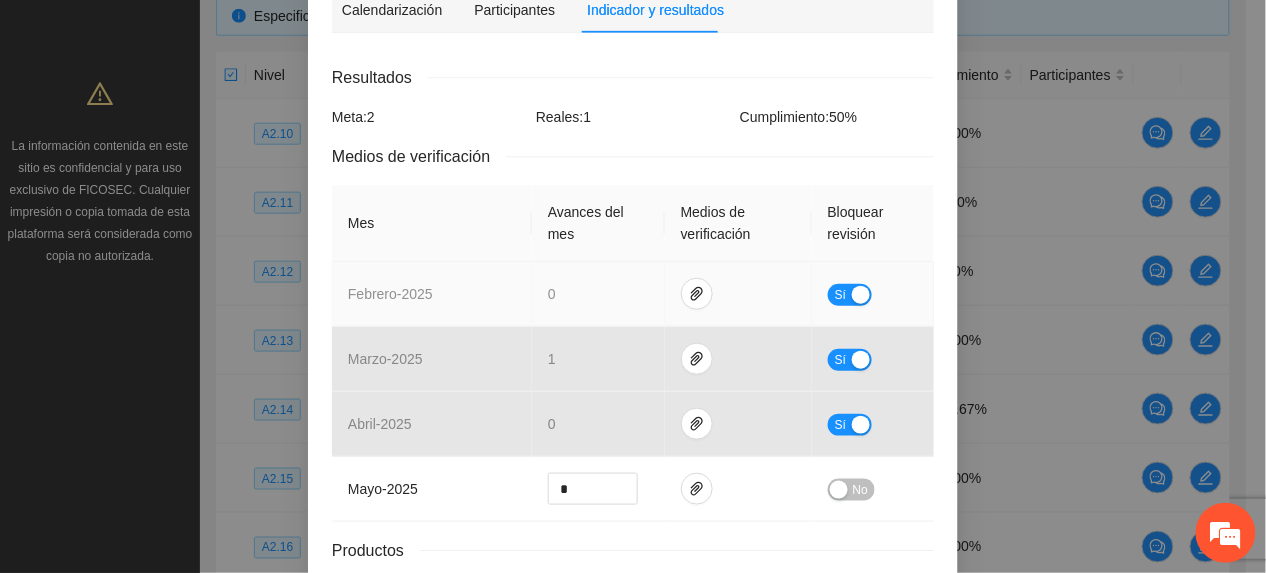 scroll, scrollTop: 0, scrollLeft: 0, axis: both 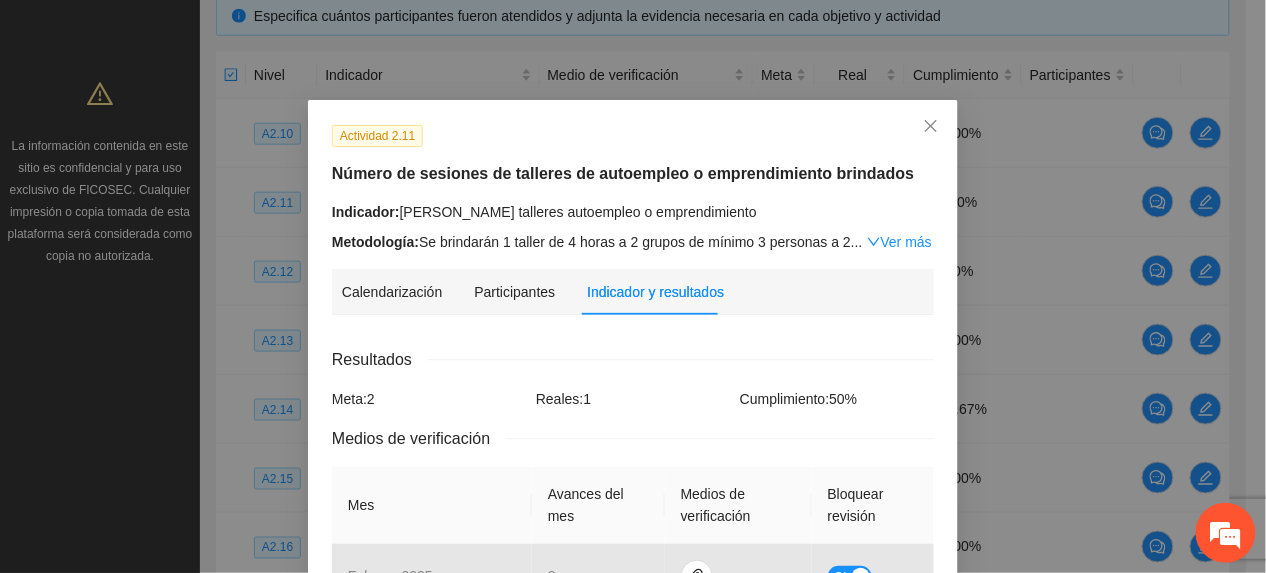 click on "Ver más" at bounding box center [899, 242] 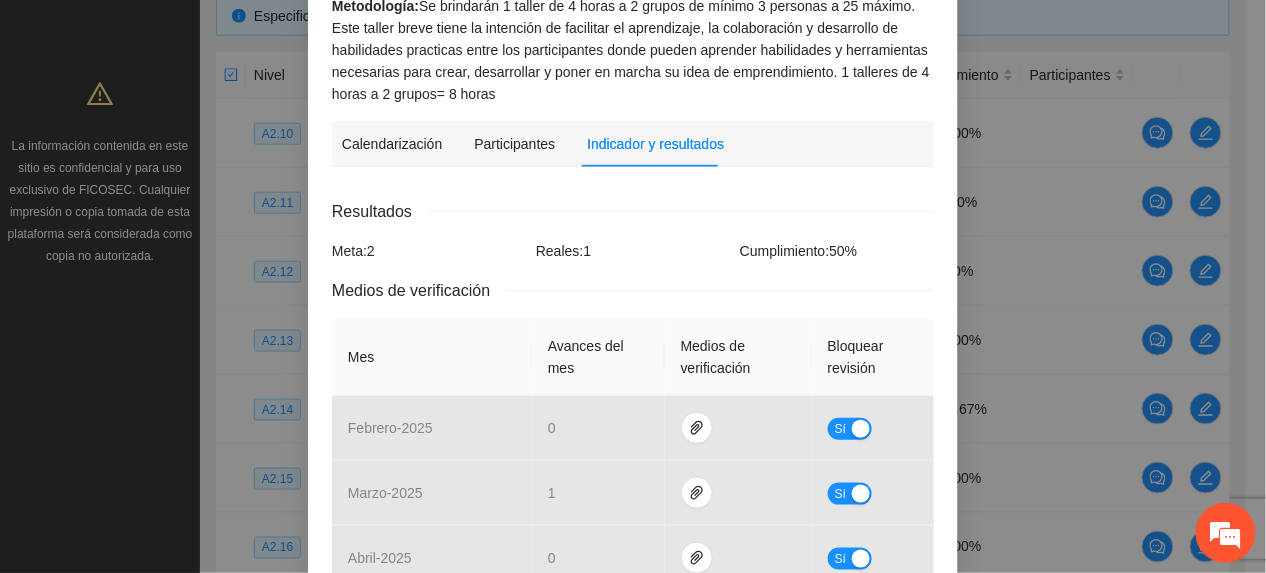 scroll, scrollTop: 266, scrollLeft: 0, axis: vertical 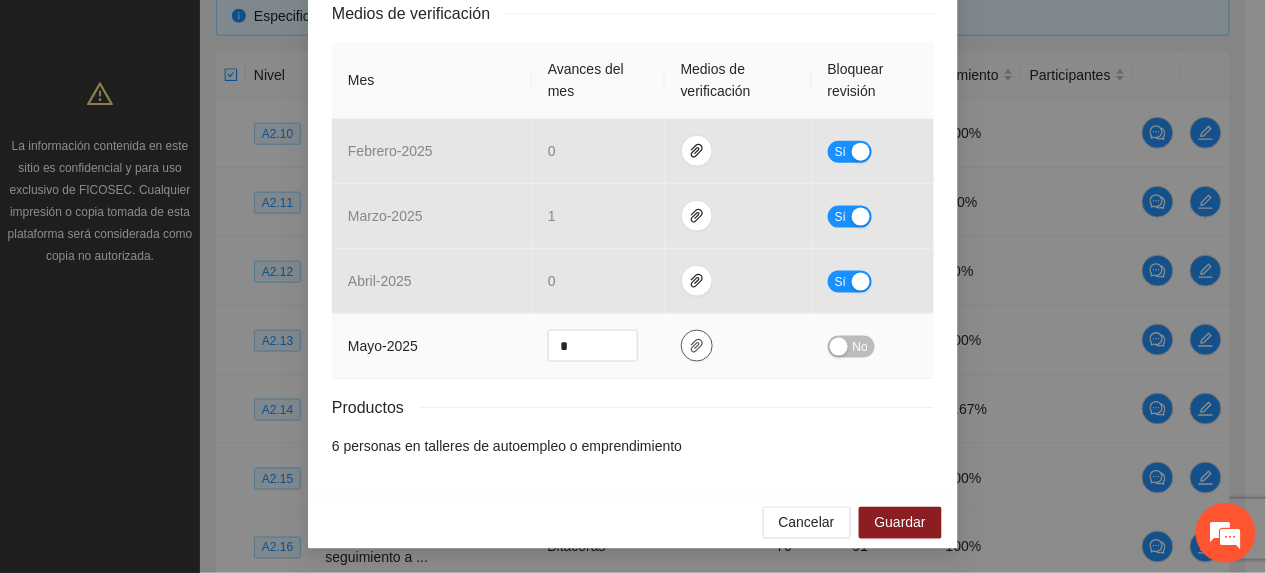 drag, startPoint x: 684, startPoint y: 345, endPoint x: 720, endPoint y: 349, distance: 36.221542 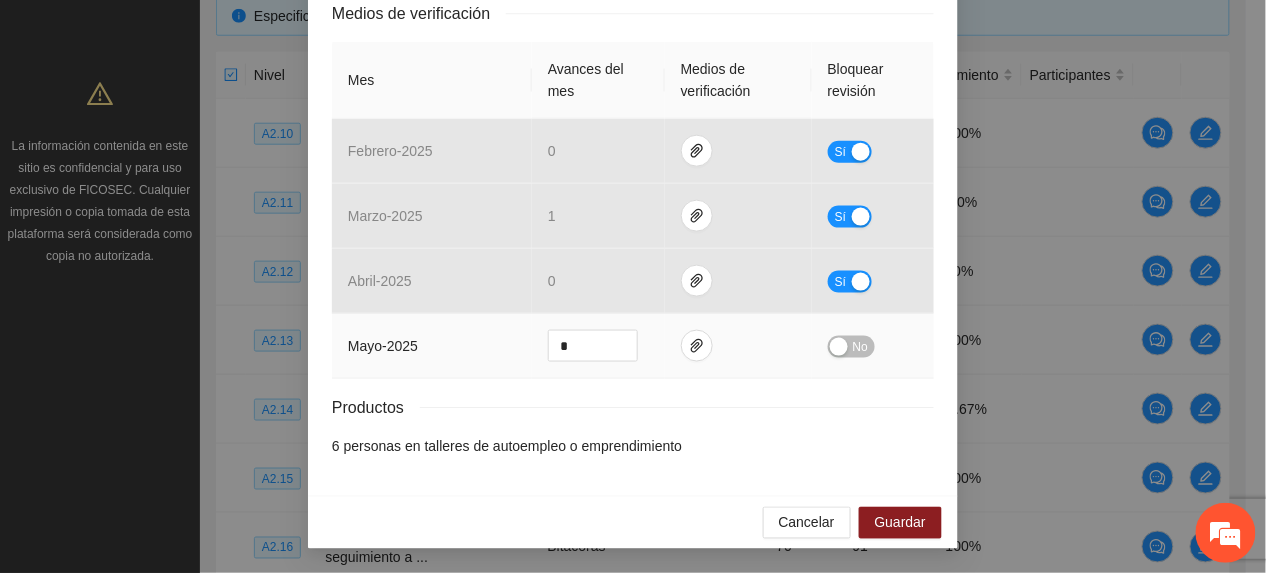 click on "No" at bounding box center (860, 347) 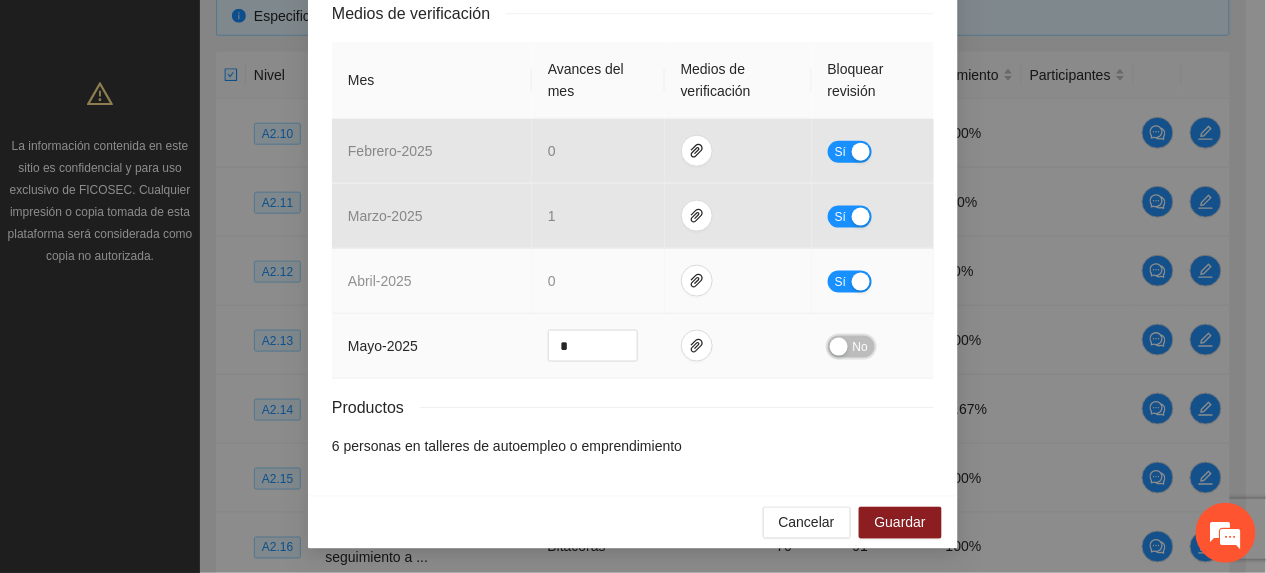 scroll, scrollTop: 514, scrollLeft: 0, axis: vertical 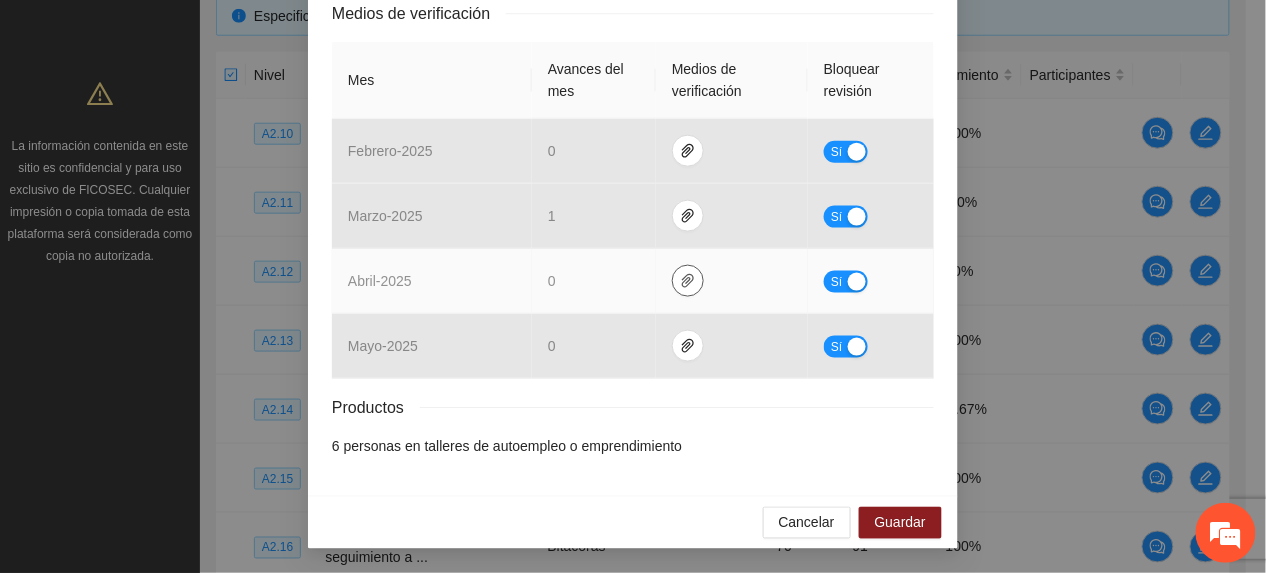 click 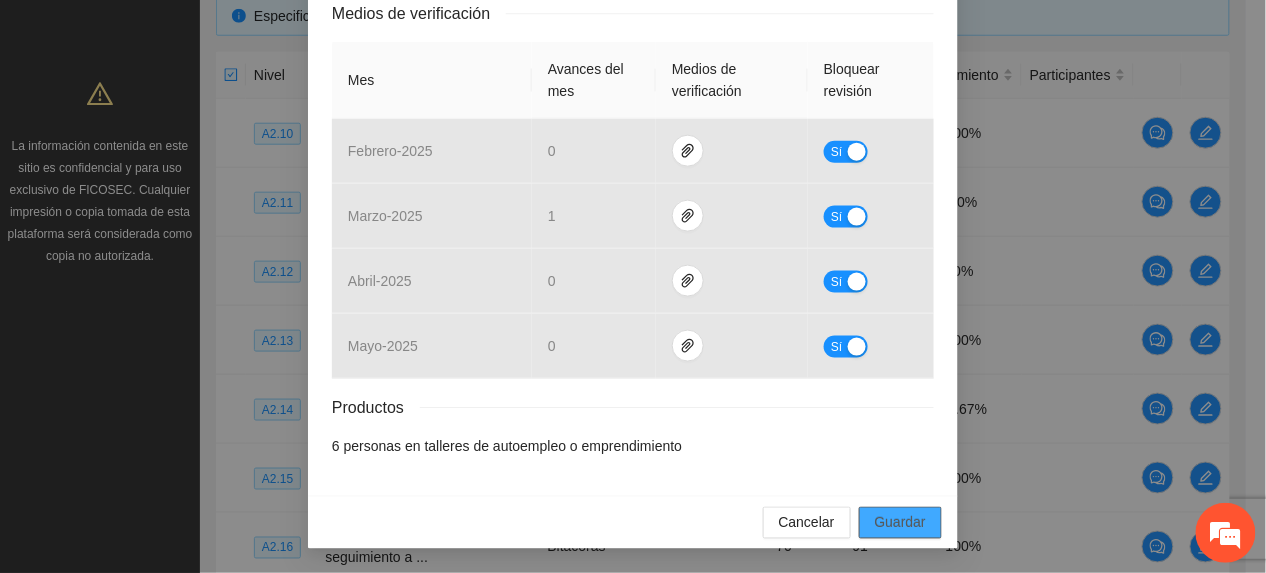 click on "Guardar" at bounding box center (900, 523) 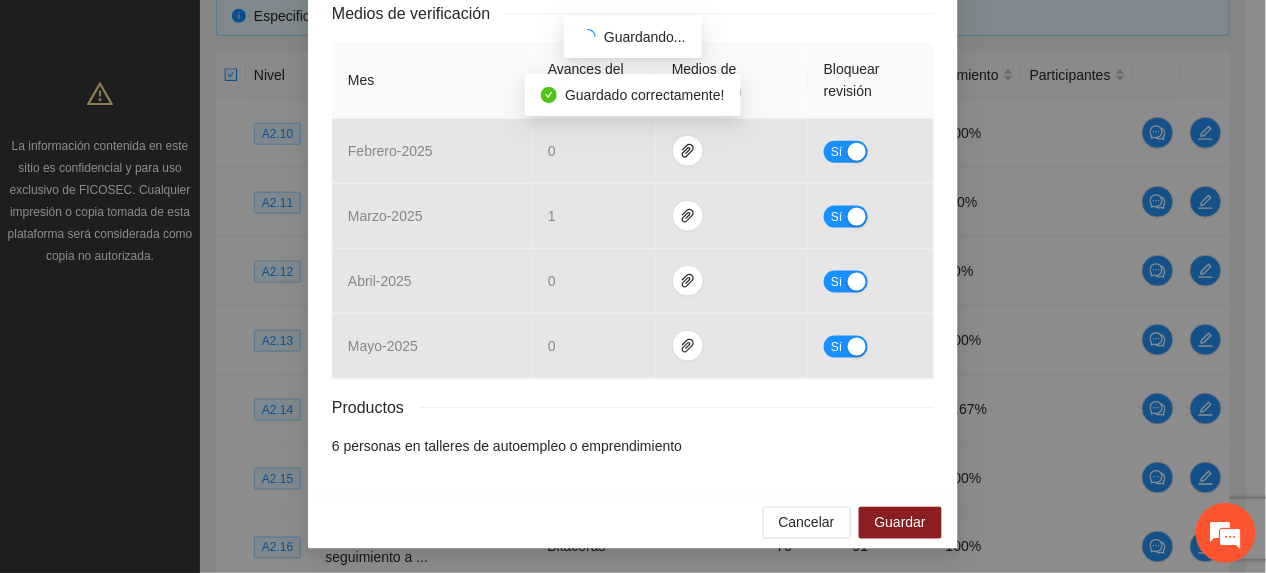 scroll, scrollTop: 414, scrollLeft: 0, axis: vertical 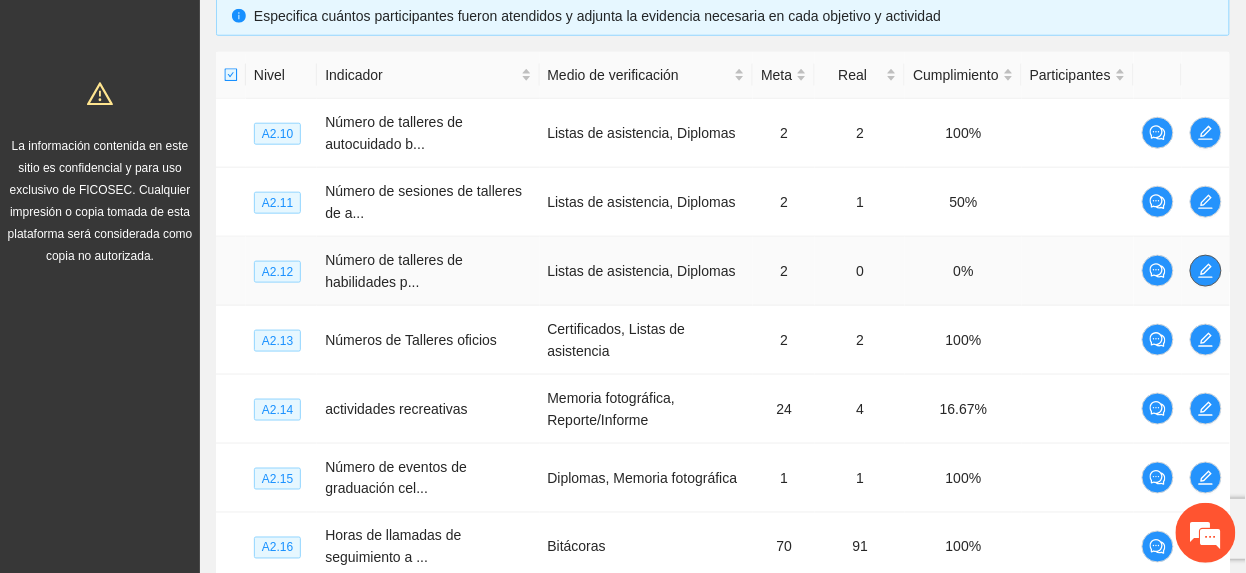 click 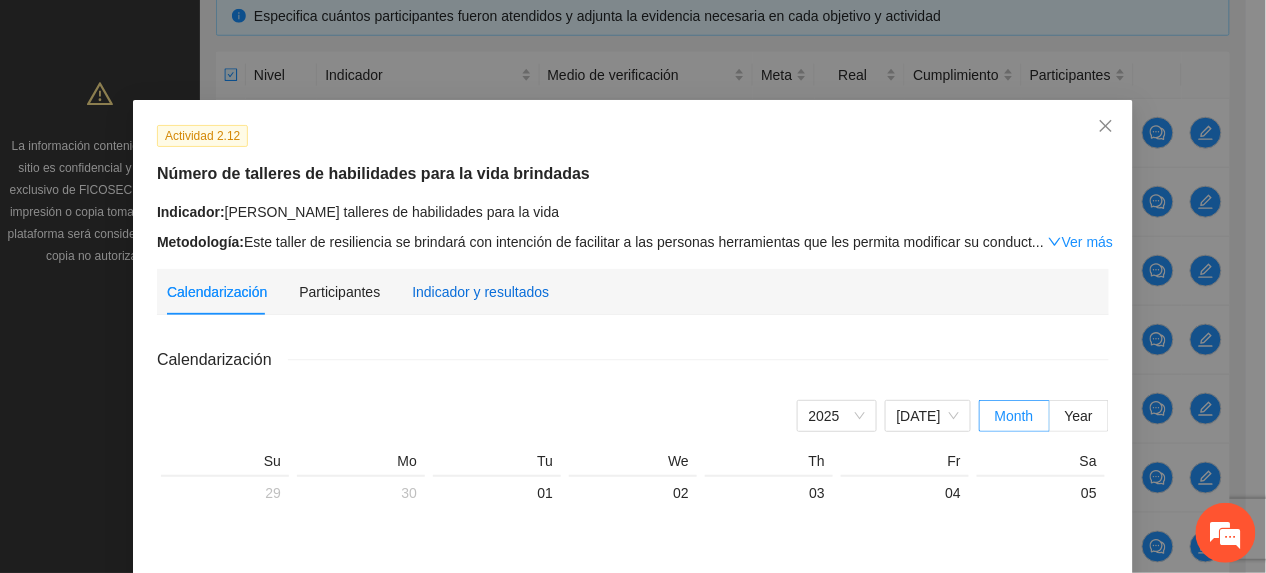 click on "Indicador y resultados" at bounding box center (480, 292) 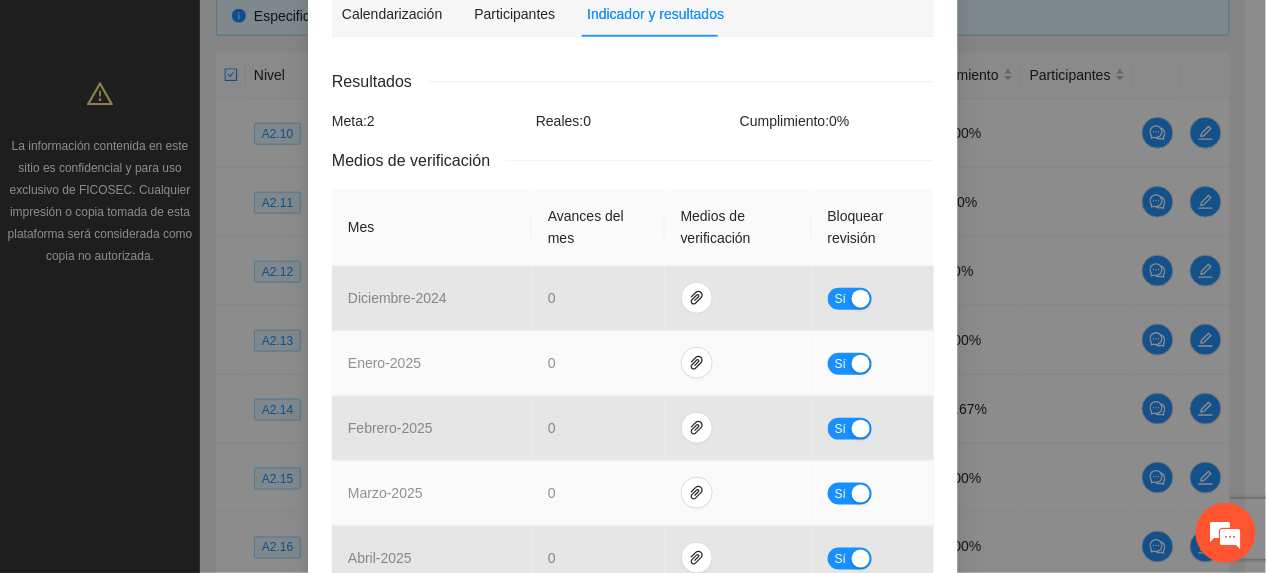 scroll, scrollTop: 558, scrollLeft: 0, axis: vertical 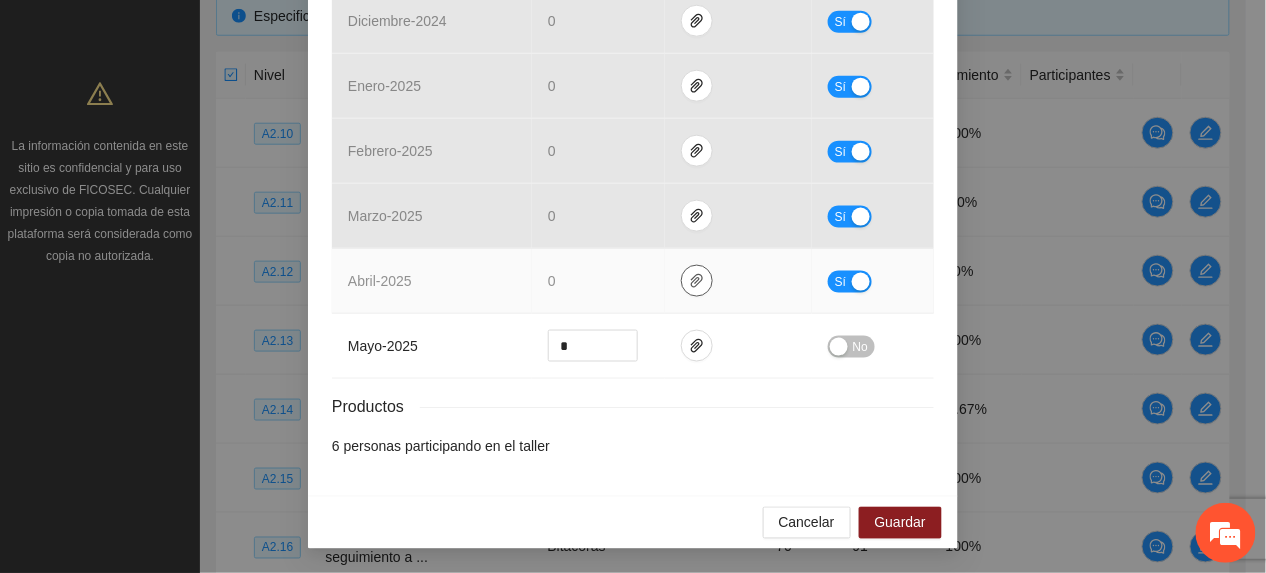 click 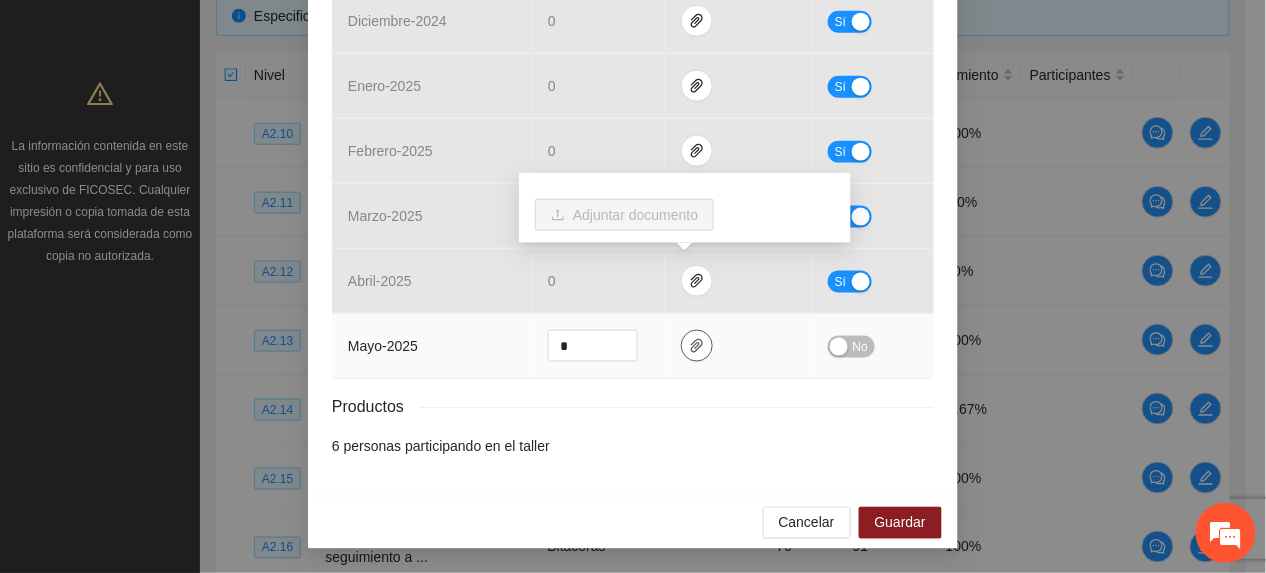 click 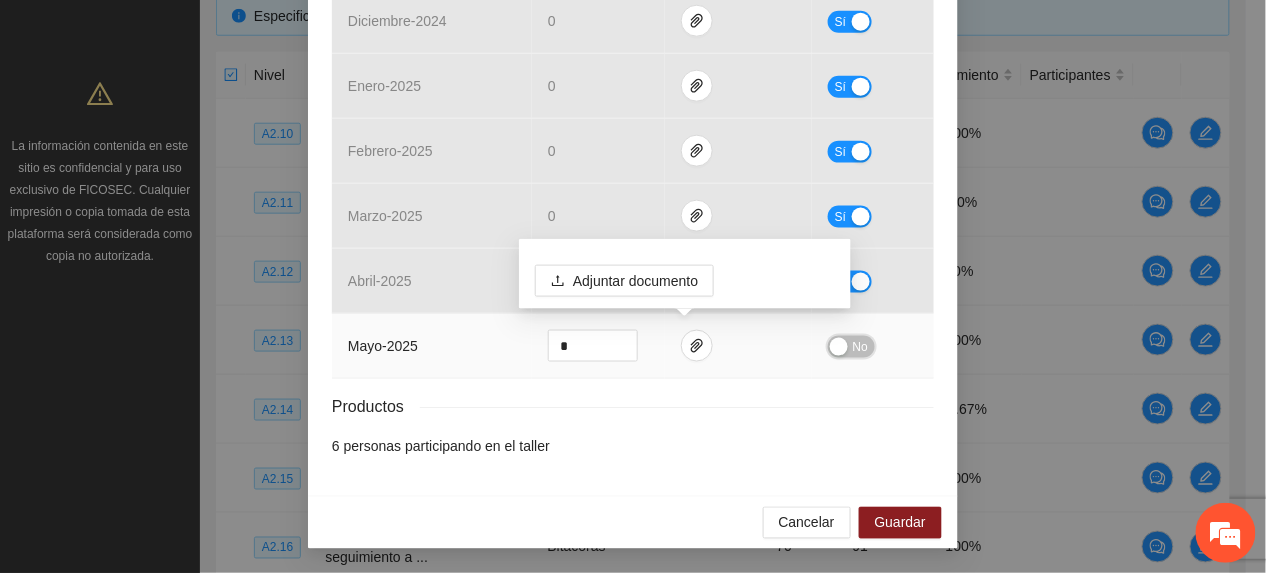 drag, startPoint x: 856, startPoint y: 349, endPoint x: 876, endPoint y: 381, distance: 37.735924 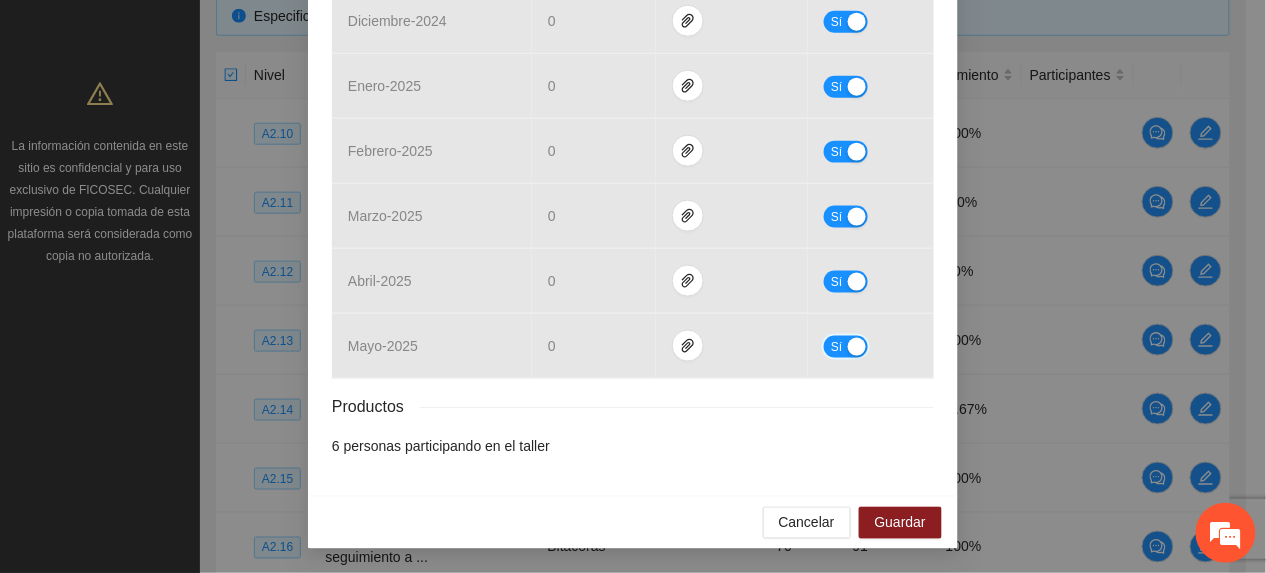 scroll, scrollTop: 557, scrollLeft: 0, axis: vertical 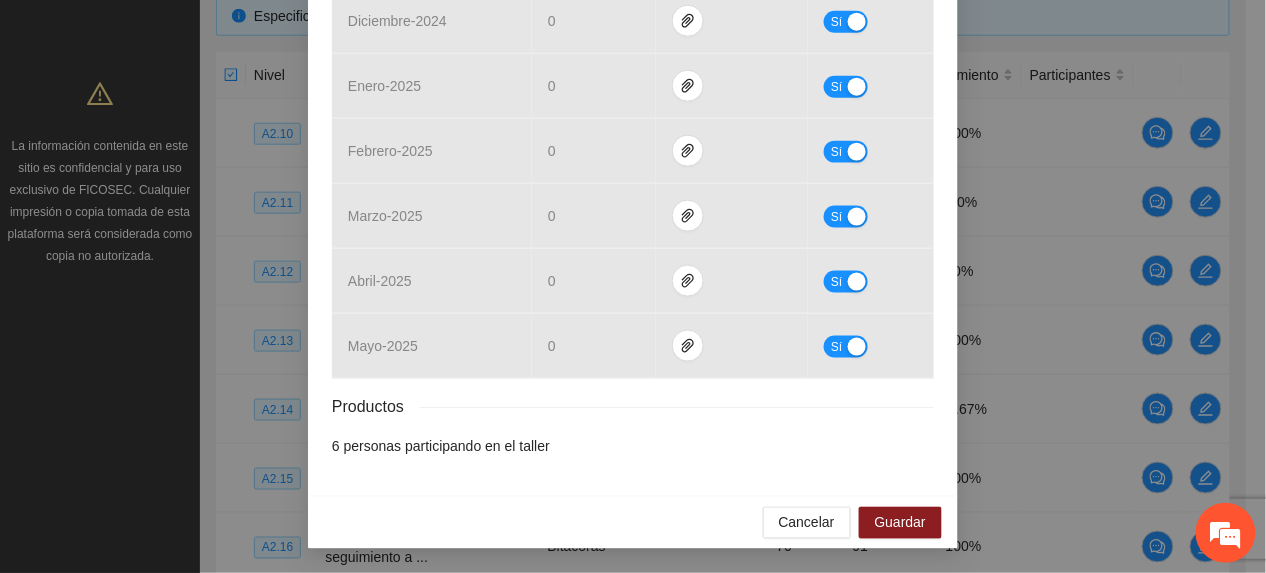 click on "Cancelar Guardar" at bounding box center [633, 522] 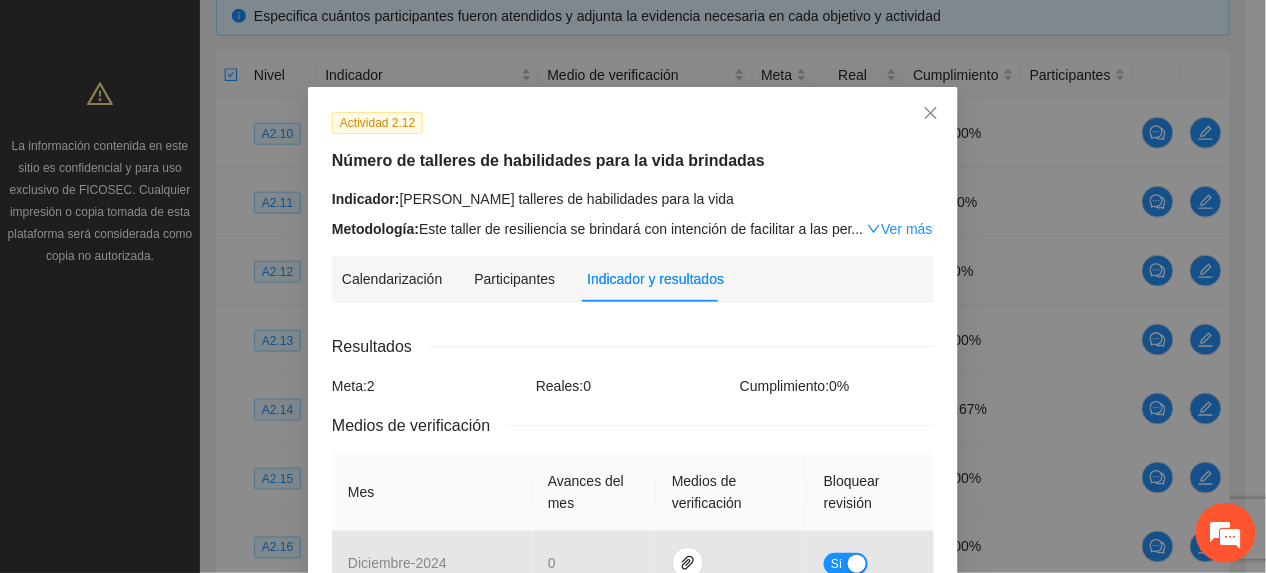 scroll, scrollTop: 0, scrollLeft: 0, axis: both 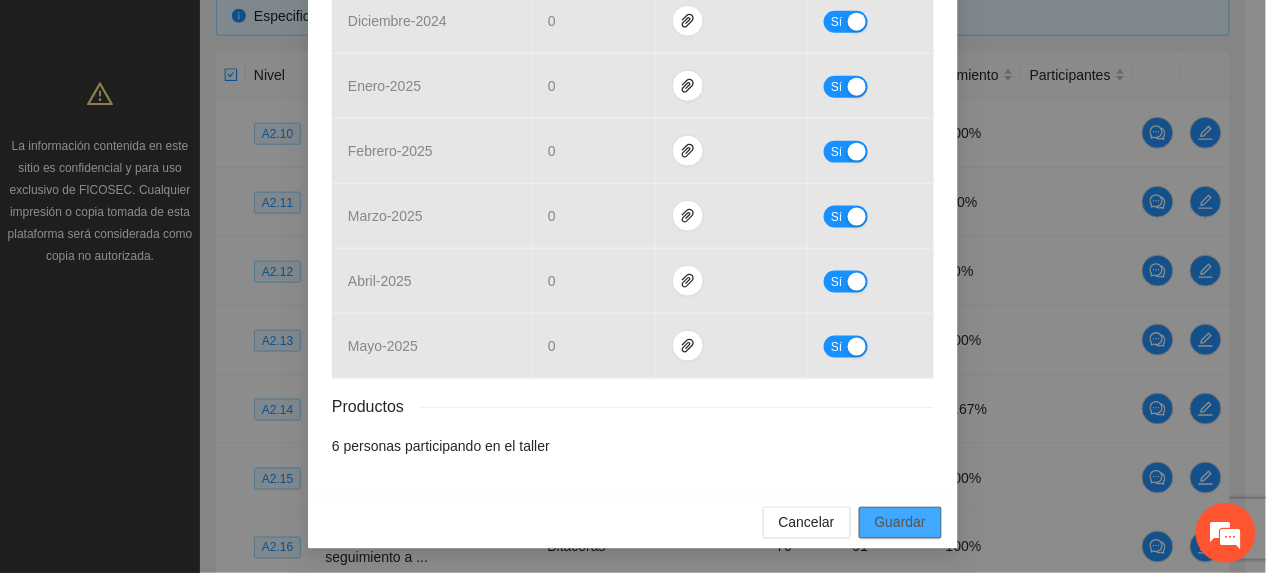 click on "Guardar" at bounding box center [900, 523] 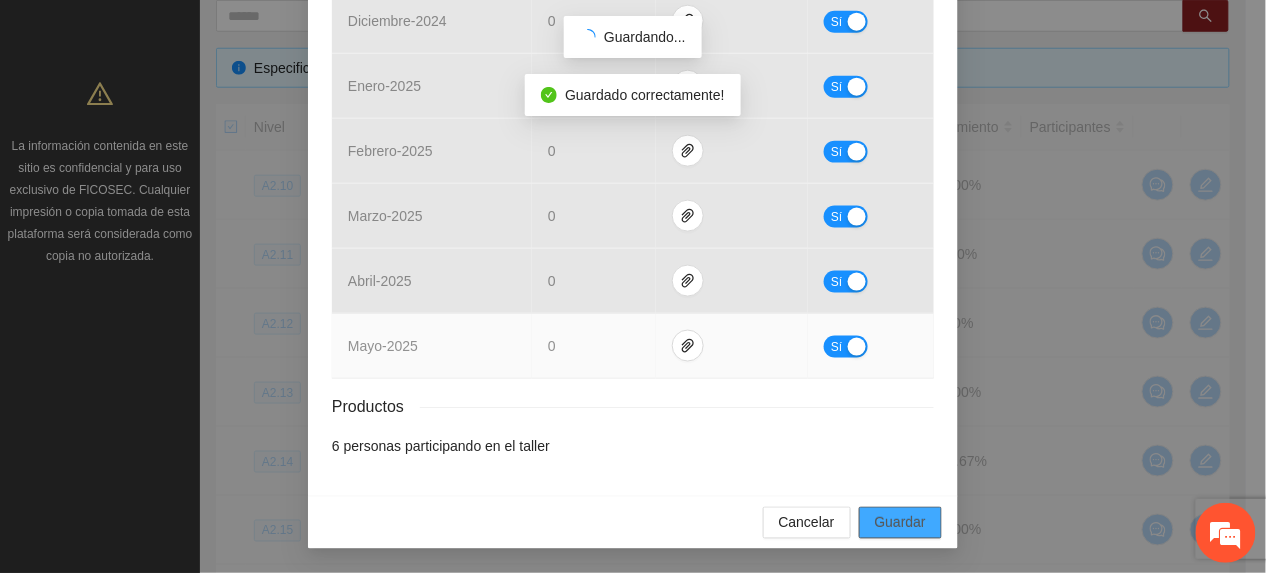 scroll, scrollTop: 457, scrollLeft: 0, axis: vertical 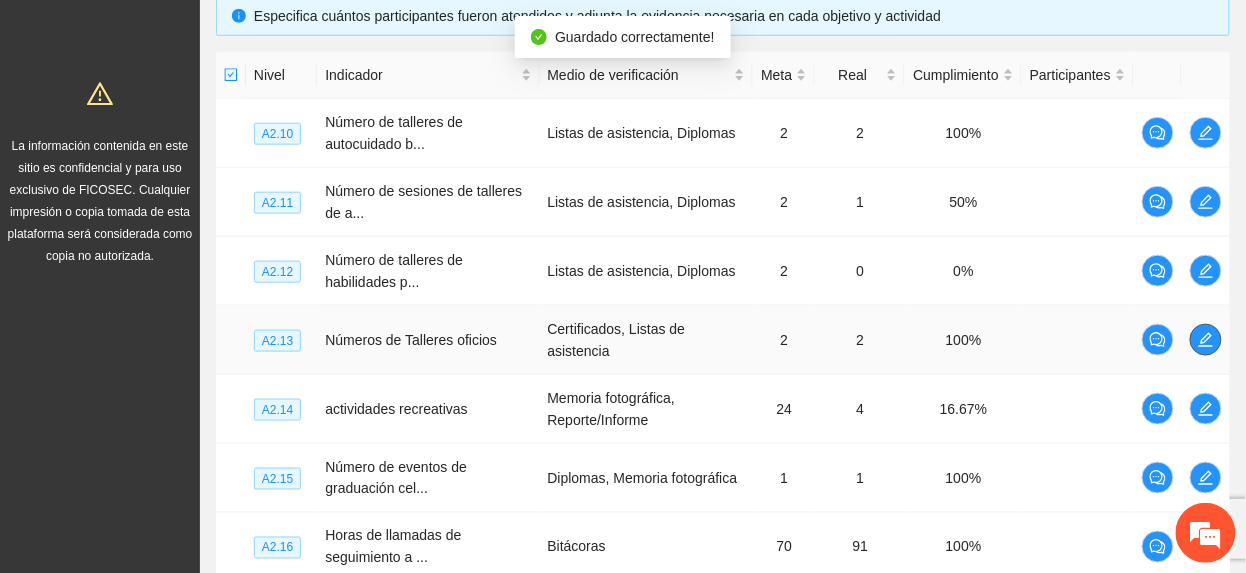 click at bounding box center (1206, 340) 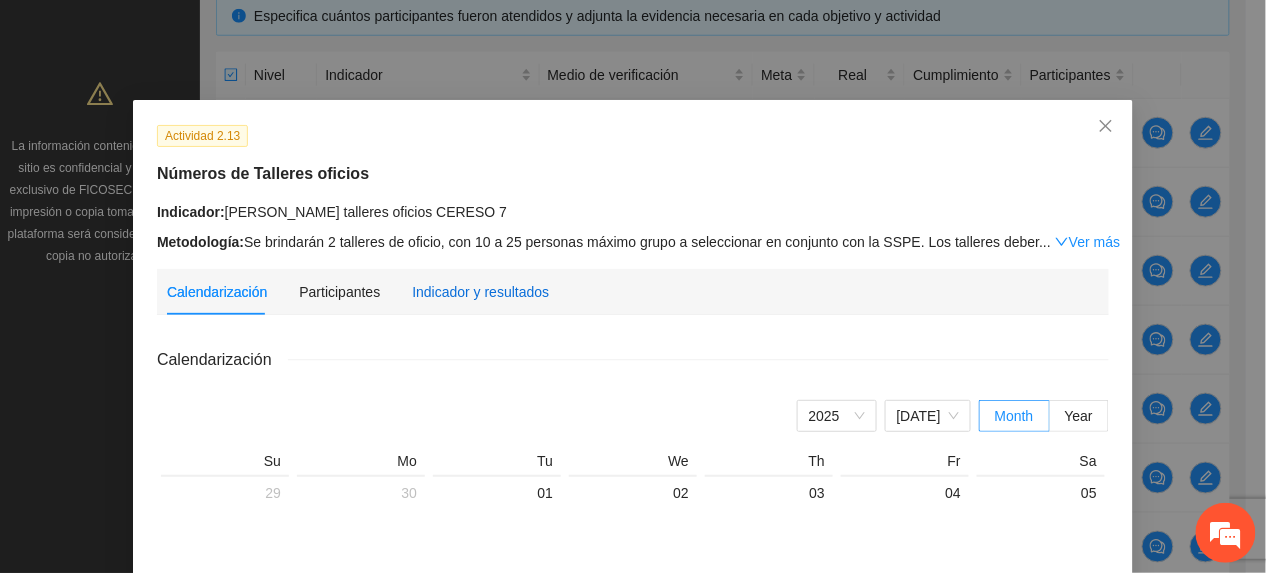 click on "Indicador y resultados" at bounding box center [480, 292] 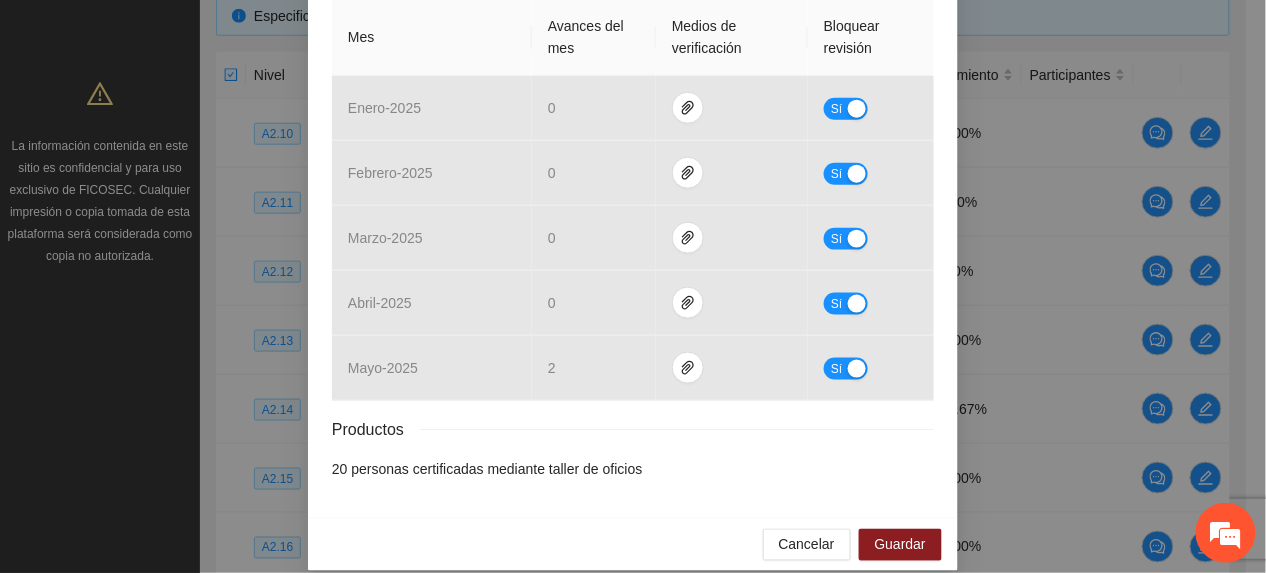 scroll, scrollTop: 492, scrollLeft: 0, axis: vertical 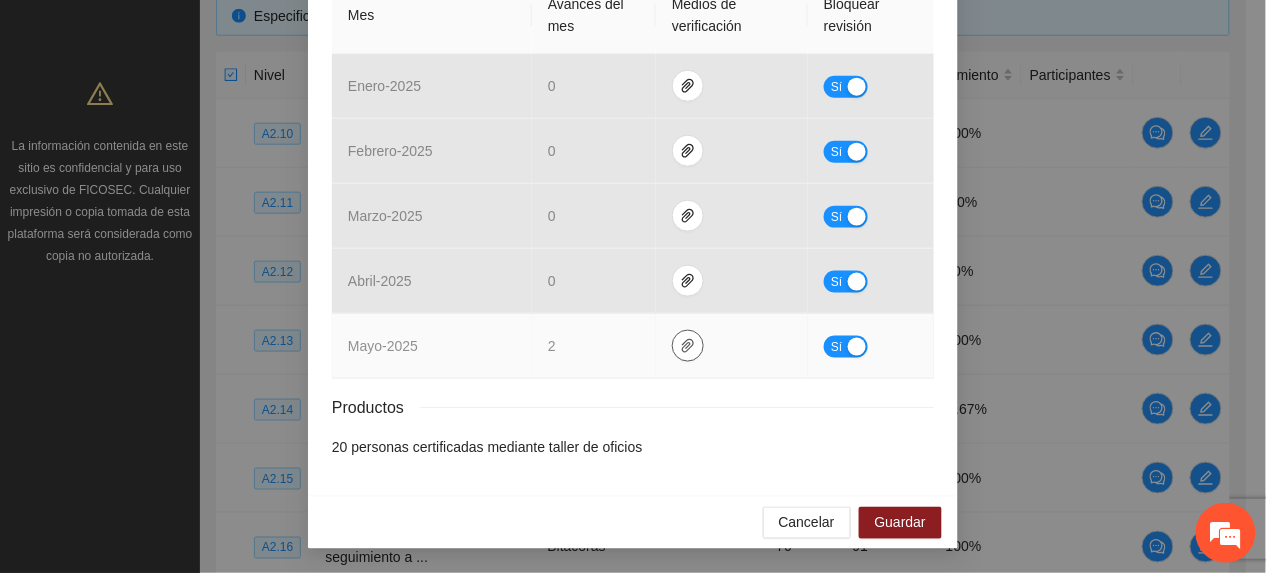 click at bounding box center (688, 346) 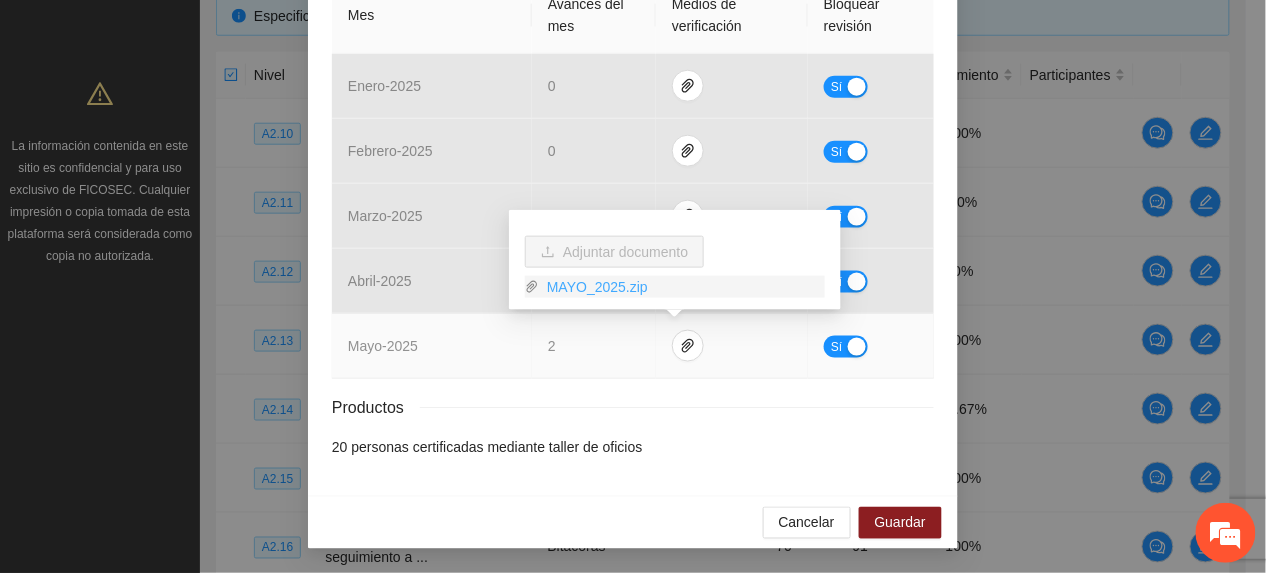 click on "MAYO_2025.zip" at bounding box center (682, 287) 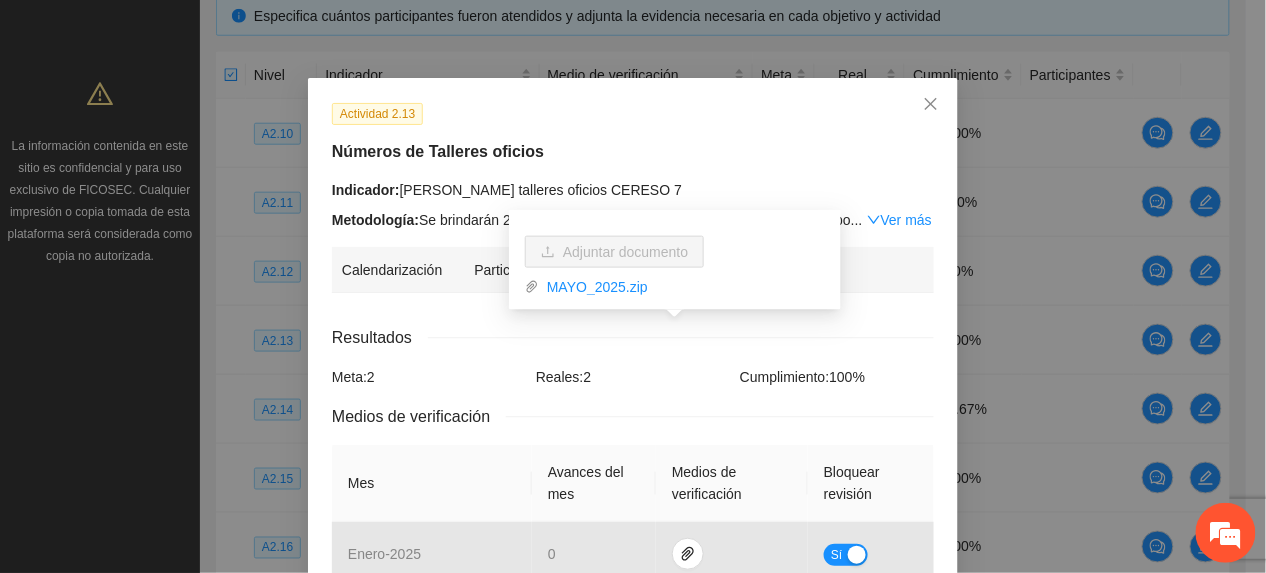scroll, scrollTop: 0, scrollLeft: 0, axis: both 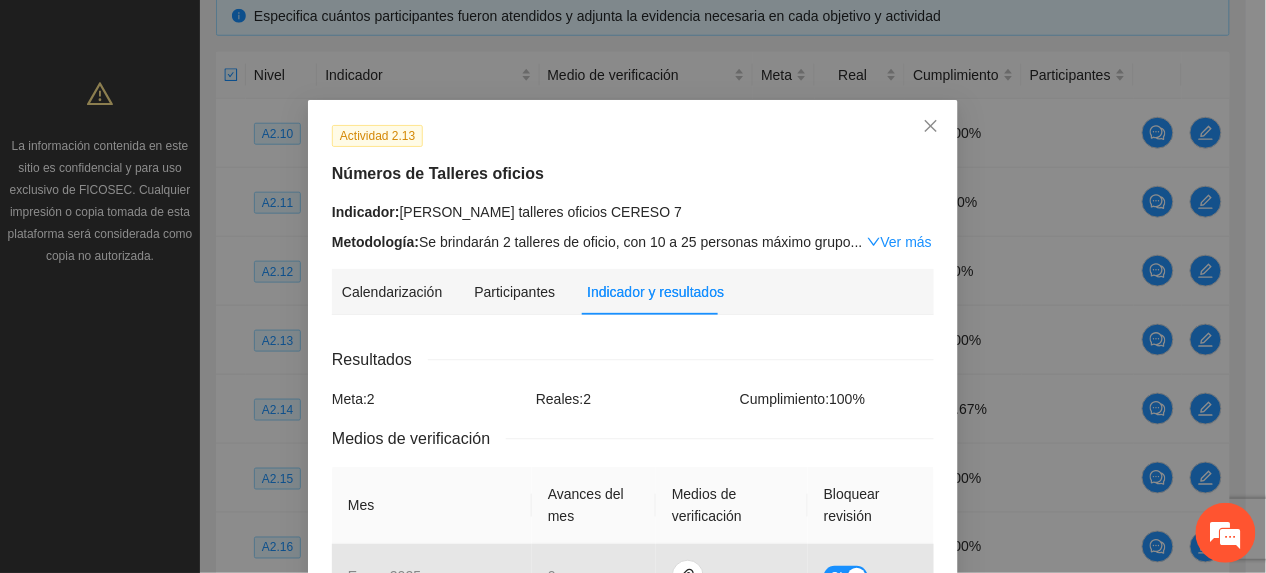 drag, startPoint x: 725, startPoint y: 133, endPoint x: 749, endPoint y: 146, distance: 27.294687 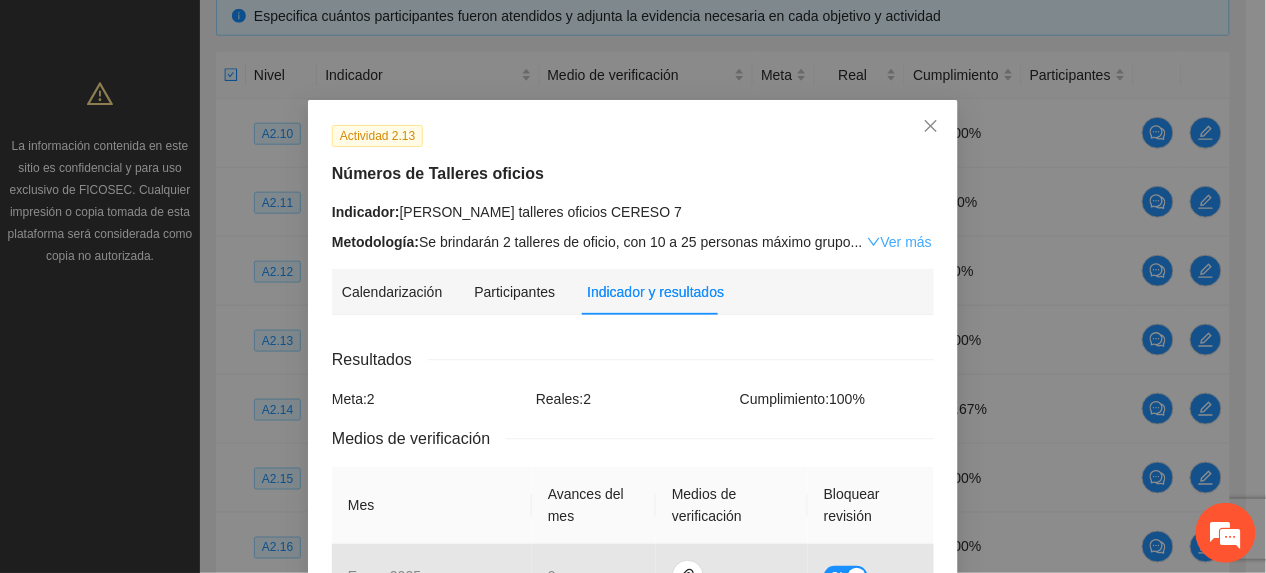 click on "Ver más" at bounding box center [899, 242] 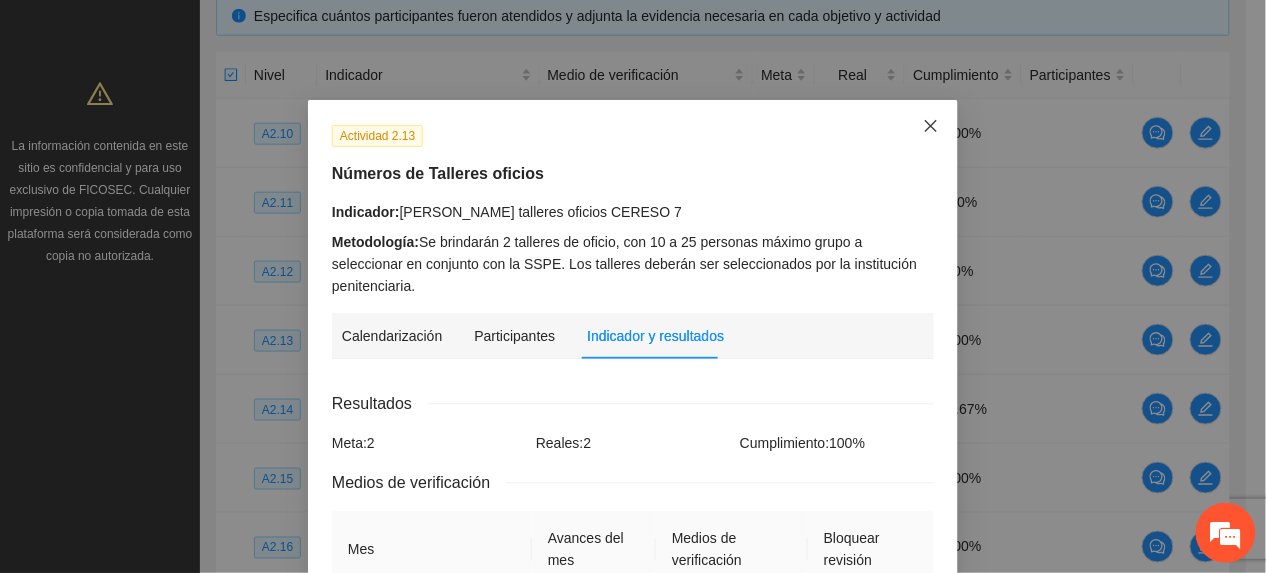 drag, startPoint x: 925, startPoint y: 140, endPoint x: 896, endPoint y: 156, distance: 33.12099 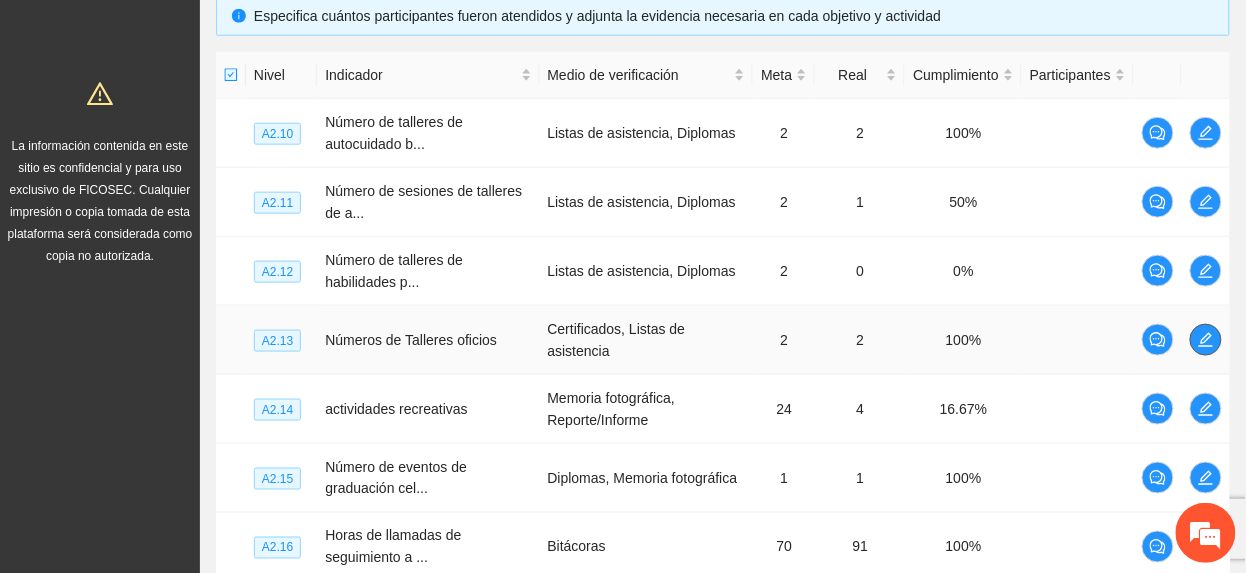 click at bounding box center [1206, 340] 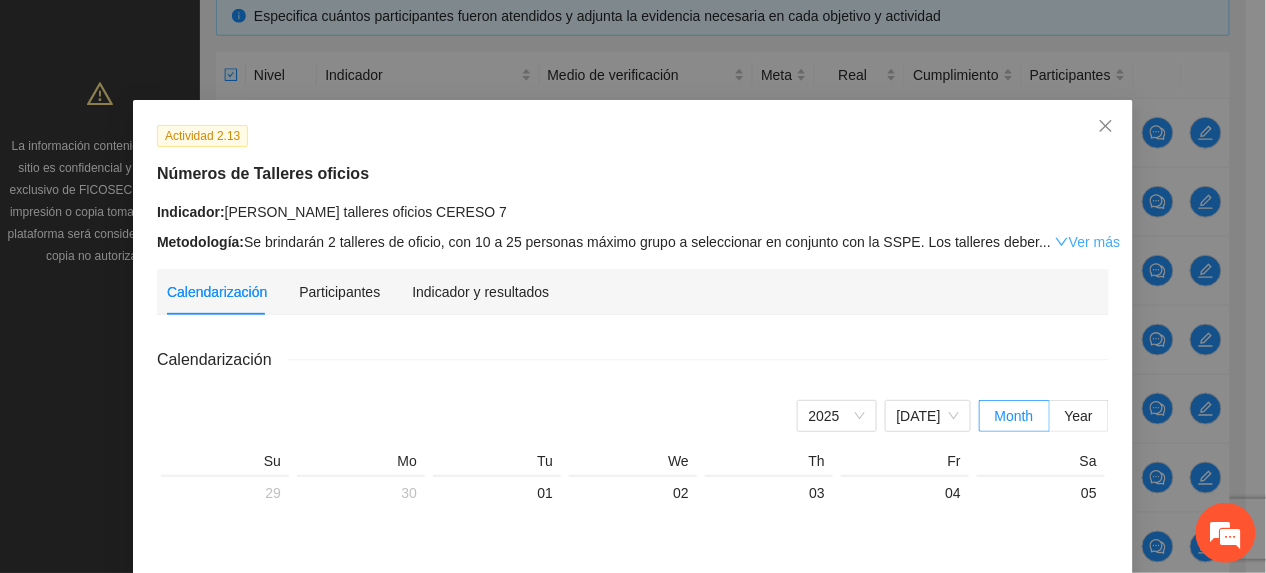 click on "Ver más" at bounding box center [1087, 242] 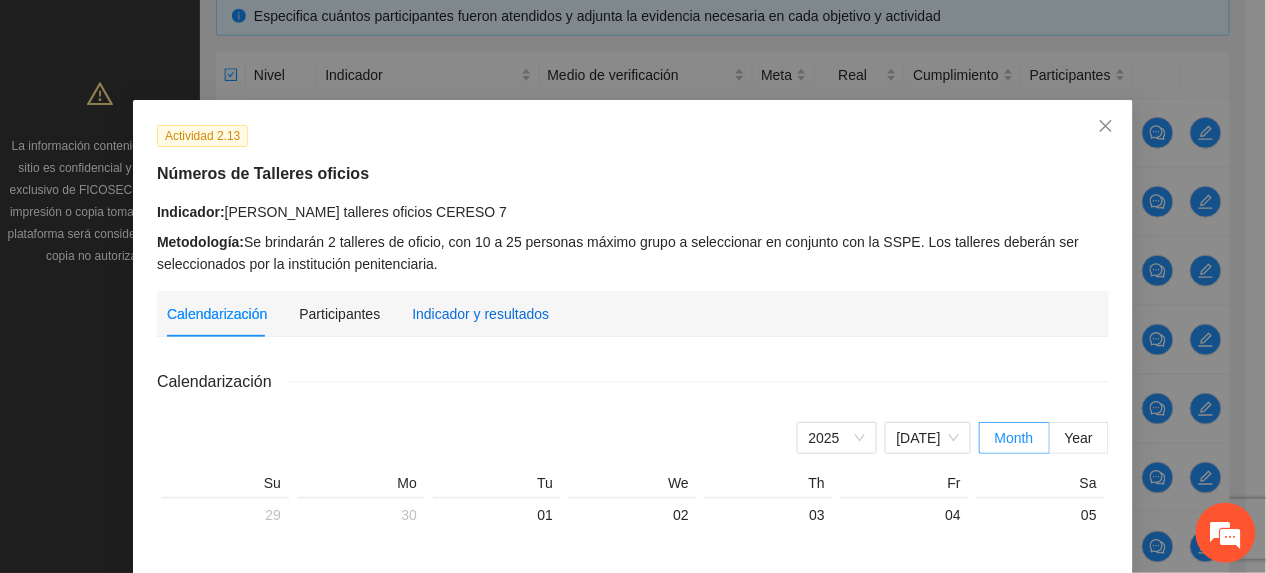 click on "Indicador y resultados" at bounding box center [480, 314] 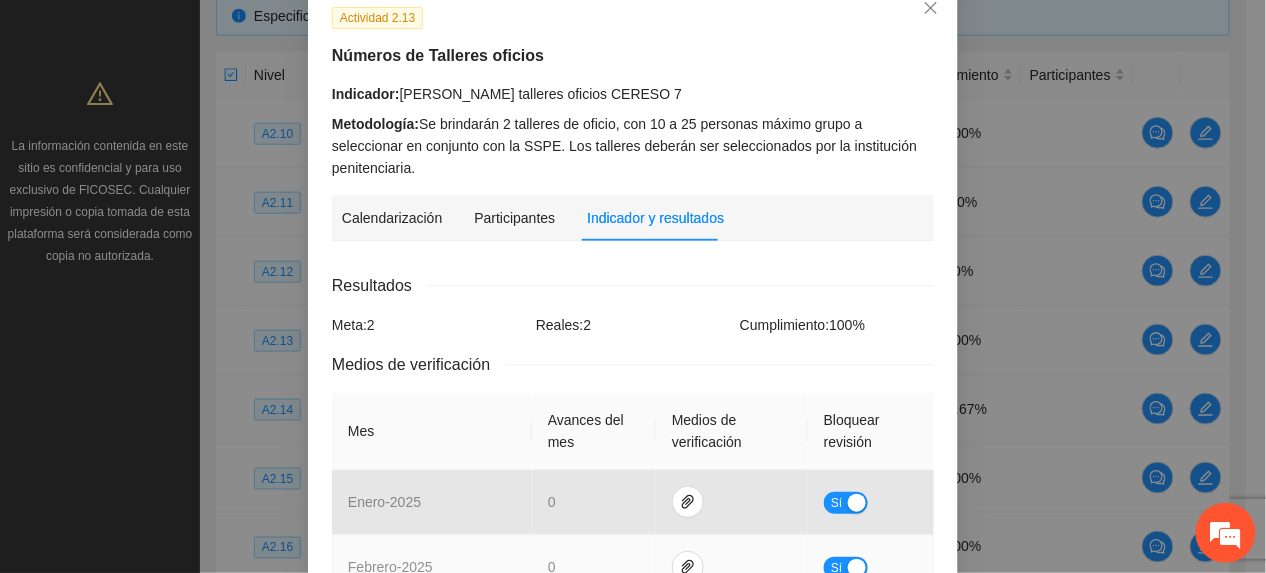 scroll, scrollTop: 0, scrollLeft: 0, axis: both 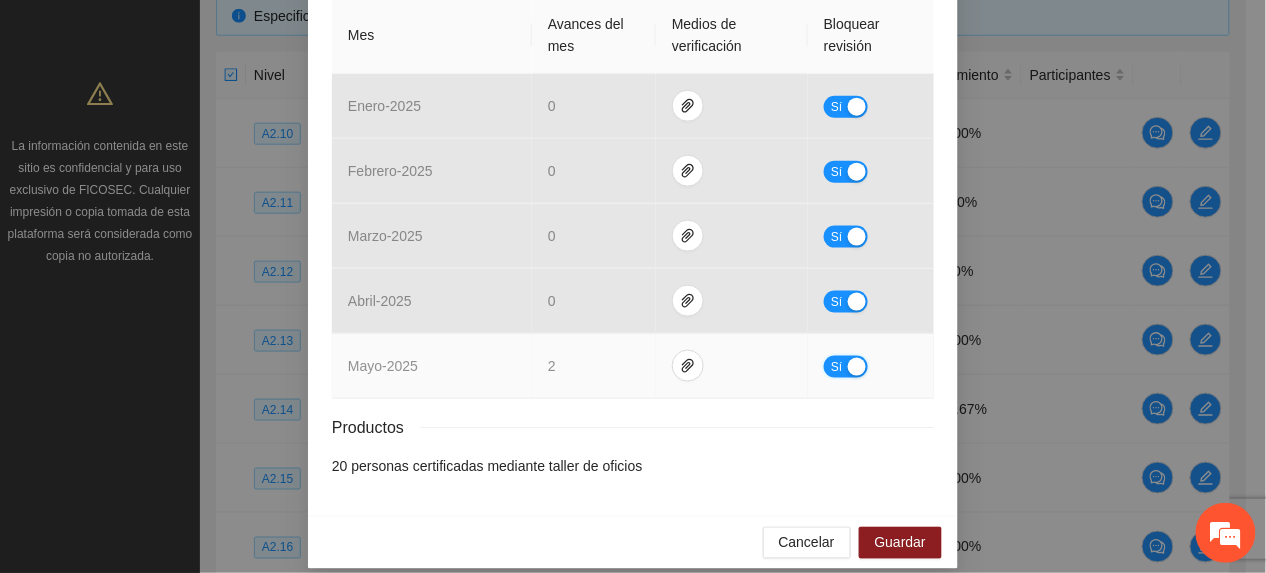 drag, startPoint x: 828, startPoint y: 353, endPoint x: 829, endPoint y: 380, distance: 27.018513 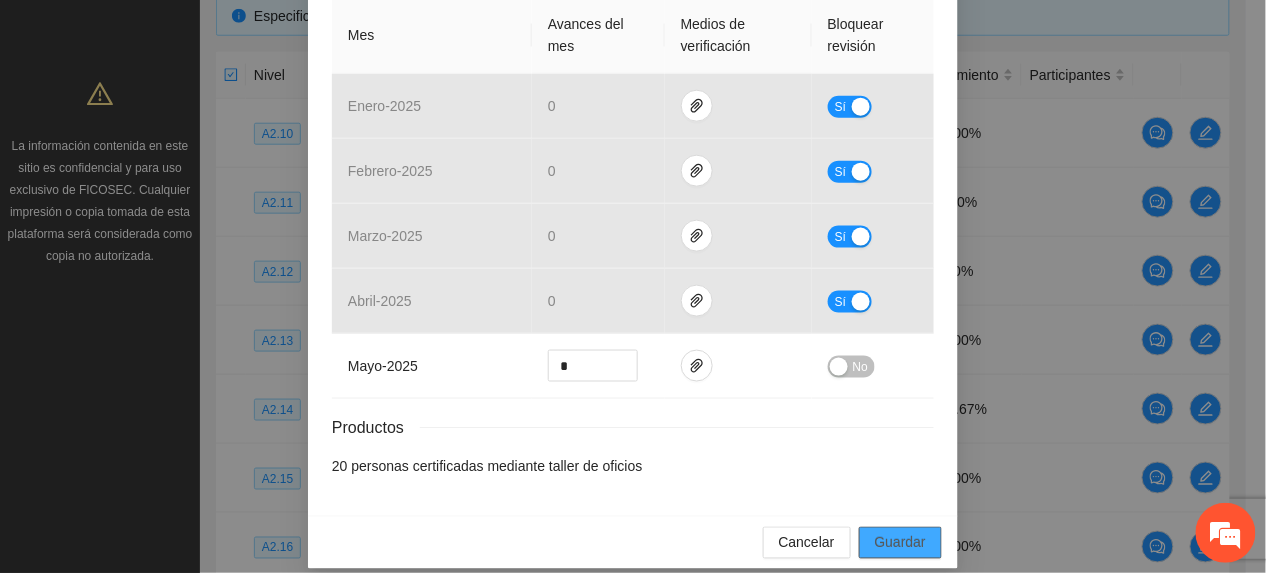 drag, startPoint x: 906, startPoint y: 516, endPoint x: 1221, endPoint y: 286, distance: 390.03204 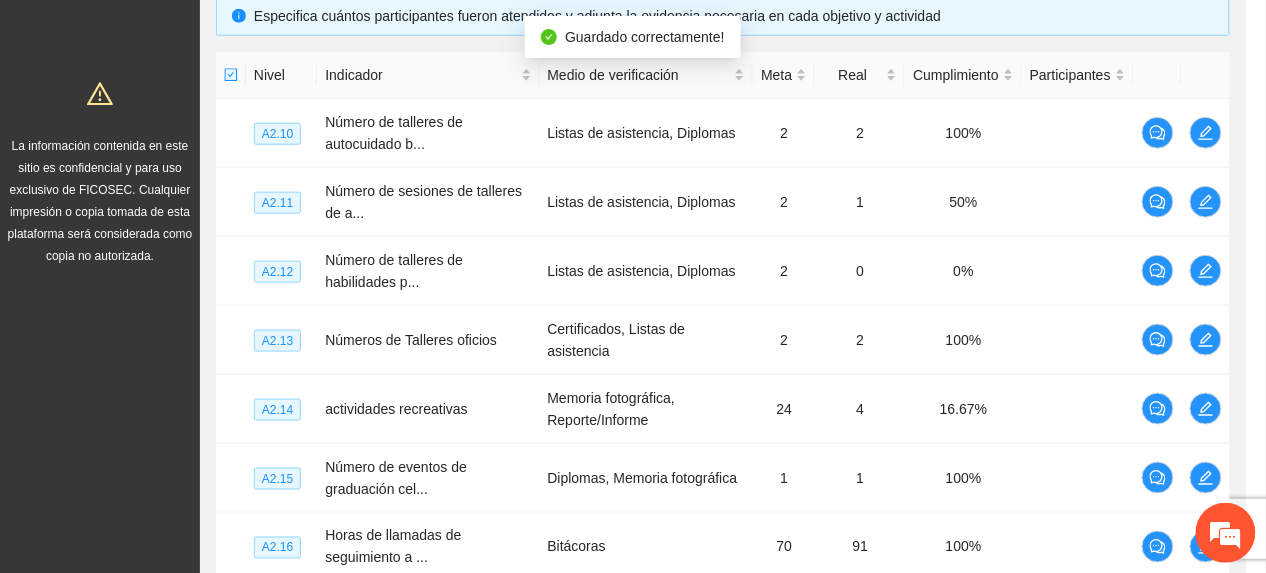 scroll, scrollTop: 414, scrollLeft: 0, axis: vertical 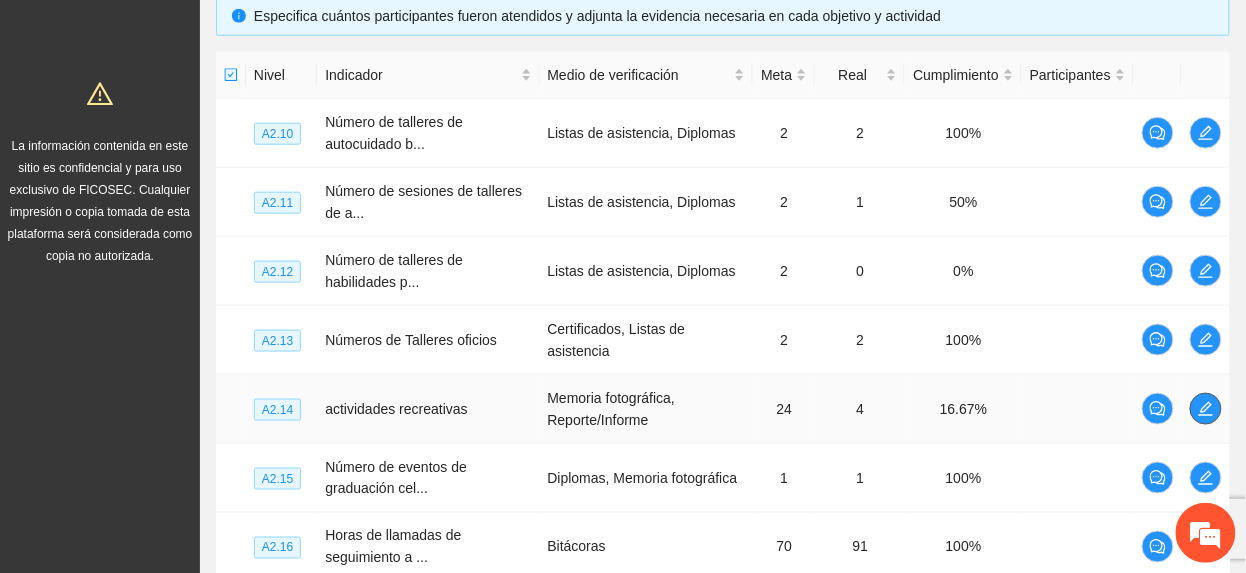 click 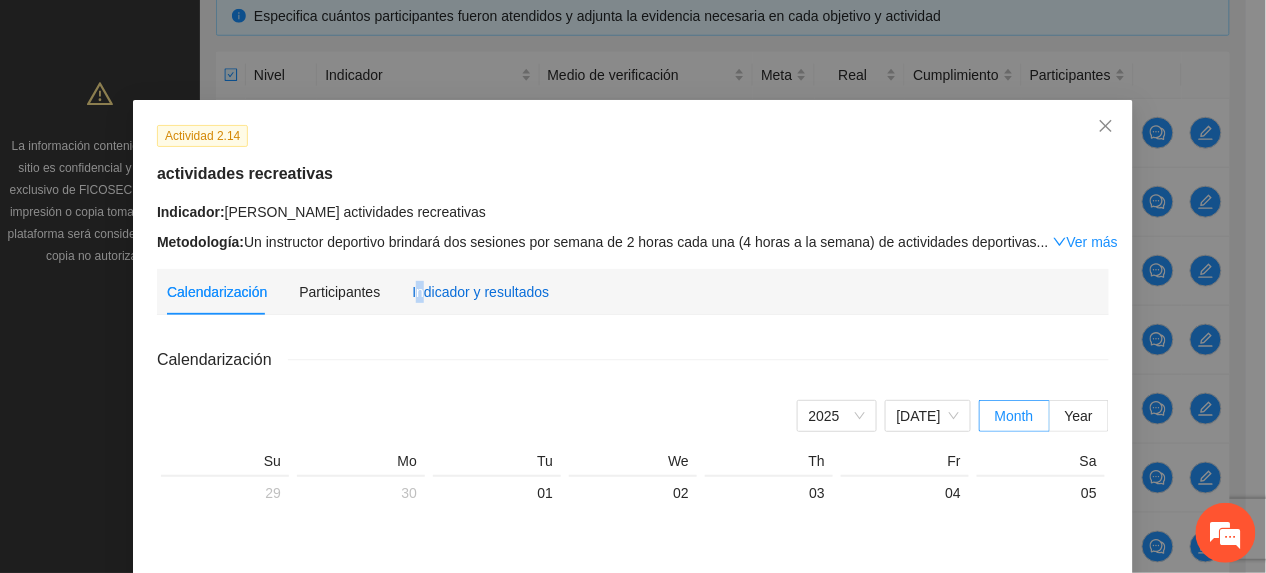 click on "Indicador y resultados" at bounding box center (480, 292) 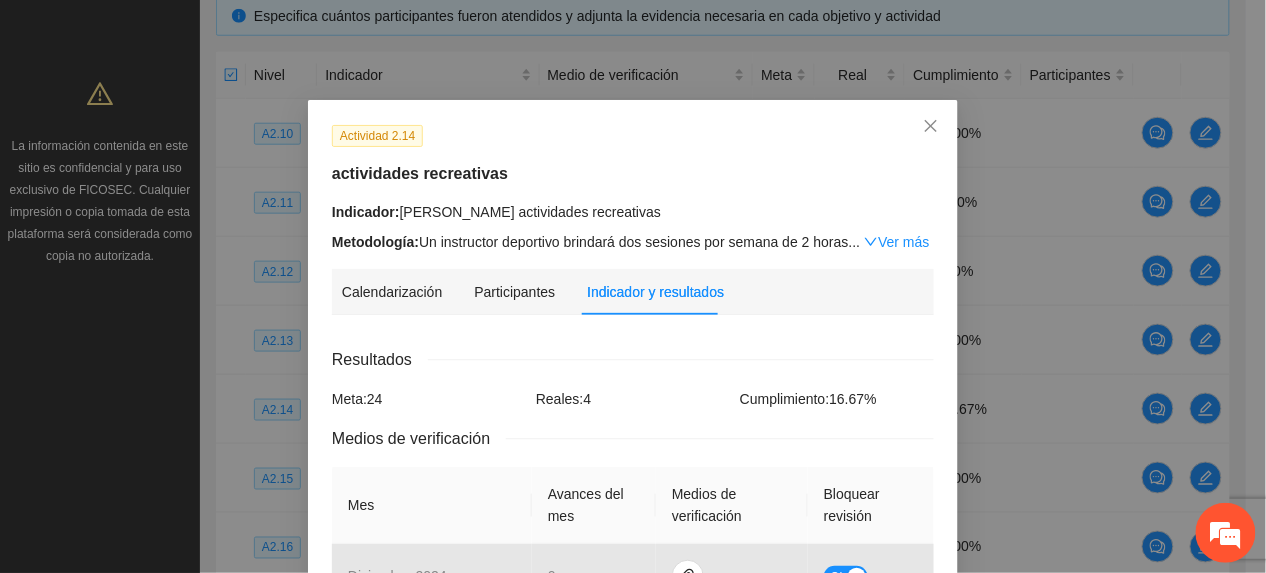 click on "Ver más" at bounding box center [896, 242] 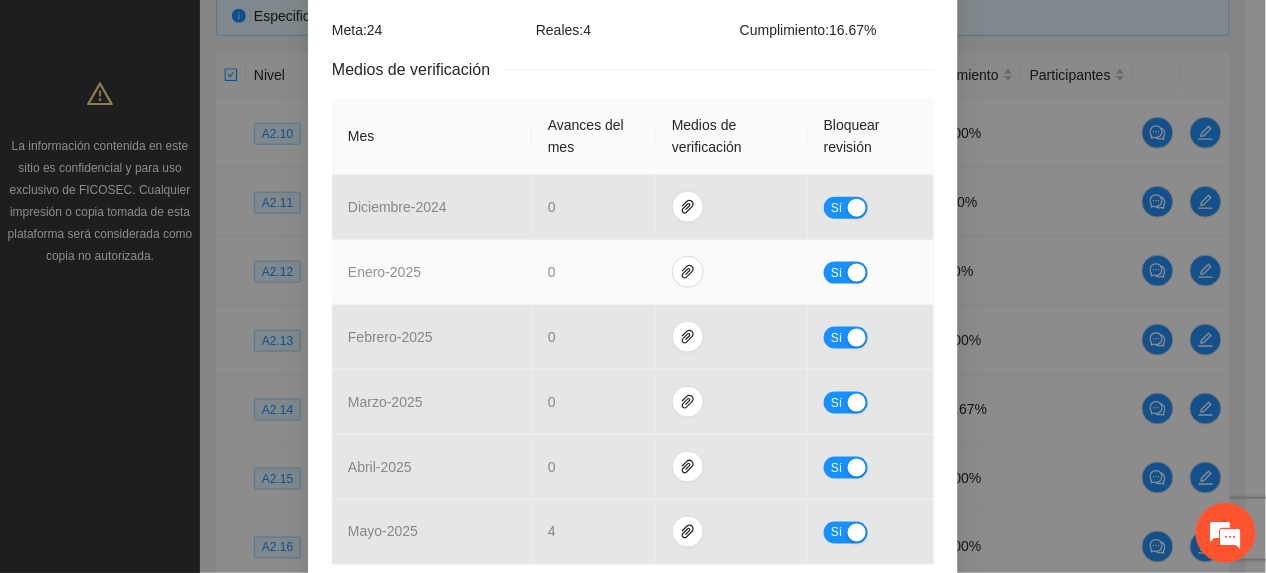 scroll, scrollTop: 533, scrollLeft: 0, axis: vertical 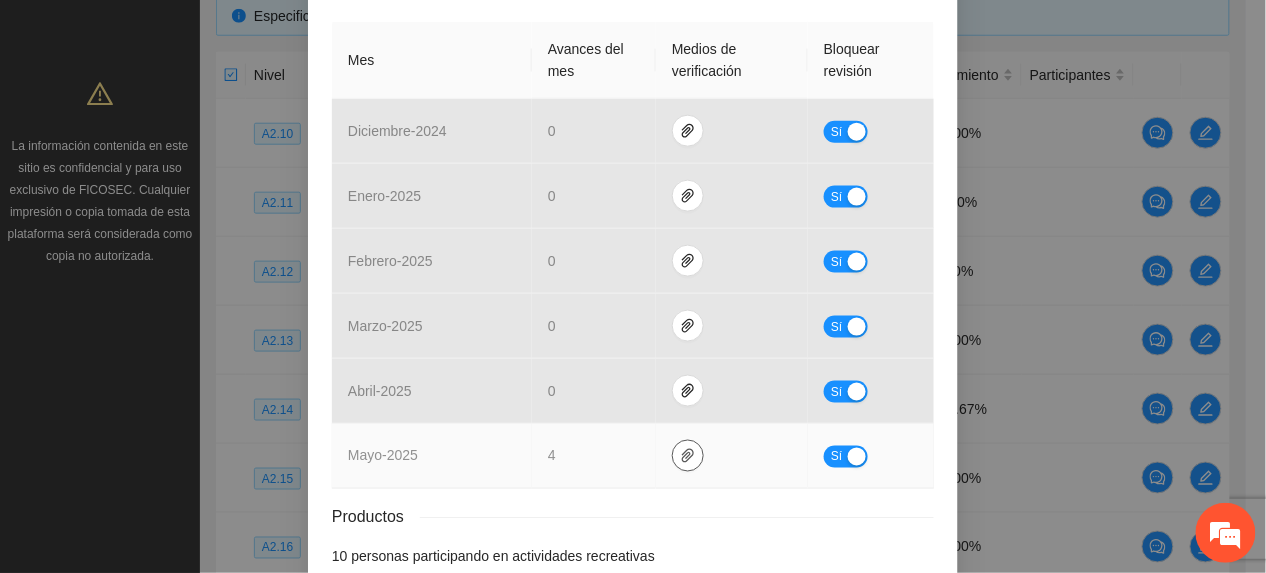 click at bounding box center [688, 456] 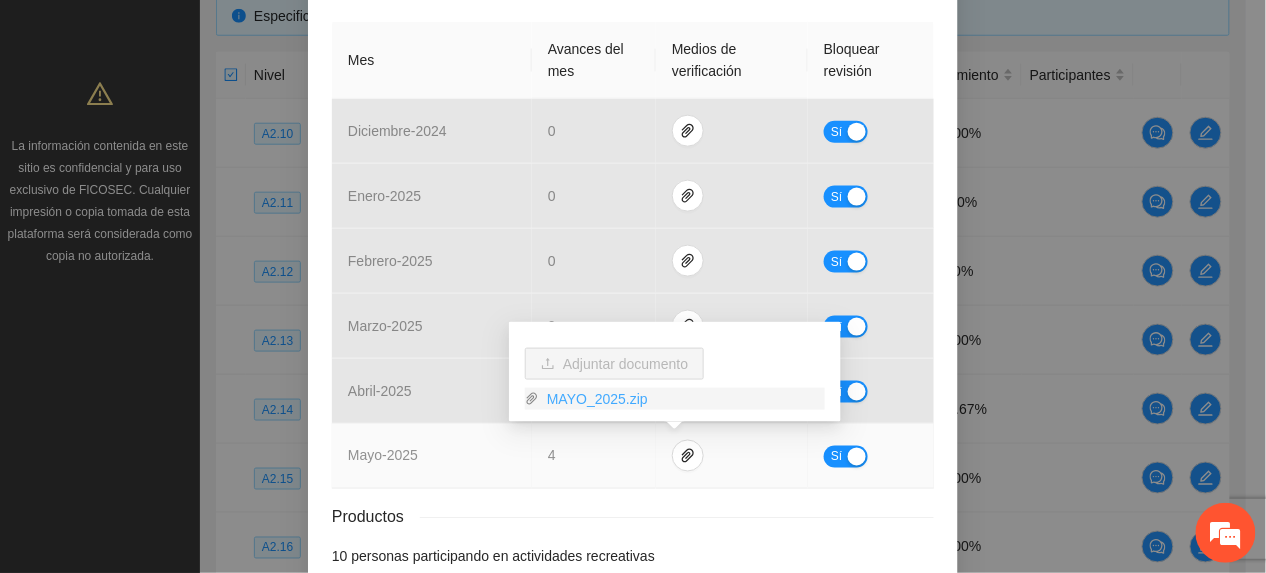 click on "MAYO_2025.zip" at bounding box center [682, 399] 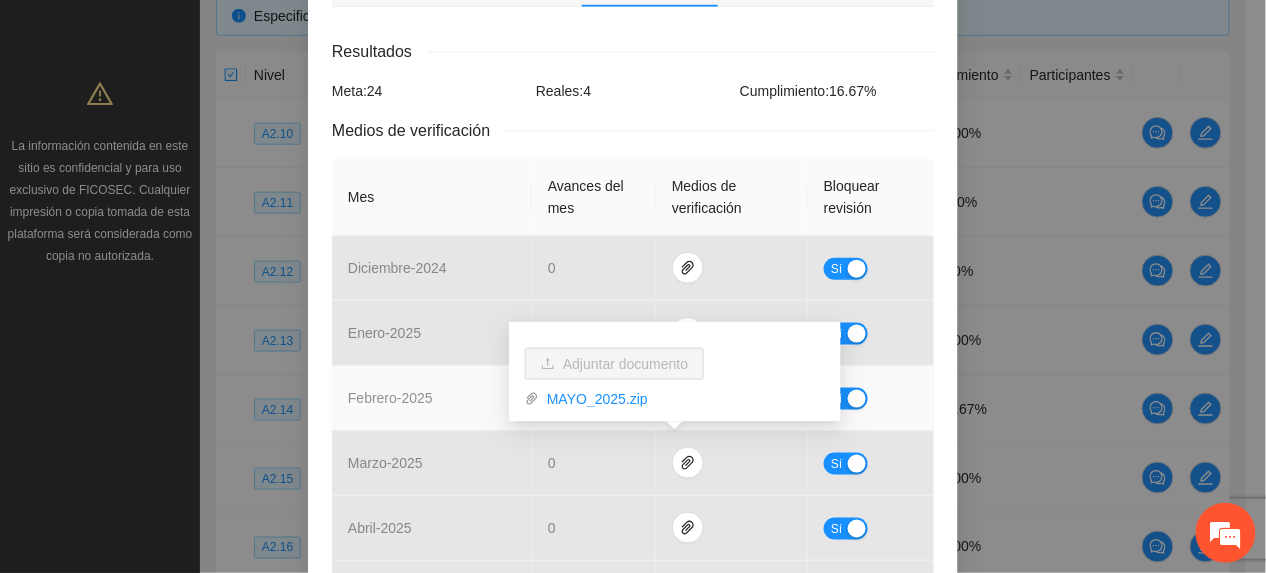 scroll, scrollTop: 0, scrollLeft: 0, axis: both 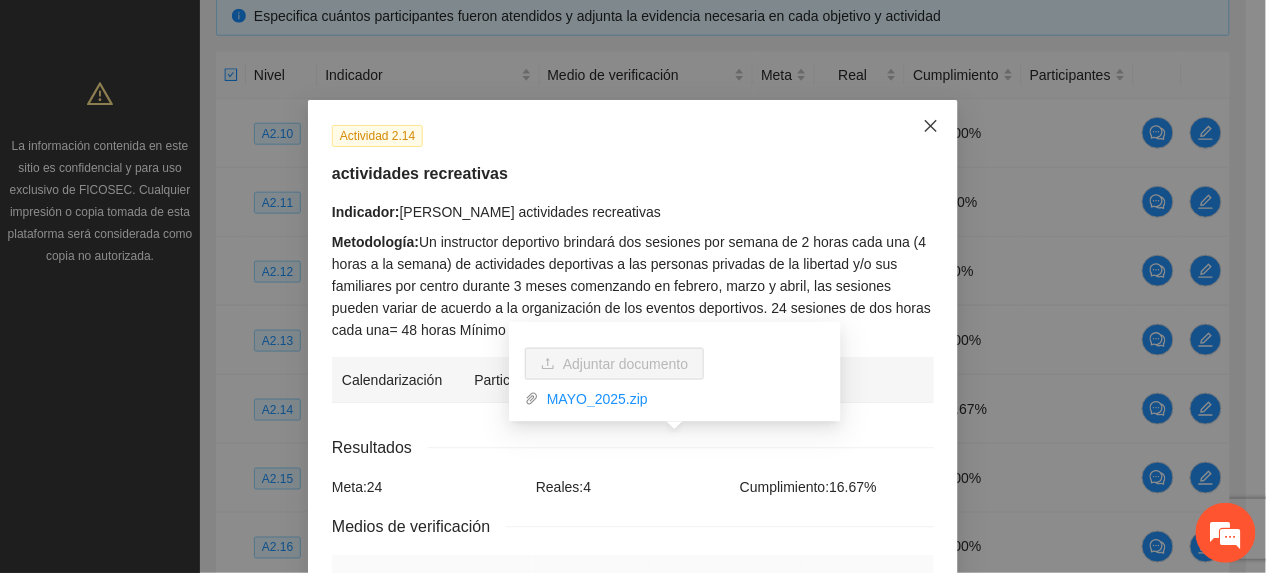 click 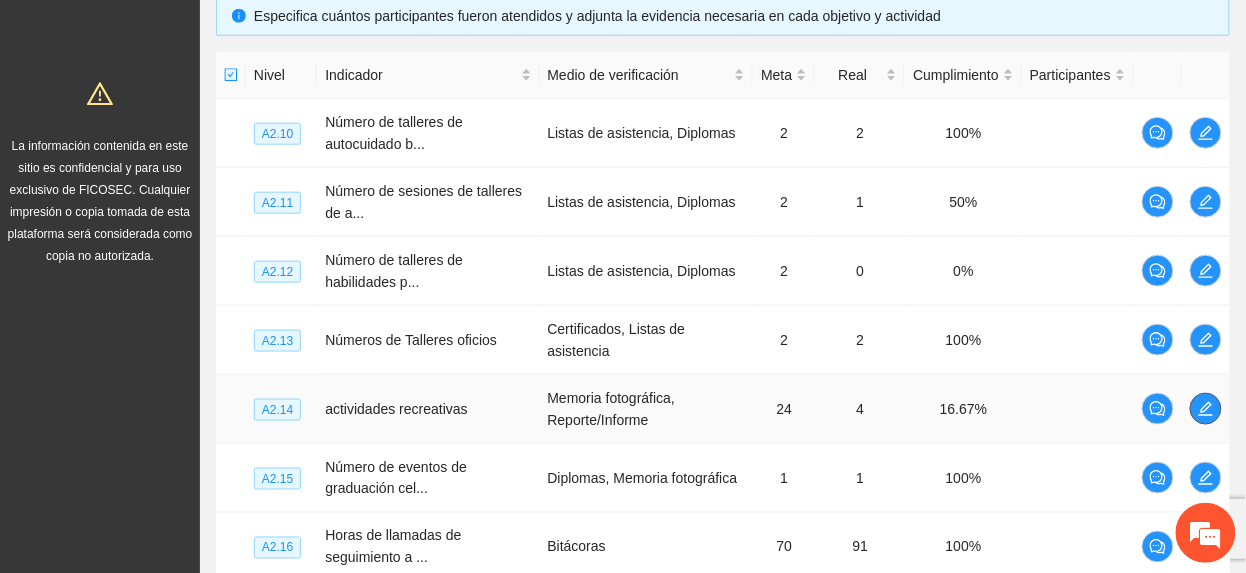 click at bounding box center (1206, 409) 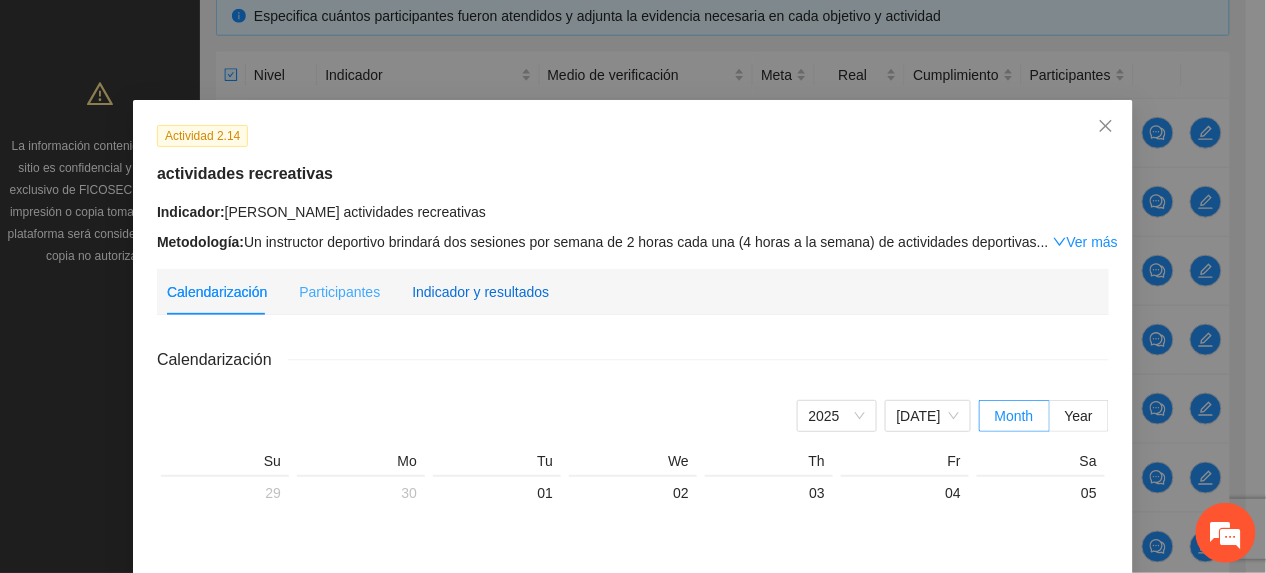 drag, startPoint x: 506, startPoint y: 286, endPoint x: 473, endPoint y: 298, distance: 35.1141 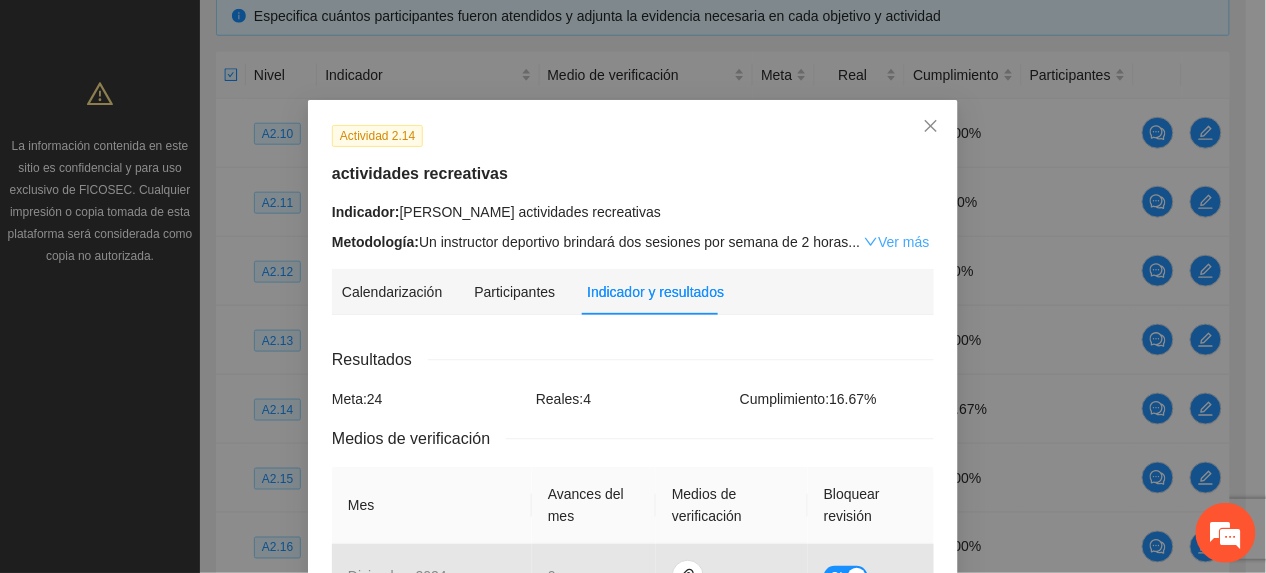 click on "Ver más" at bounding box center [896, 242] 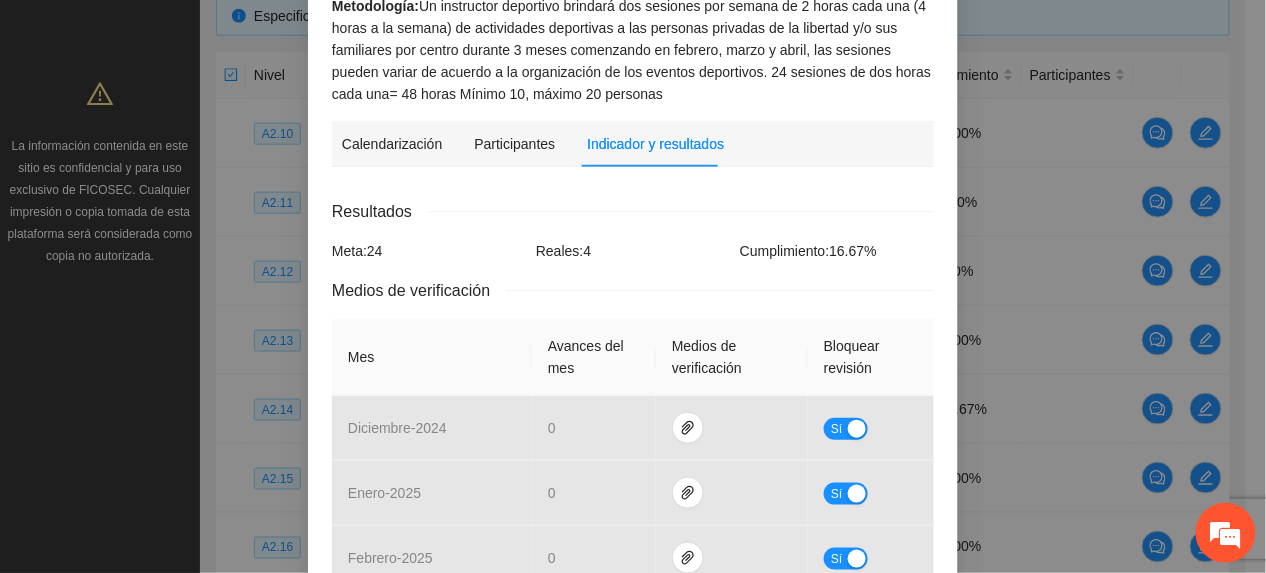 scroll, scrollTop: 645, scrollLeft: 0, axis: vertical 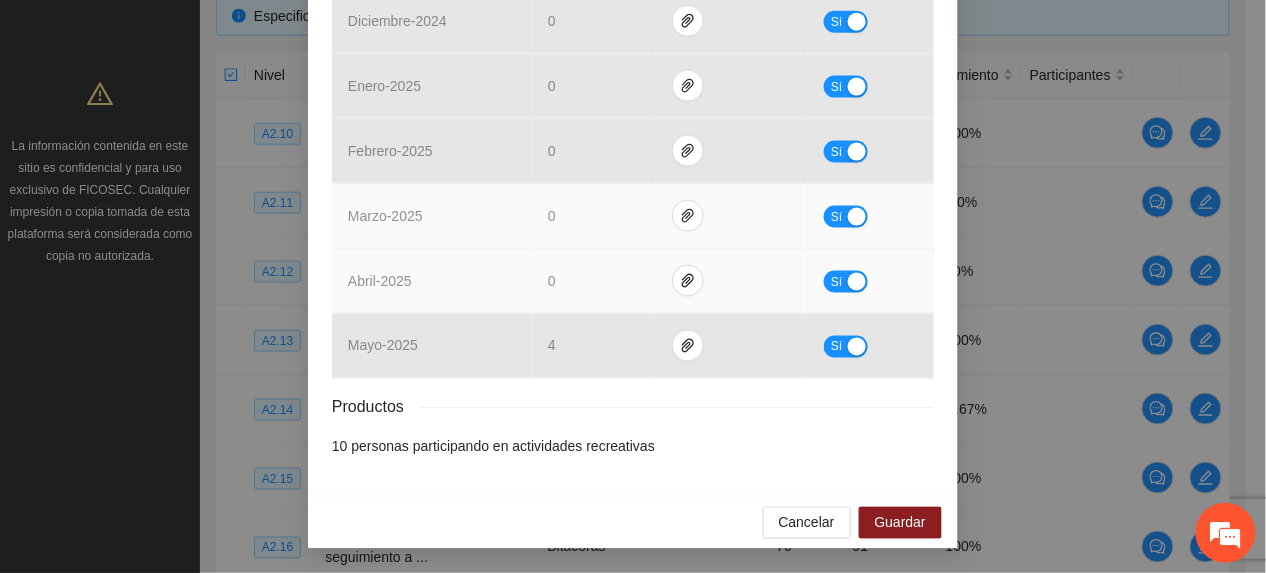 drag, startPoint x: 833, startPoint y: 268, endPoint x: 894, endPoint y: 233, distance: 70.327805 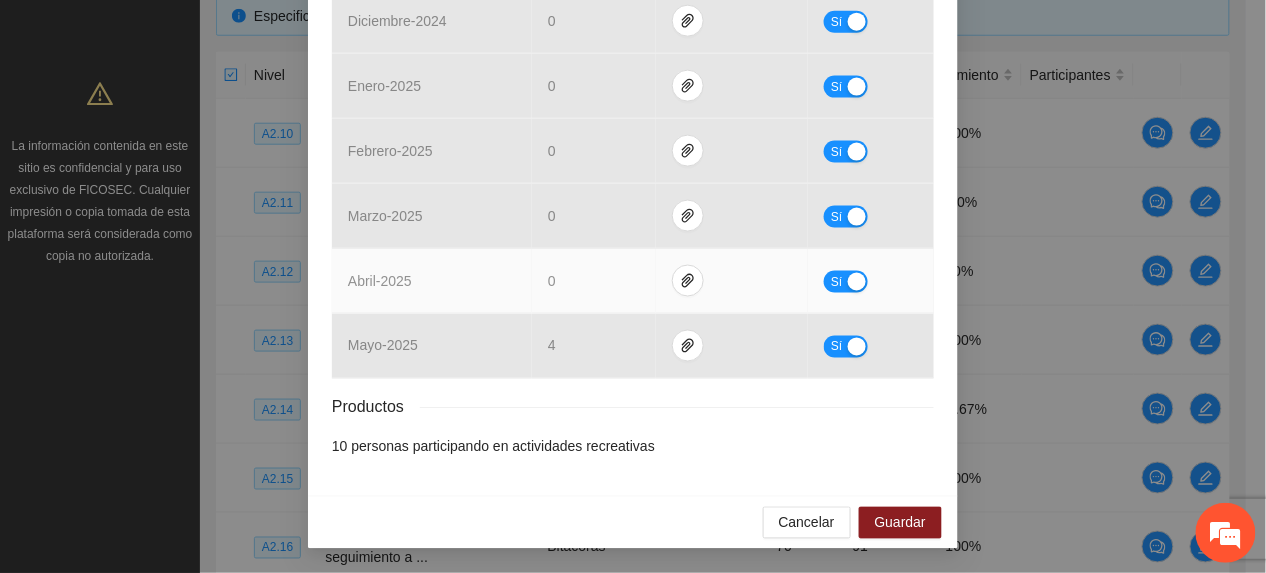 click on "Sí" at bounding box center [871, 281] 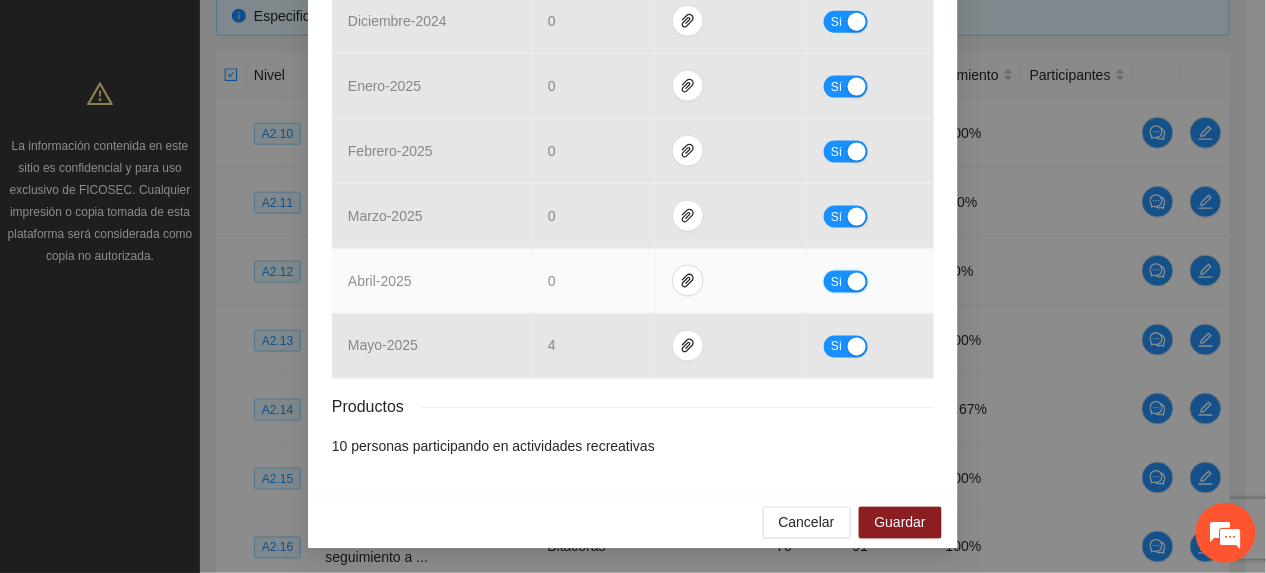 drag, startPoint x: 818, startPoint y: 284, endPoint x: 810, endPoint y: 293, distance: 12.0415945 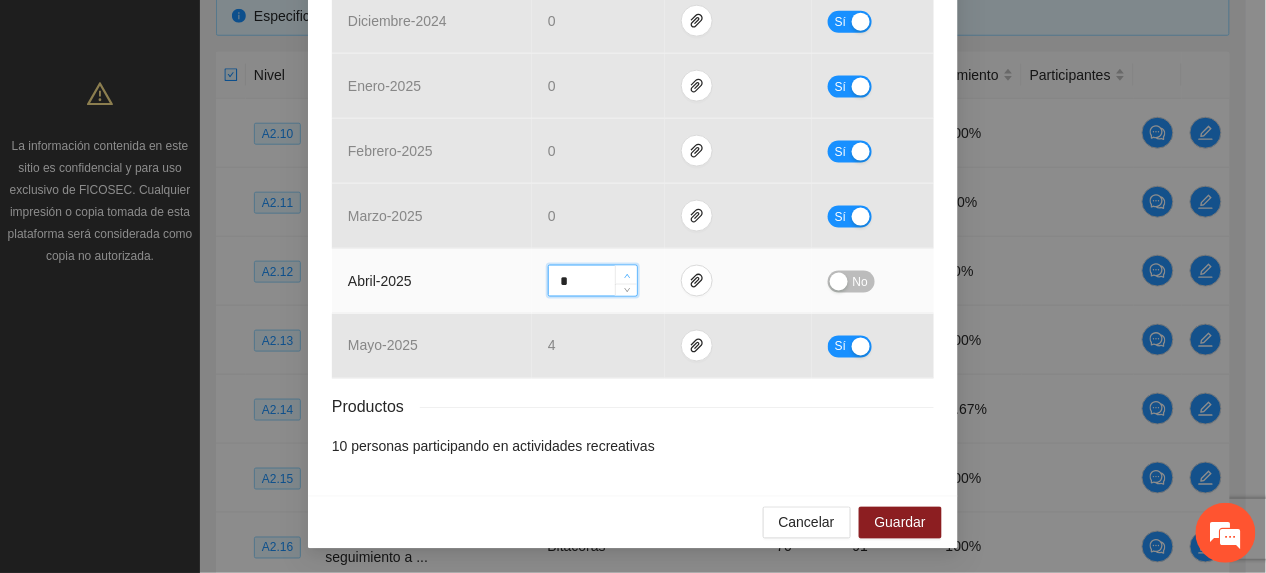 click at bounding box center [627, 276] 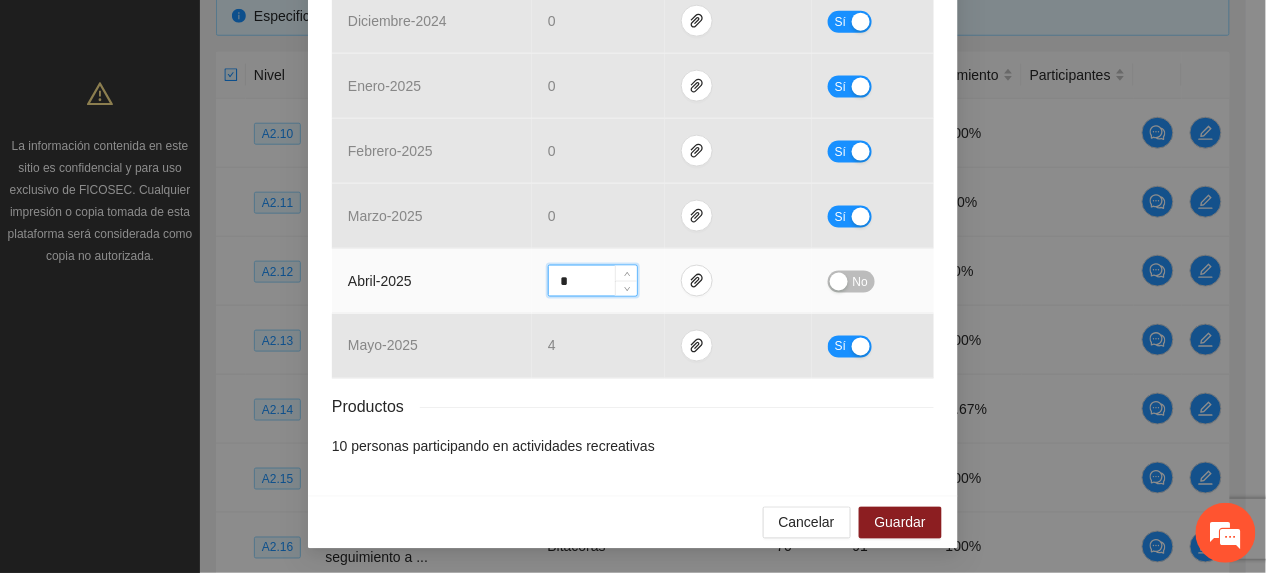 click on "No" at bounding box center [851, 282] 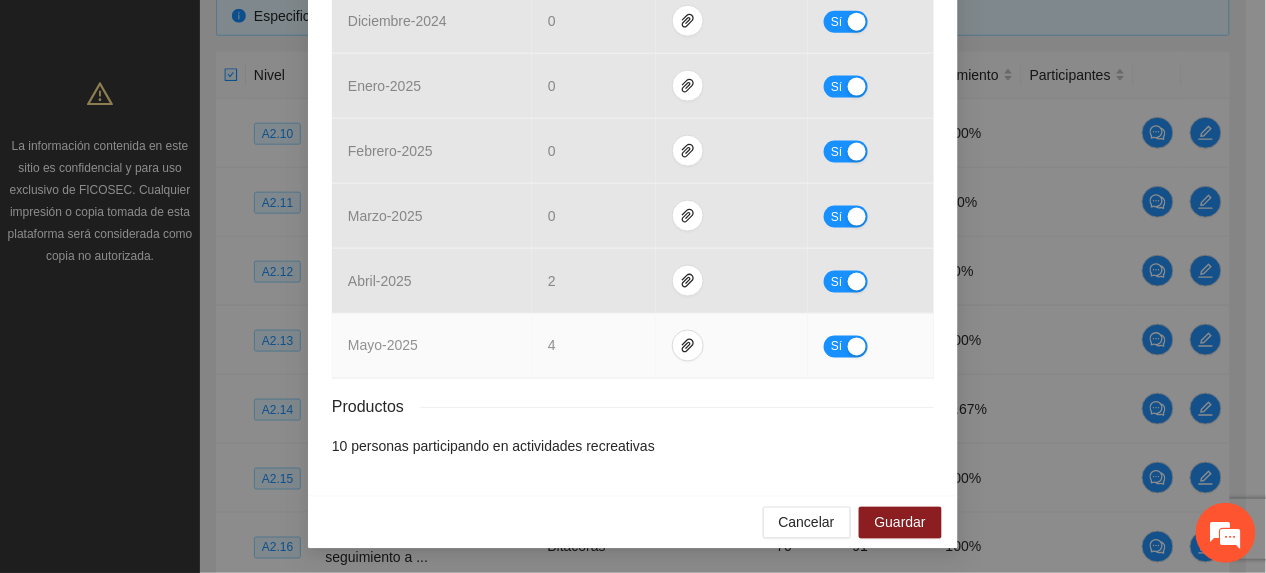 click on "Sí" at bounding box center (837, 347) 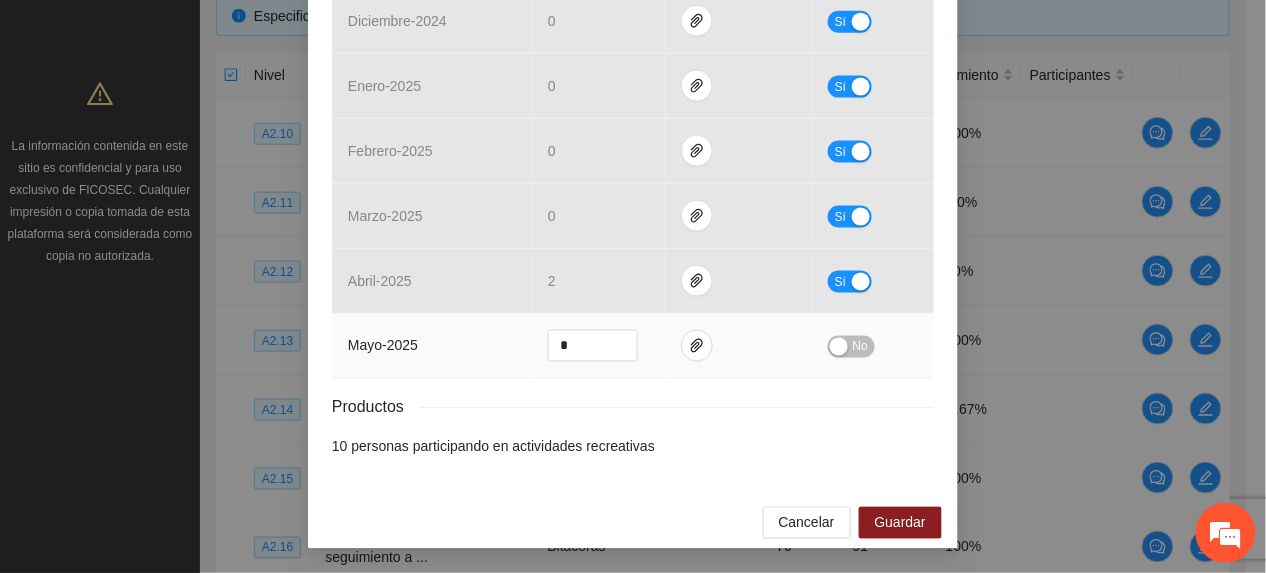 drag, startPoint x: 850, startPoint y: 342, endPoint x: 852, endPoint y: 352, distance: 10.198039 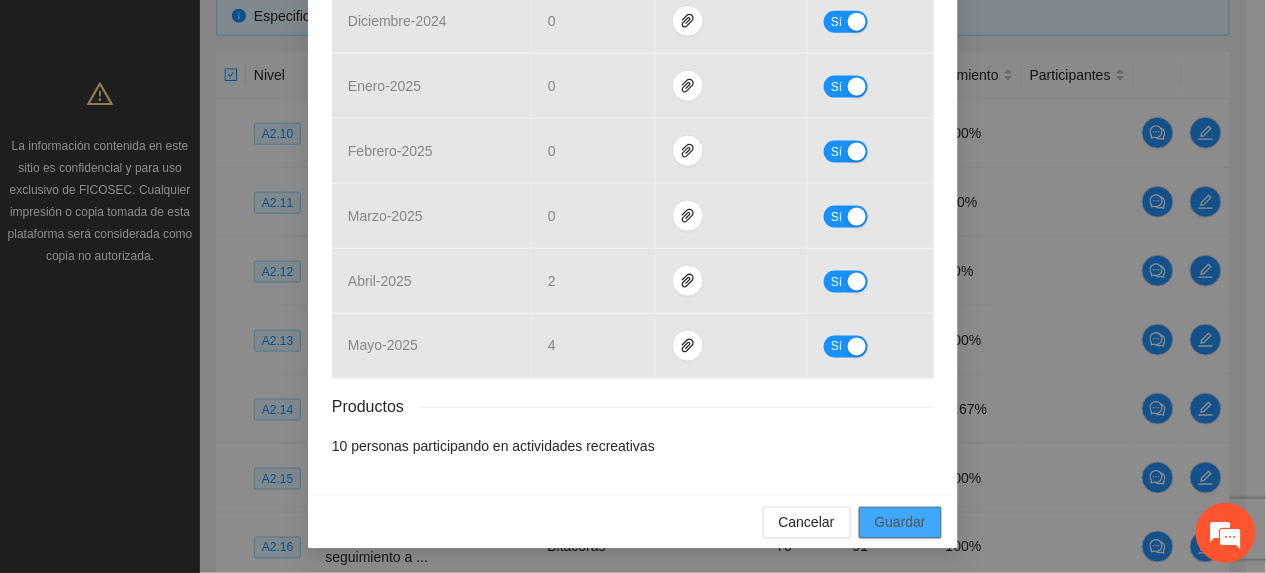 click on "Guardar" at bounding box center (900, 523) 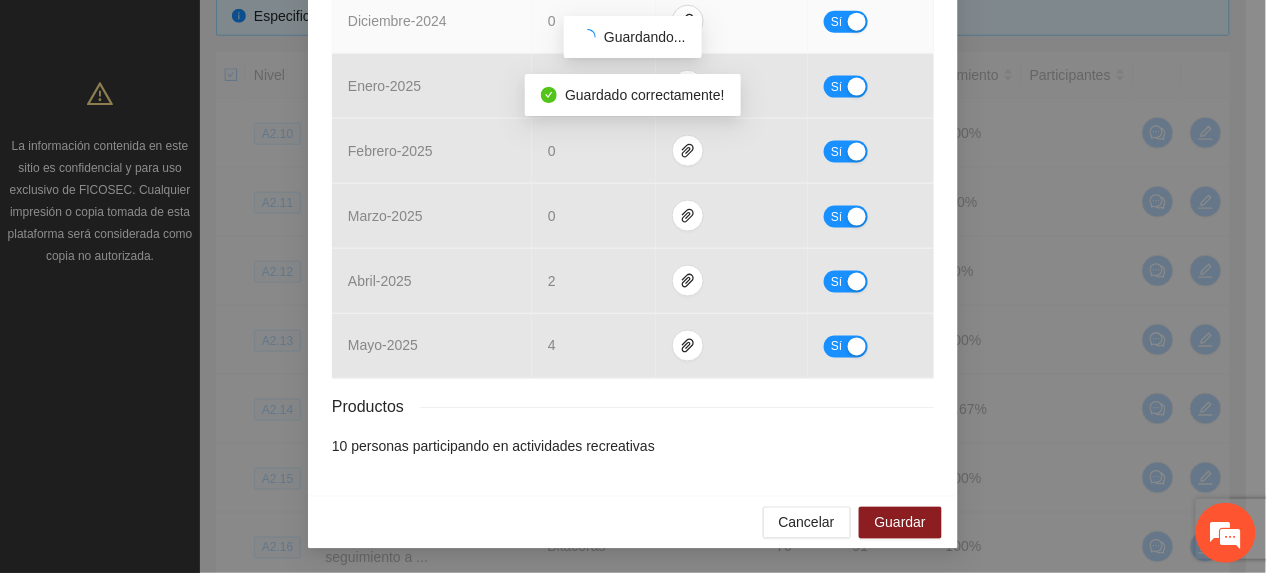 scroll, scrollTop: 545, scrollLeft: 0, axis: vertical 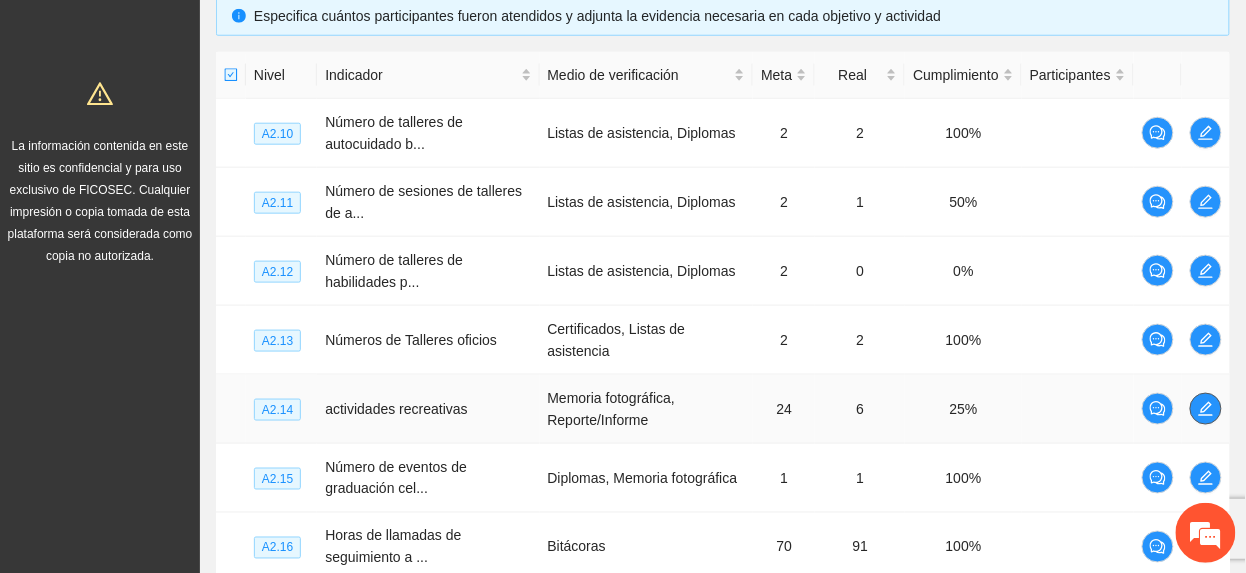 click 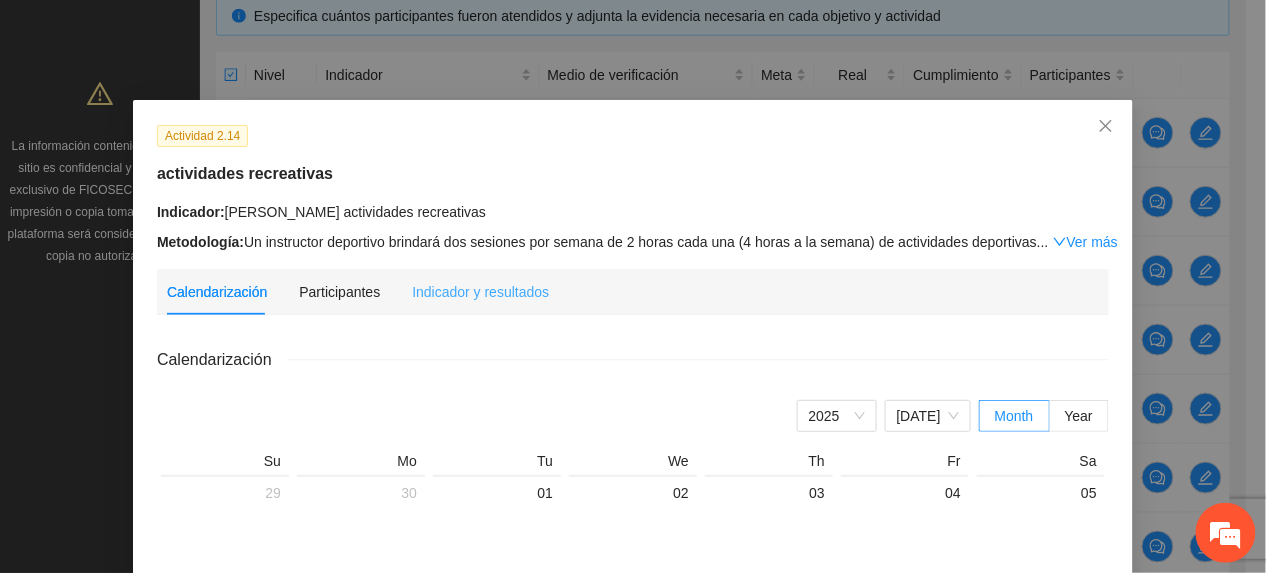 click on "Indicador y resultados" at bounding box center [480, 292] 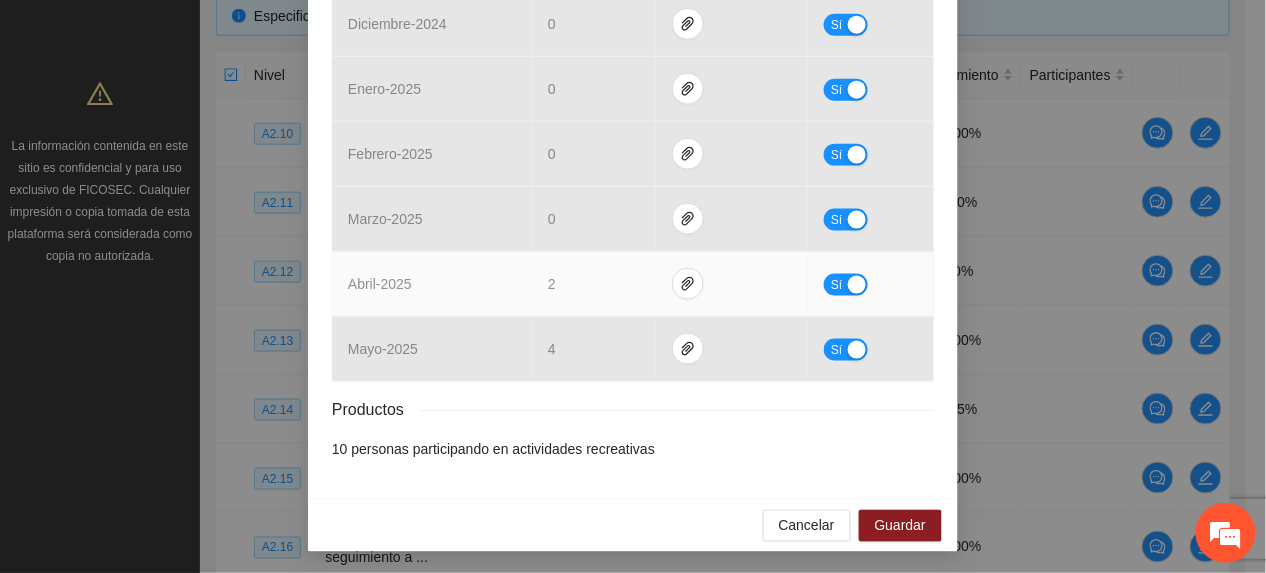 scroll, scrollTop: 557, scrollLeft: 0, axis: vertical 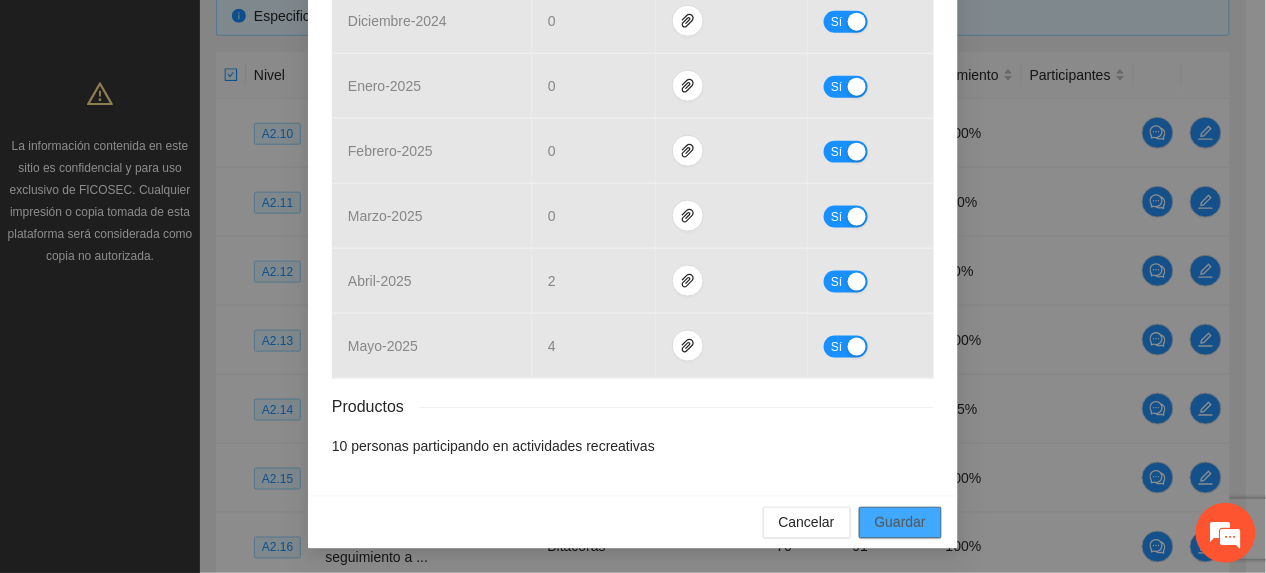 drag, startPoint x: 866, startPoint y: 518, endPoint x: 885, endPoint y: 501, distance: 25.495098 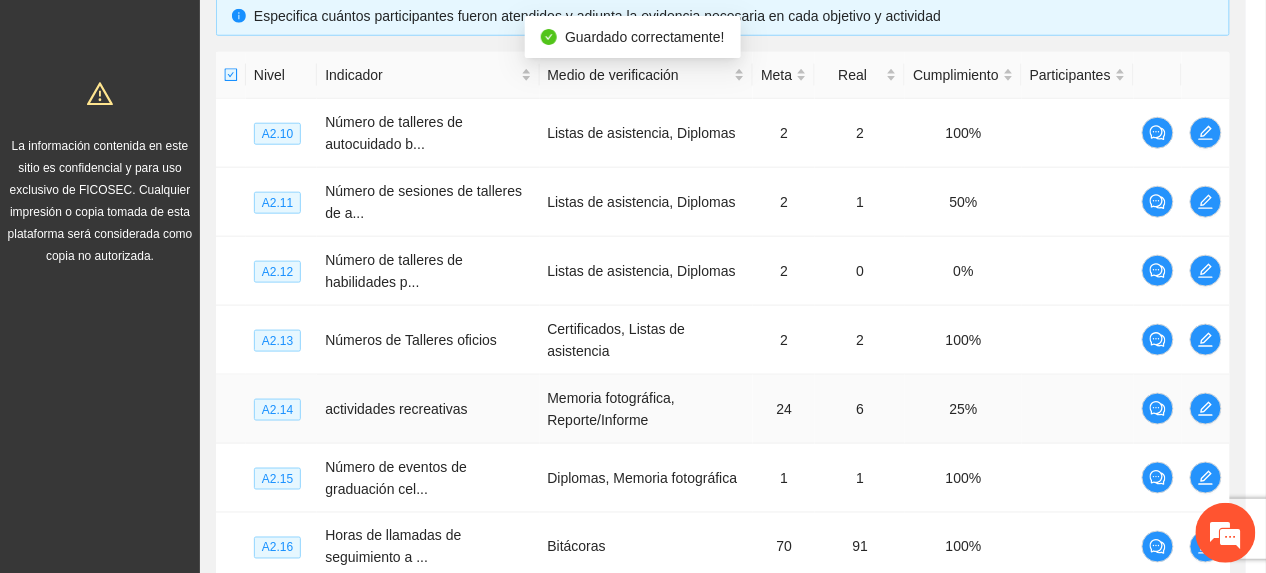 scroll, scrollTop: 457, scrollLeft: 0, axis: vertical 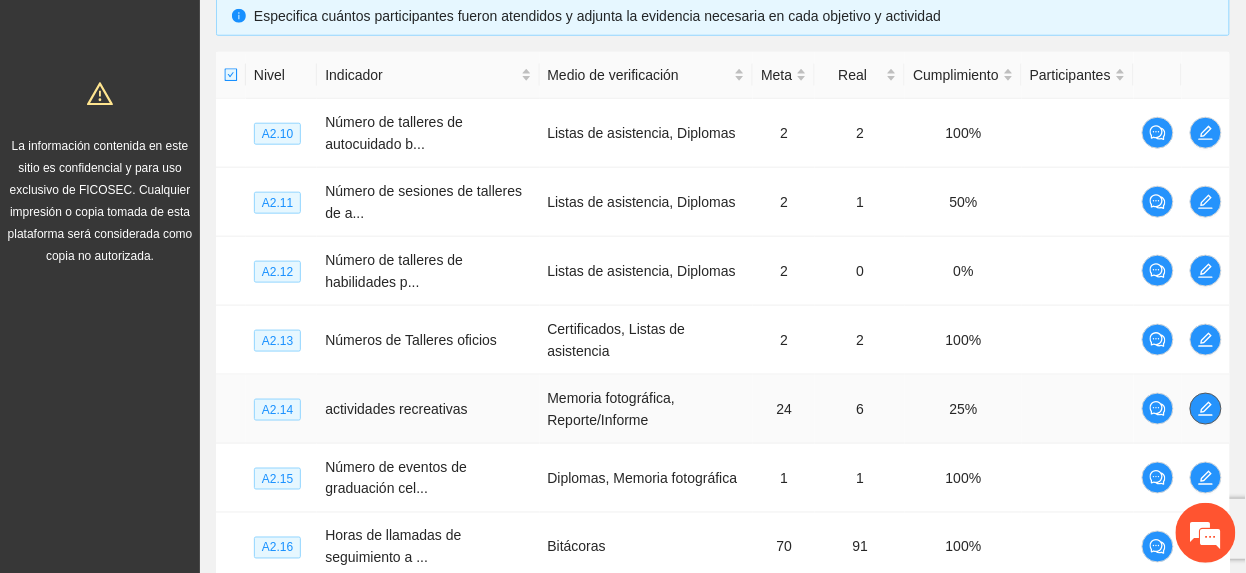 drag, startPoint x: 1224, startPoint y: 406, endPoint x: 1214, endPoint y: 412, distance: 11.661903 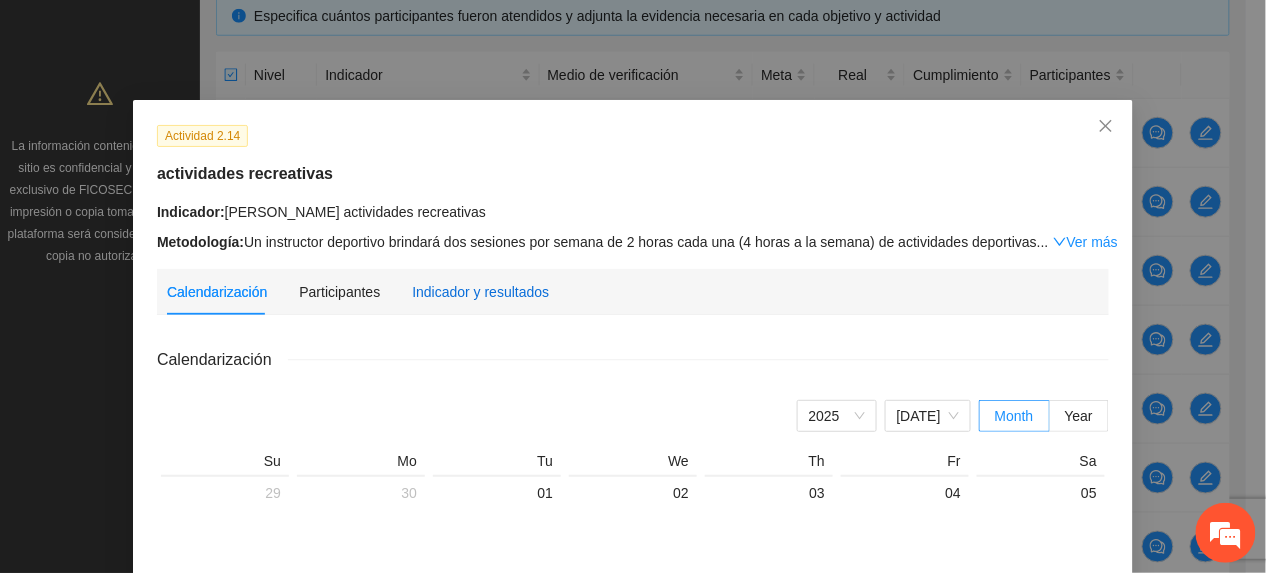 click on "Indicador y resultados" at bounding box center [480, 292] 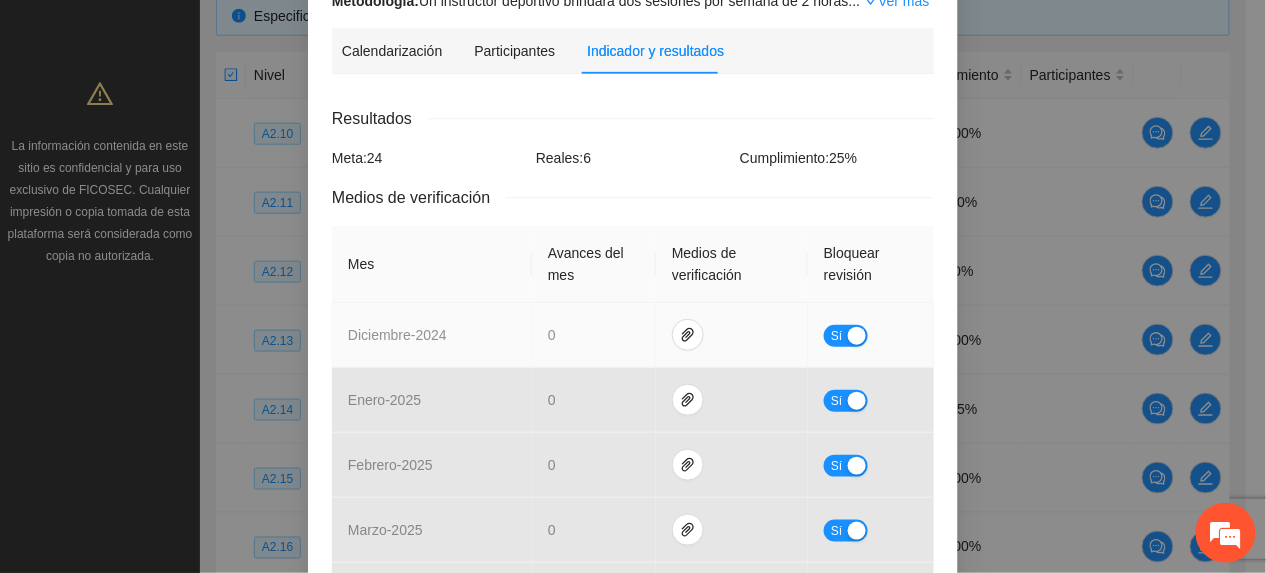 scroll, scrollTop: 557, scrollLeft: 0, axis: vertical 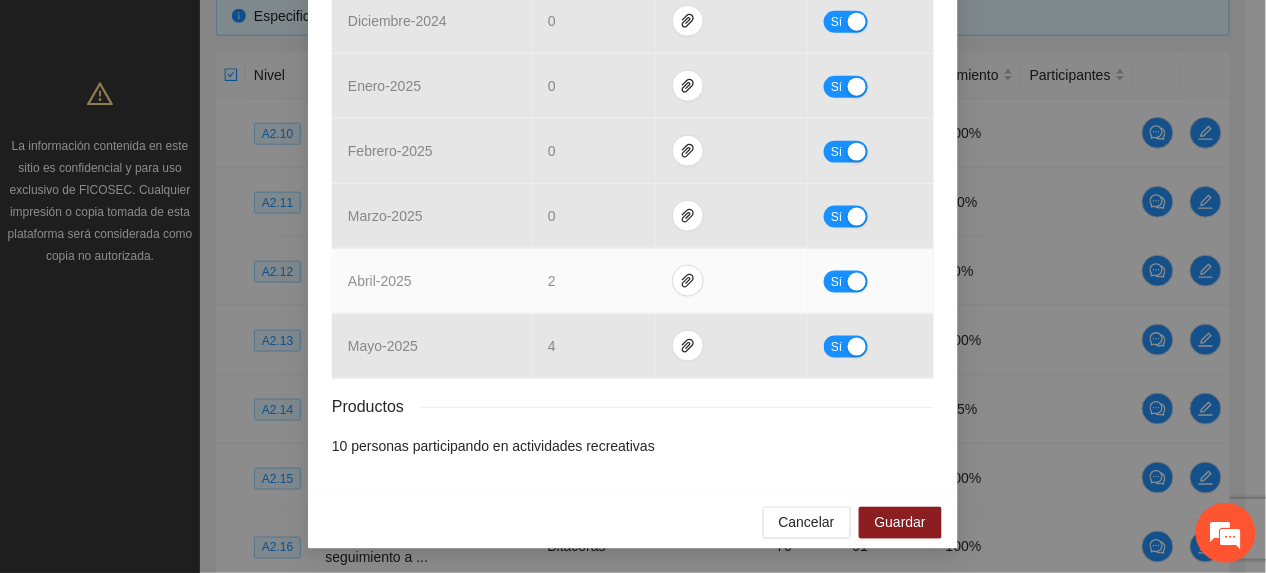 click on "Sí" at bounding box center [846, 282] 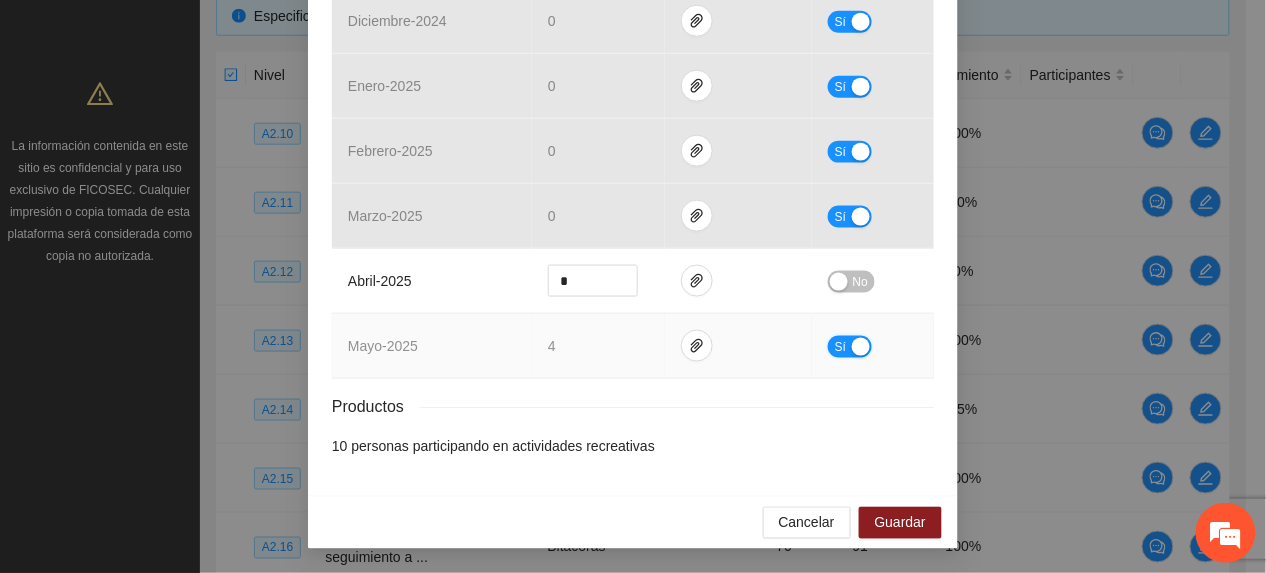 drag, startPoint x: 836, startPoint y: 348, endPoint x: 964, endPoint y: 362, distance: 128.76335 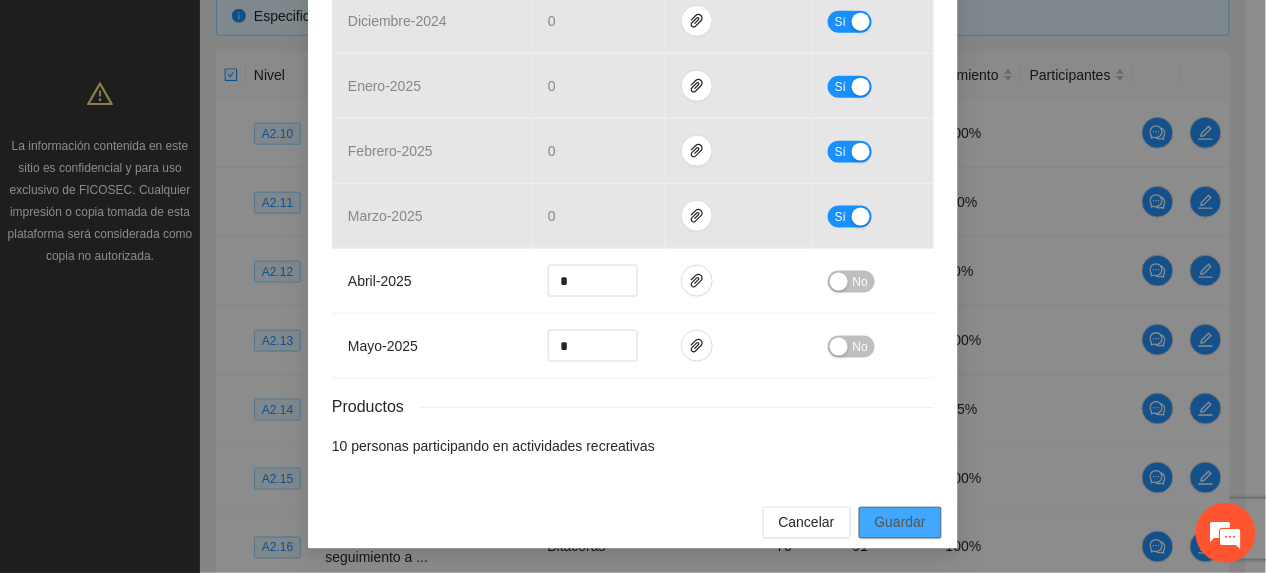 click on "Guardar" at bounding box center [900, 523] 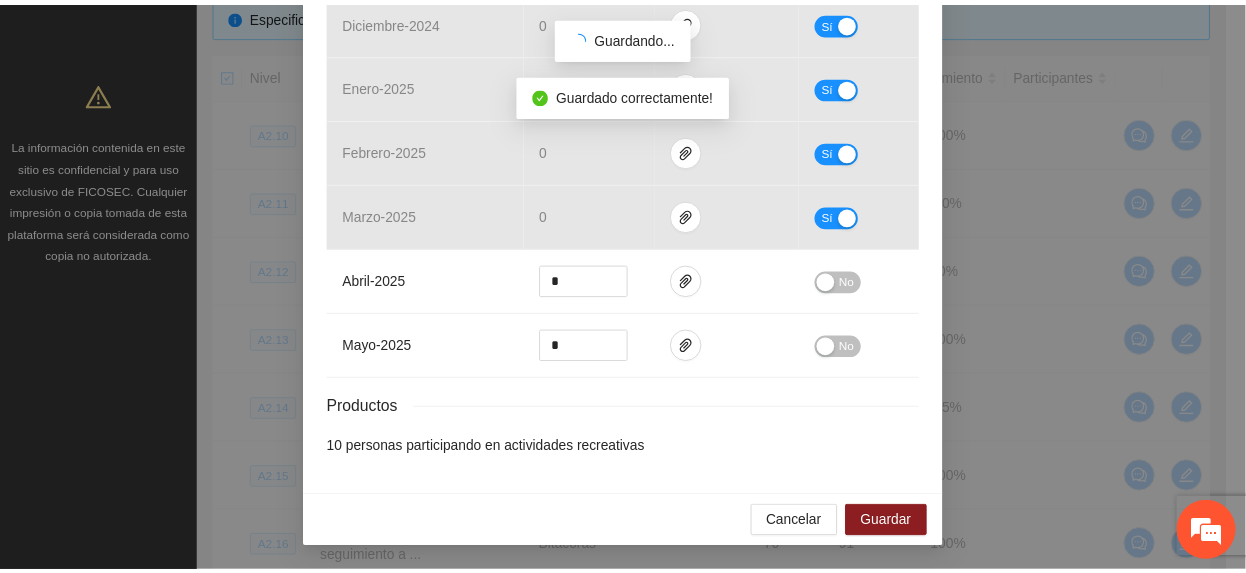 scroll, scrollTop: 458, scrollLeft: 0, axis: vertical 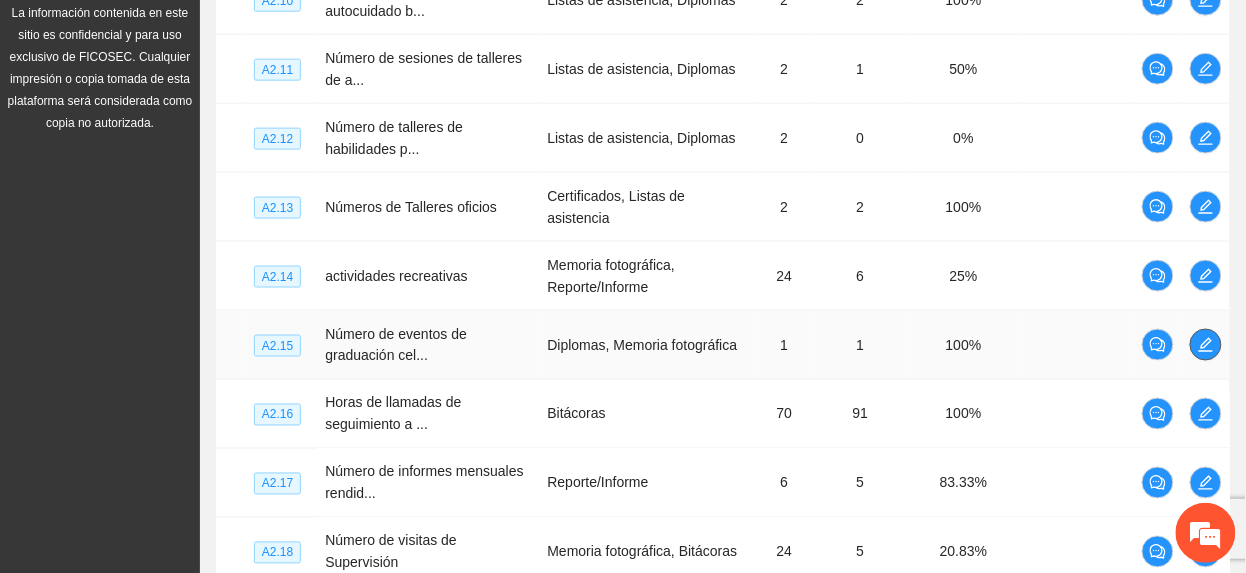click 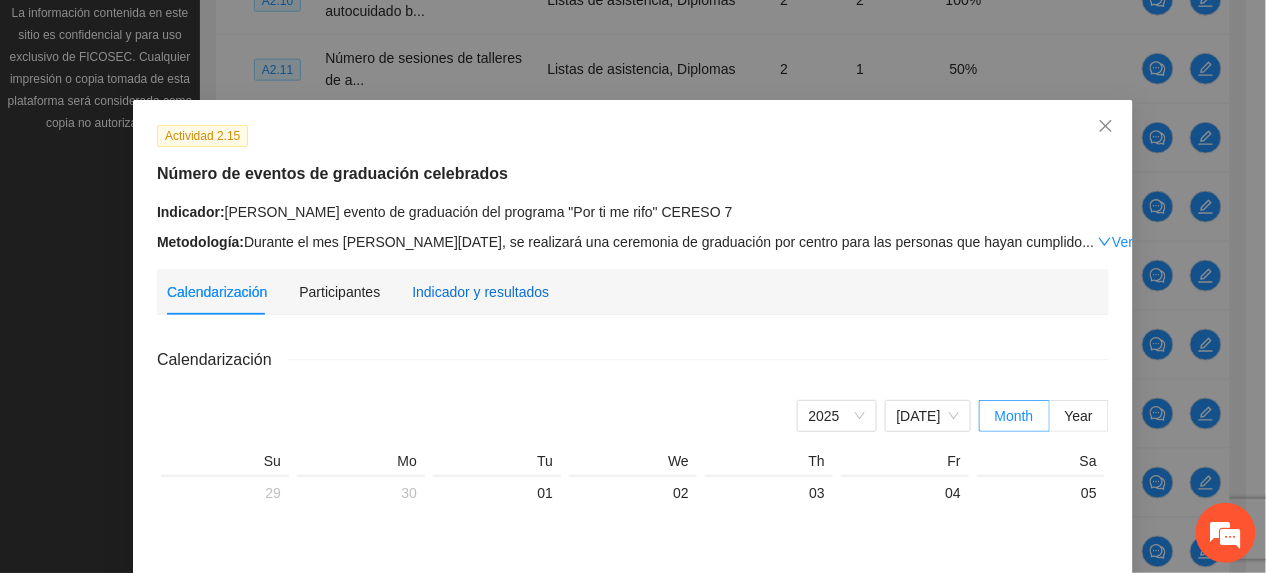 click on "Indicador y resultados" at bounding box center (480, 292) 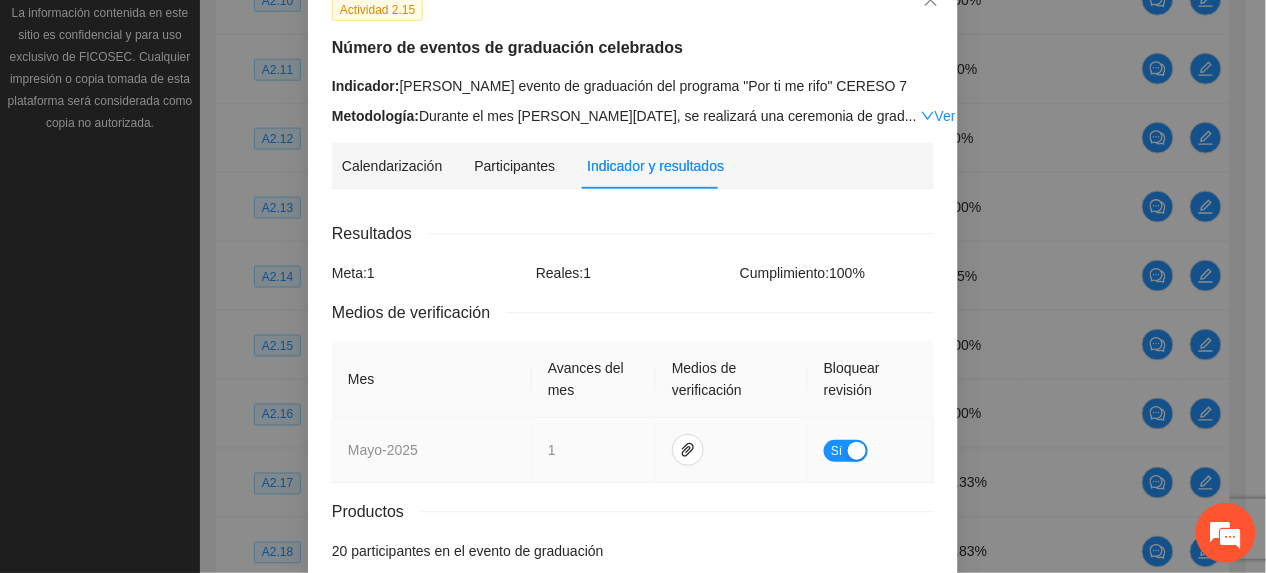 scroll, scrollTop: 230, scrollLeft: 0, axis: vertical 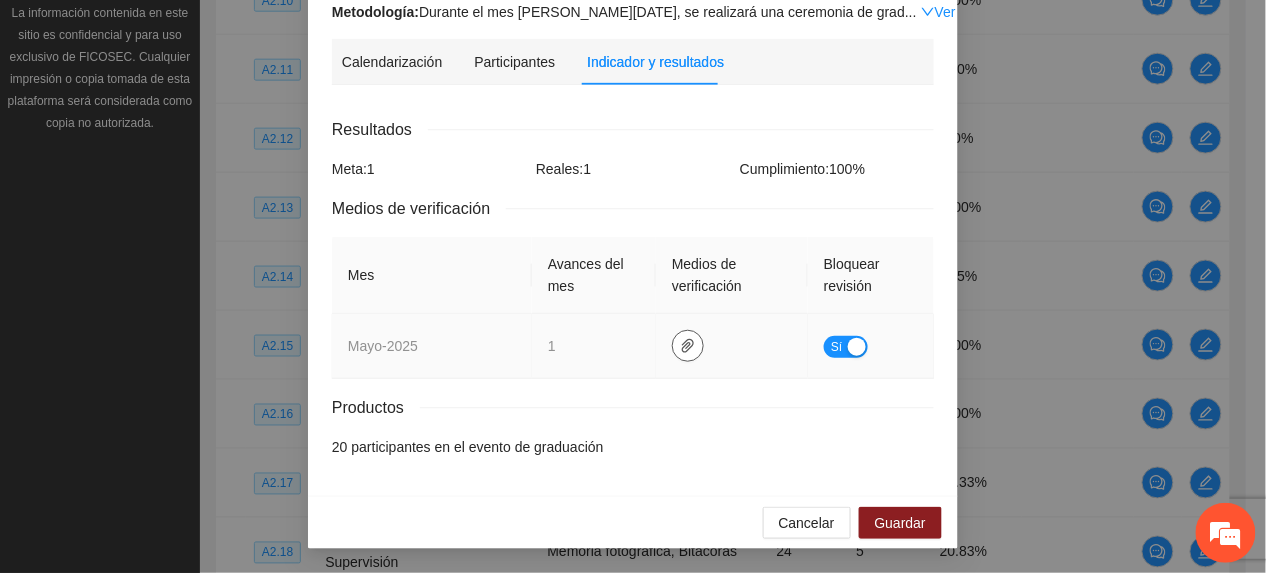 click 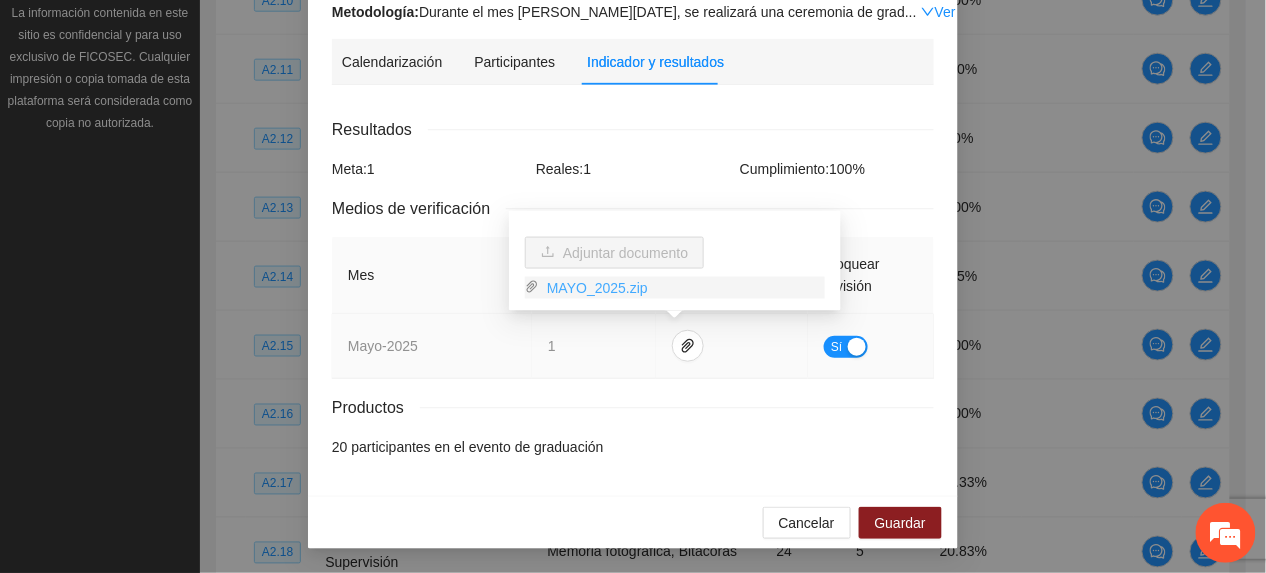 click on "MAYO_2025.zip" at bounding box center [682, 288] 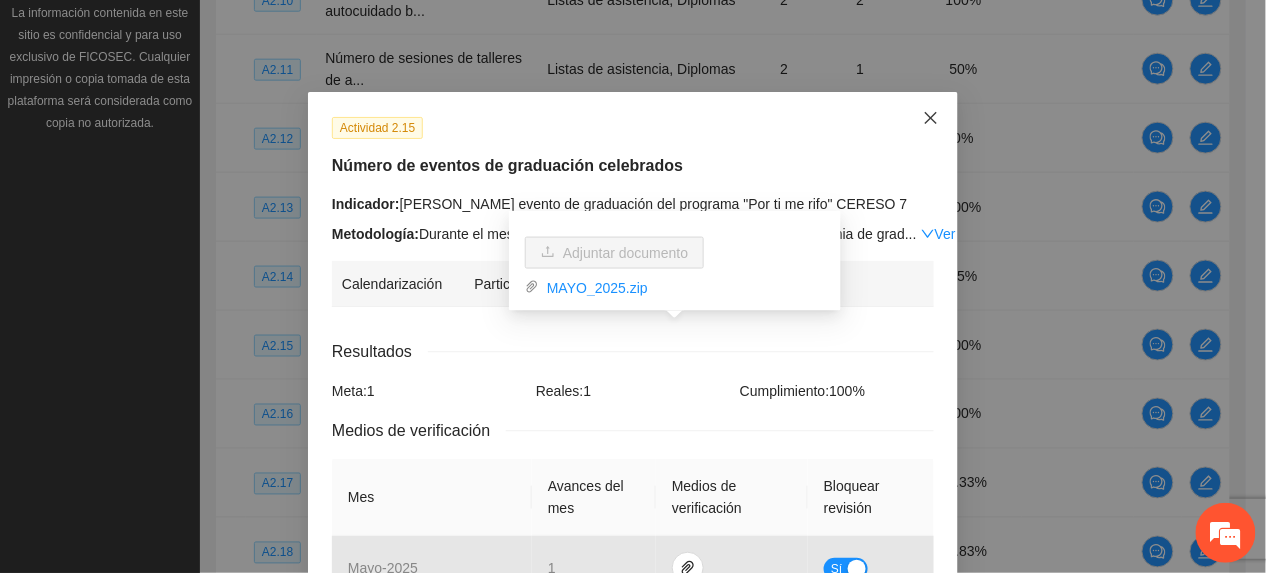 scroll, scrollTop: 0, scrollLeft: 0, axis: both 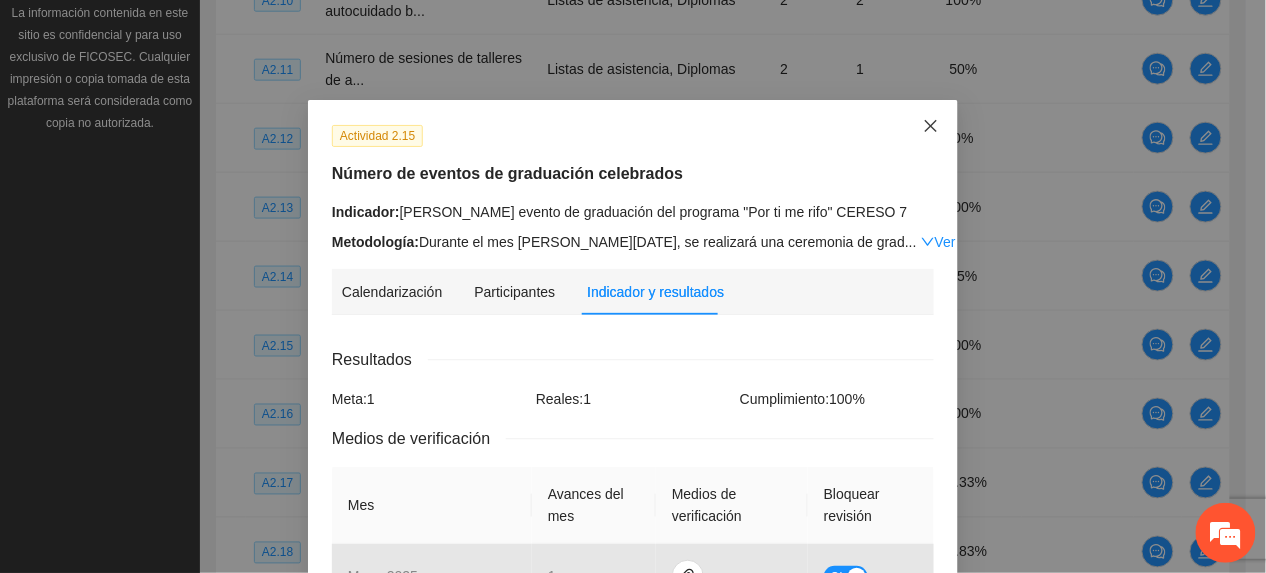 click 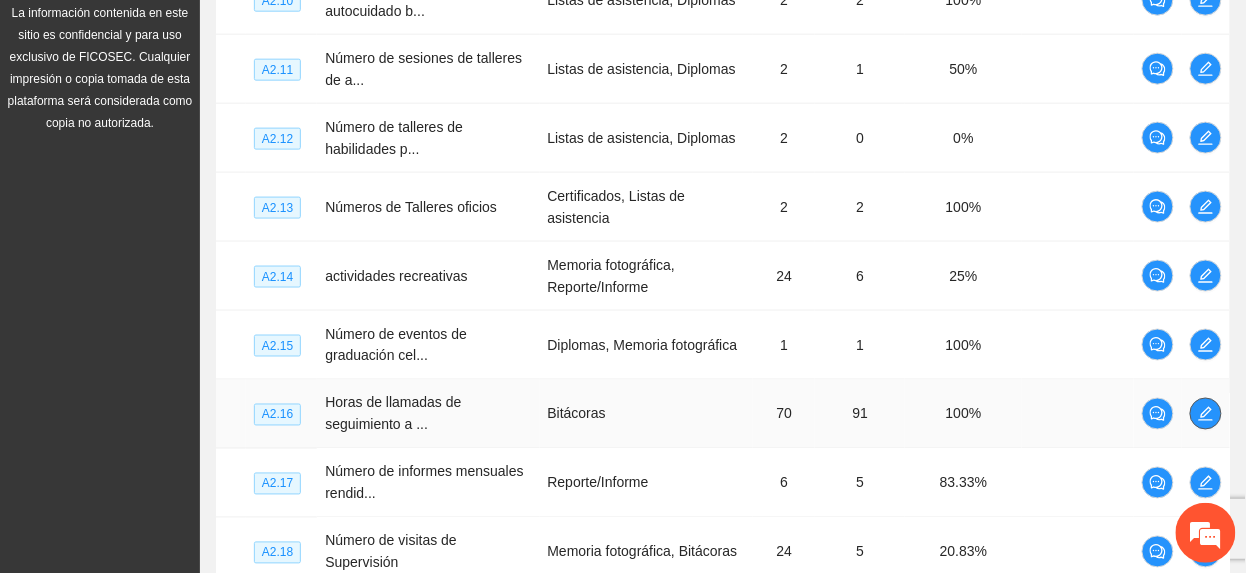 click at bounding box center [1206, 414] 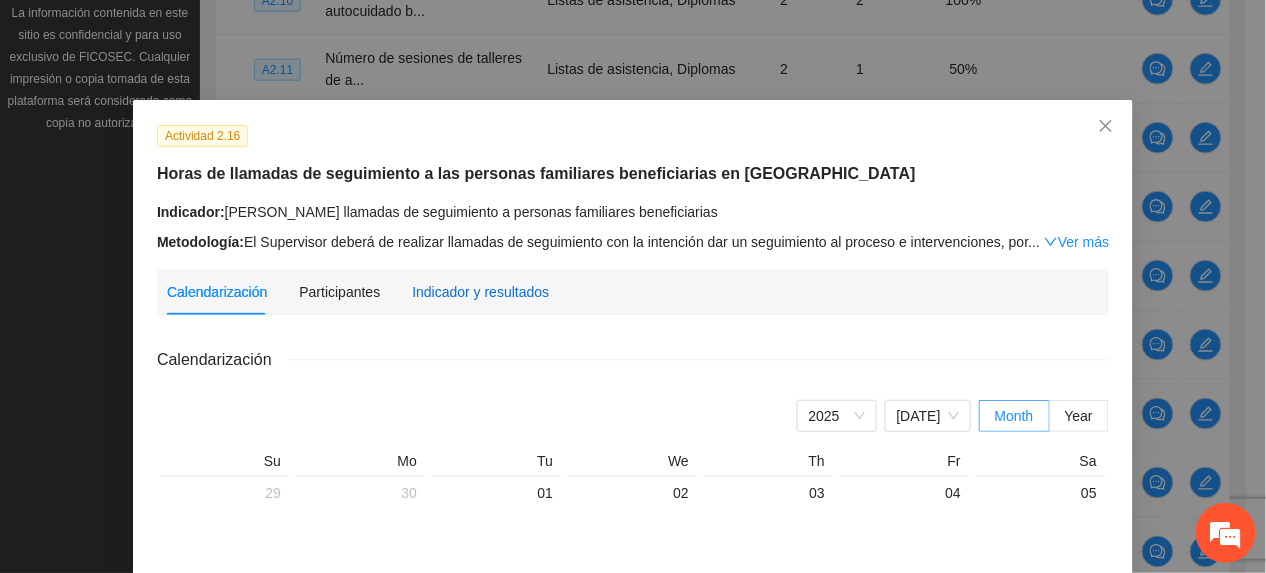 click on "Indicador y resultados" at bounding box center [480, 292] 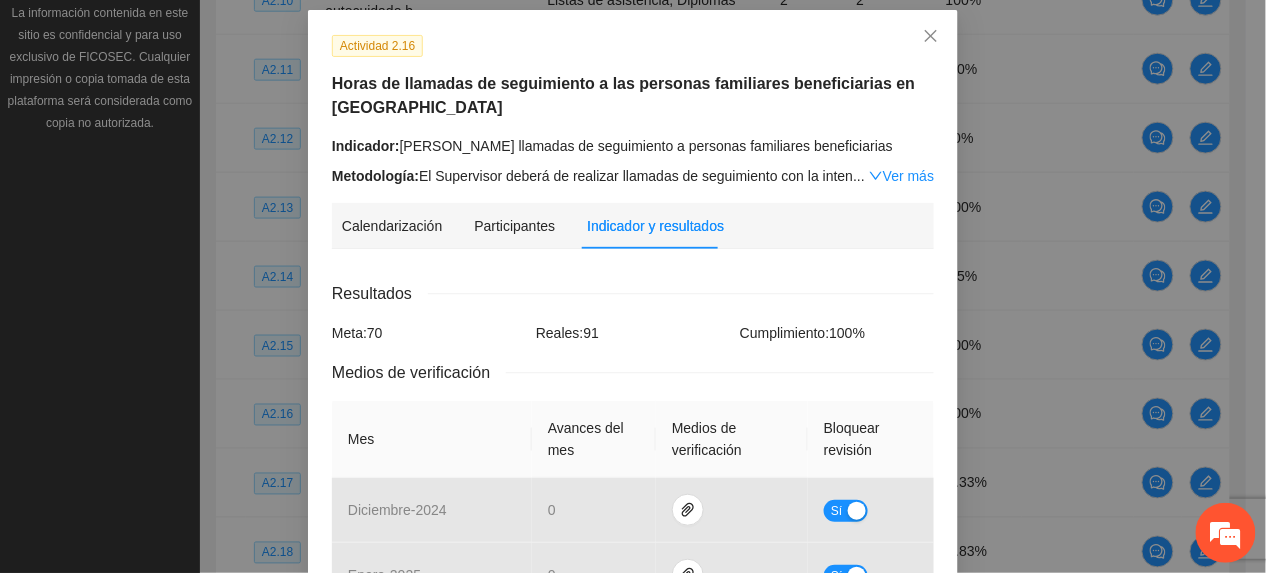 scroll, scrollTop: 0, scrollLeft: 0, axis: both 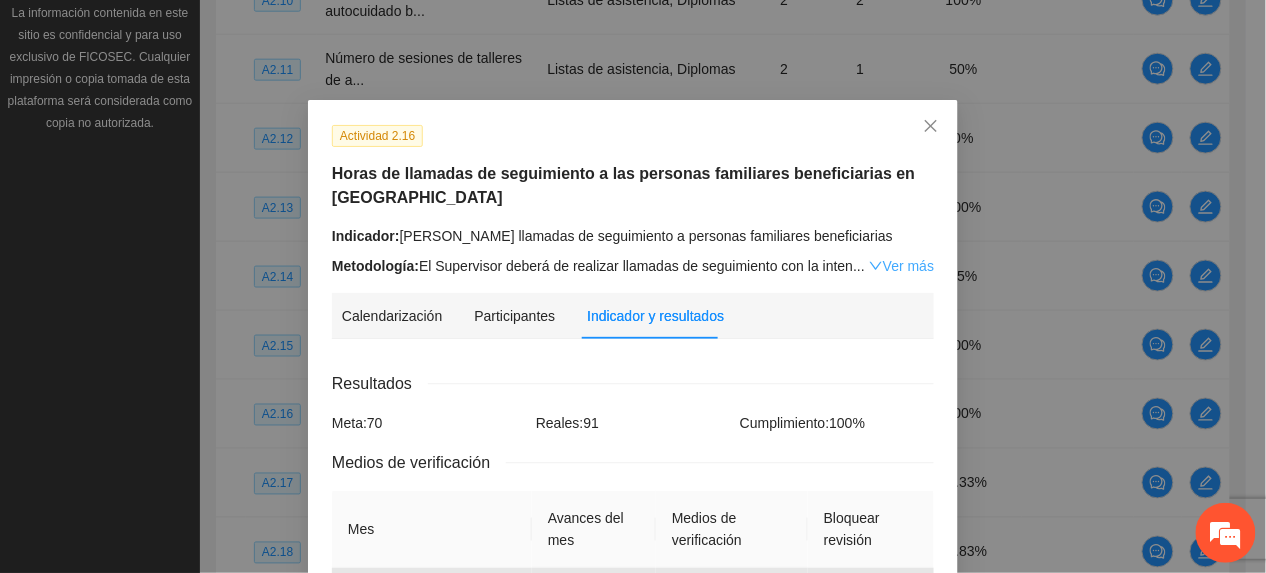 click on "Ver más" at bounding box center [901, 266] 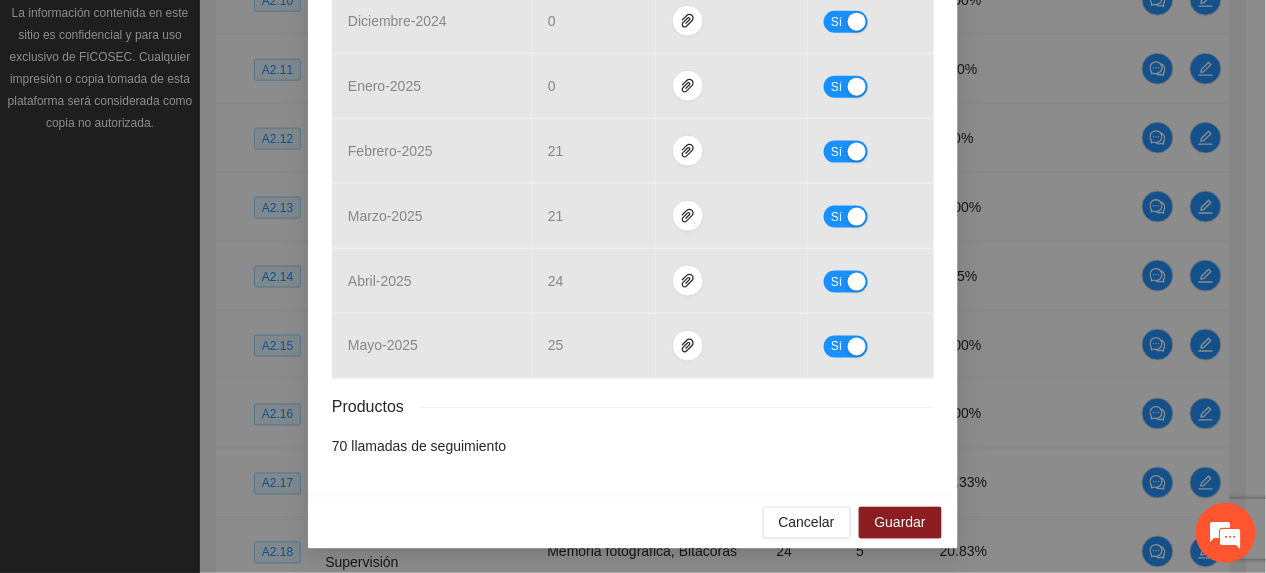 scroll, scrollTop: 604, scrollLeft: 0, axis: vertical 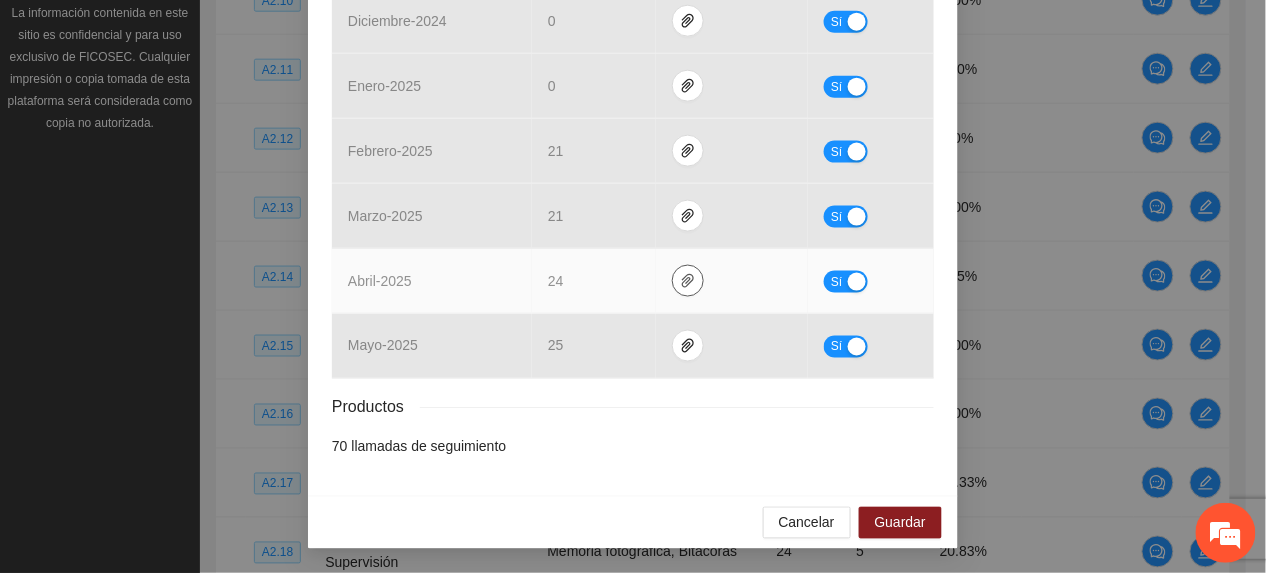 click at bounding box center (688, 281) 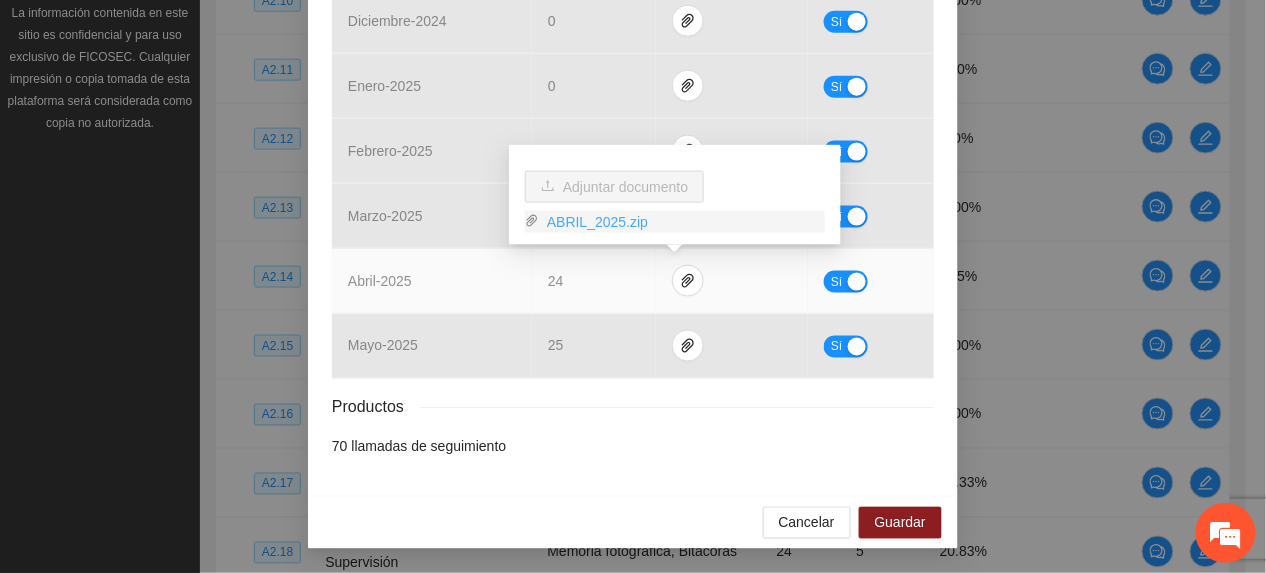 click on "ABRIL_2025.zip" at bounding box center (682, 222) 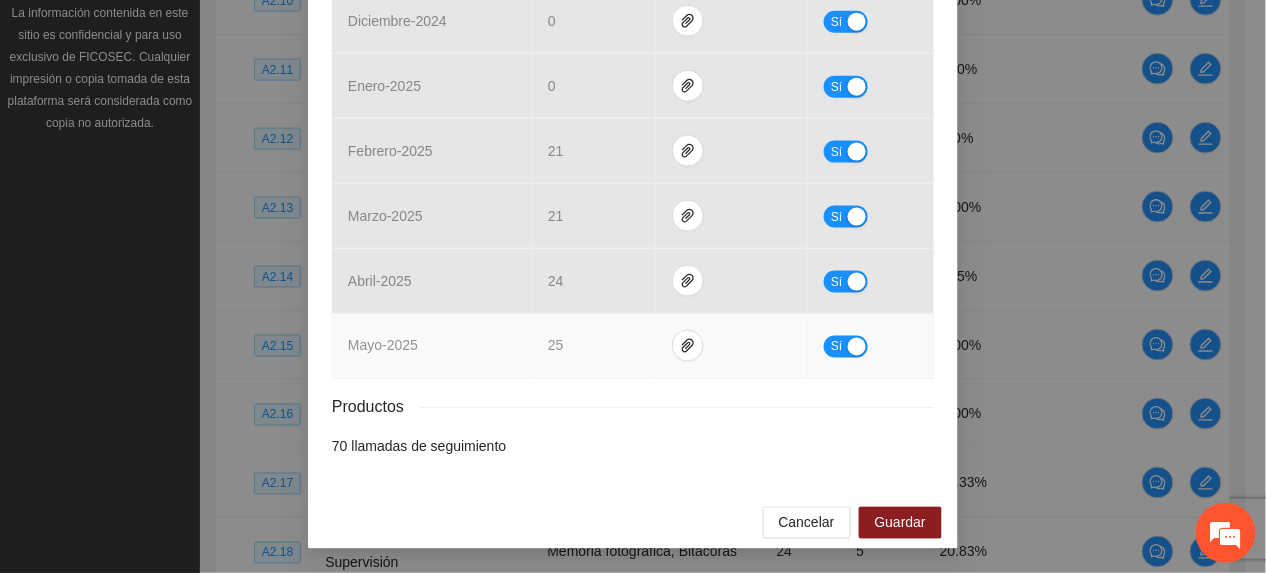 drag, startPoint x: 540, startPoint y: 360, endPoint x: 552, endPoint y: 354, distance: 13.416408 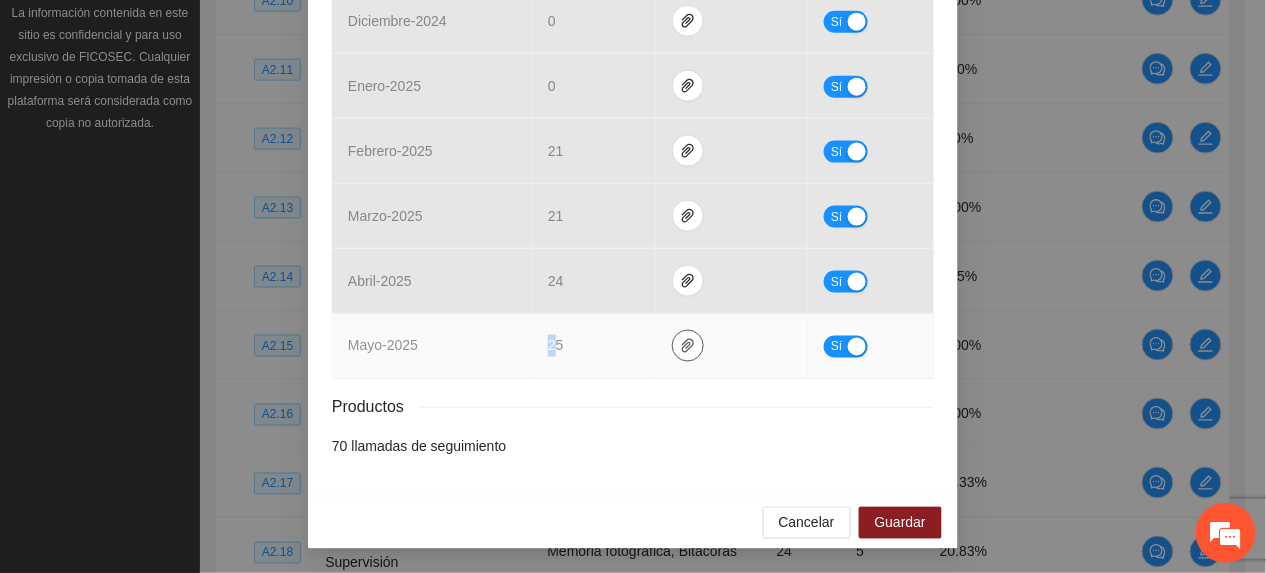 drag, startPoint x: 552, startPoint y: 354, endPoint x: 676, endPoint y: 342, distance: 124.57929 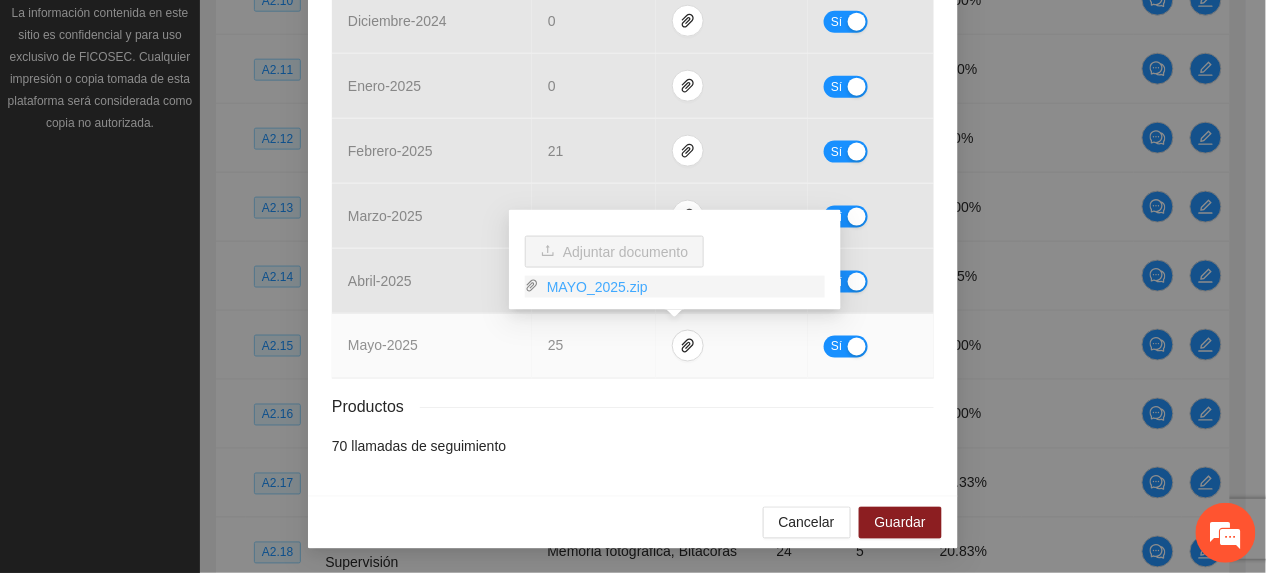 click on "MAYO_2025.zip" at bounding box center [682, 287] 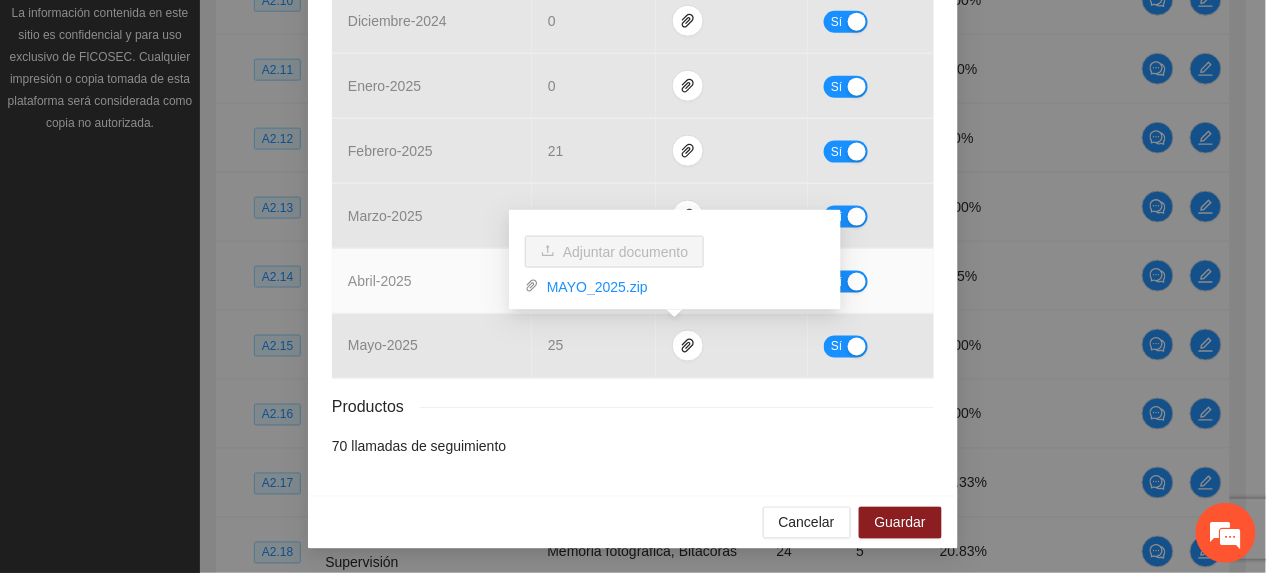 click on "abril  -  2025" at bounding box center [432, 281] 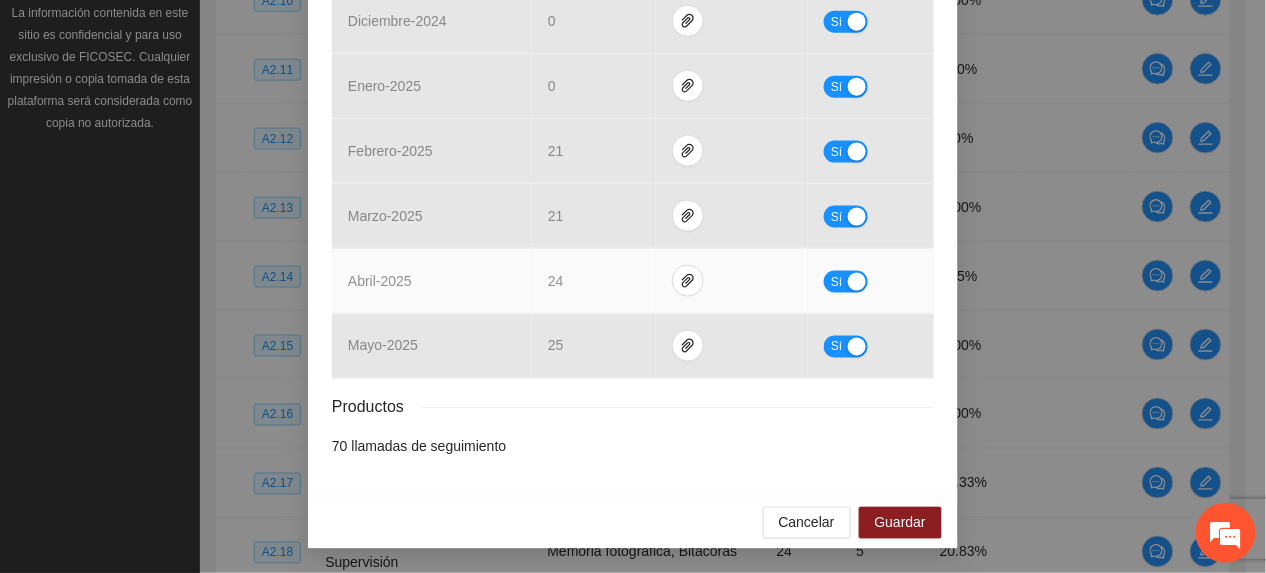 drag, startPoint x: 825, startPoint y: 284, endPoint x: 845, endPoint y: 284, distance: 20 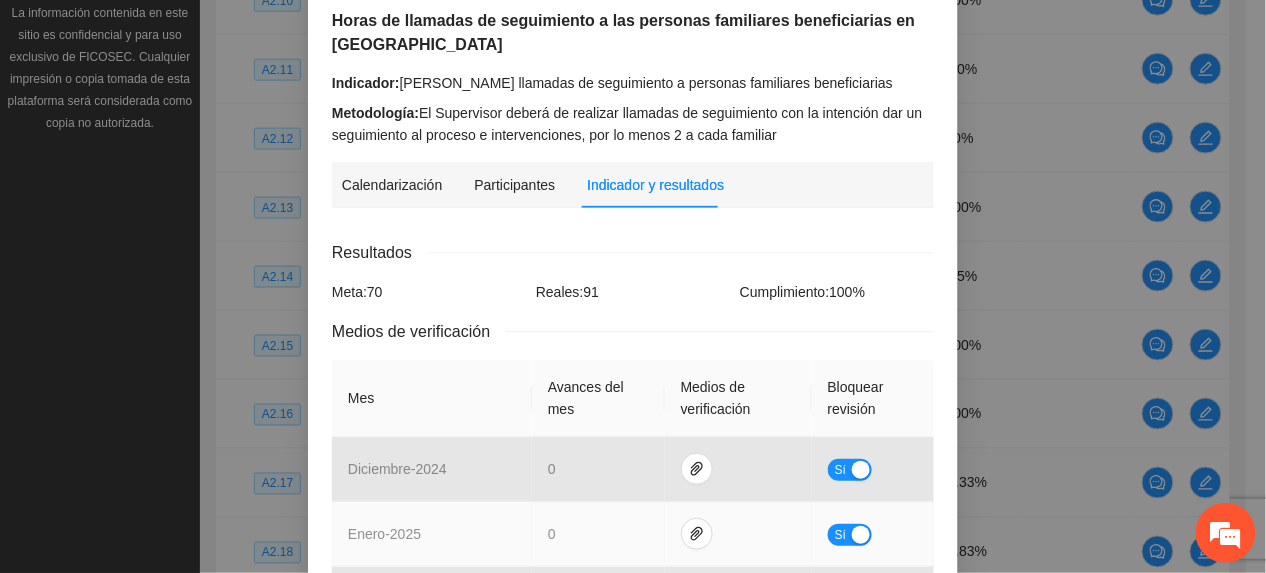 scroll, scrollTop: 604, scrollLeft: 0, axis: vertical 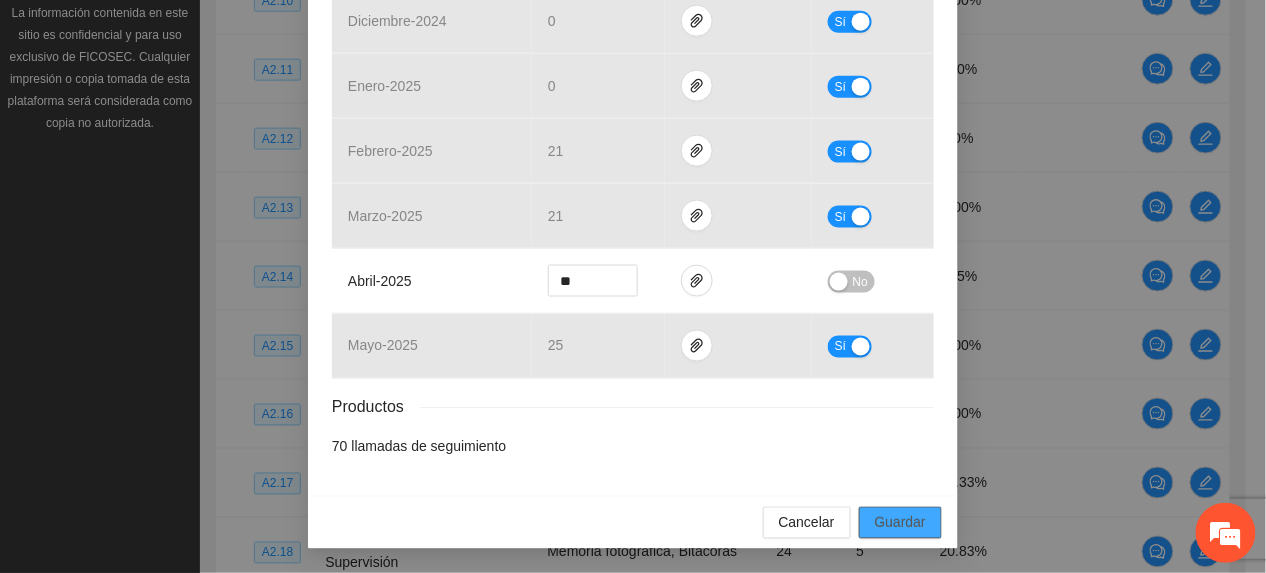 click on "Guardar" at bounding box center (900, 523) 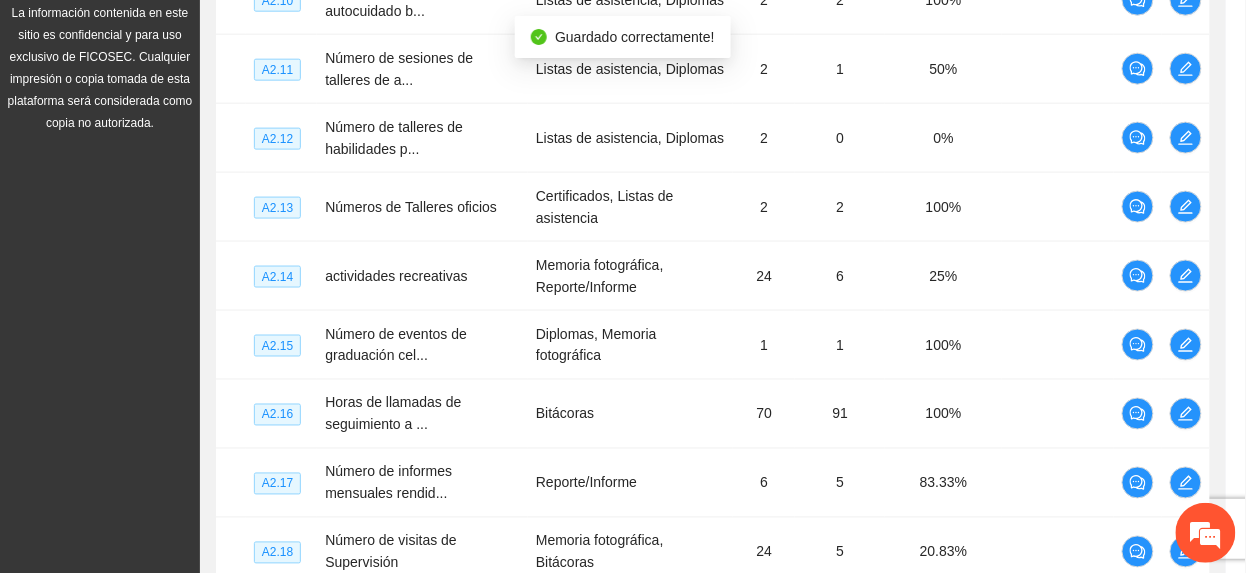 scroll, scrollTop: 0, scrollLeft: 0, axis: both 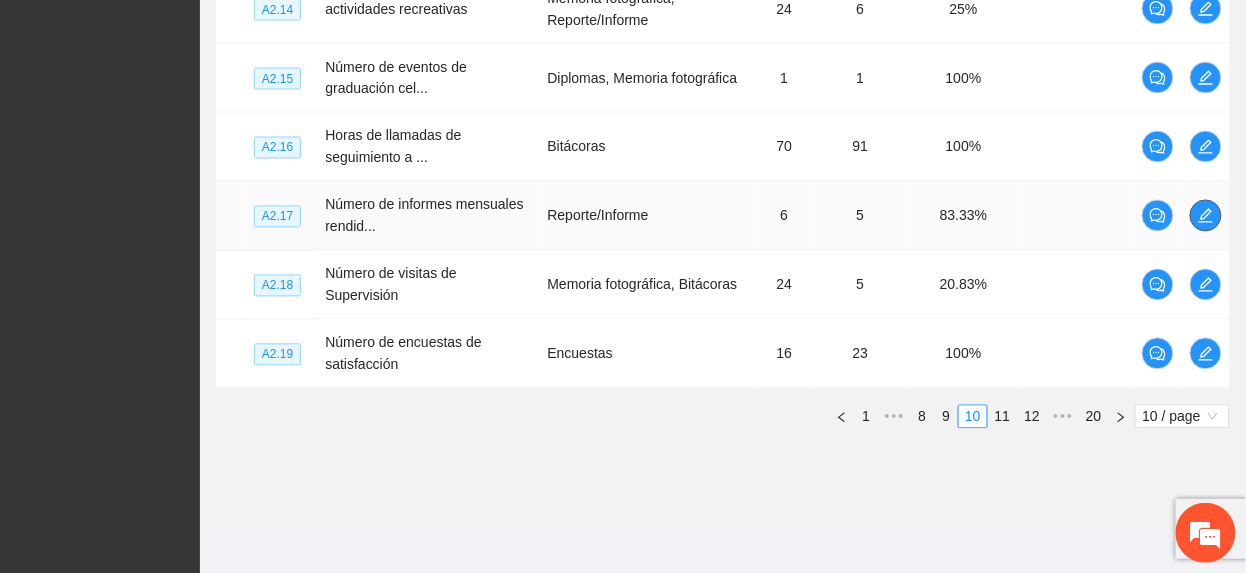 click 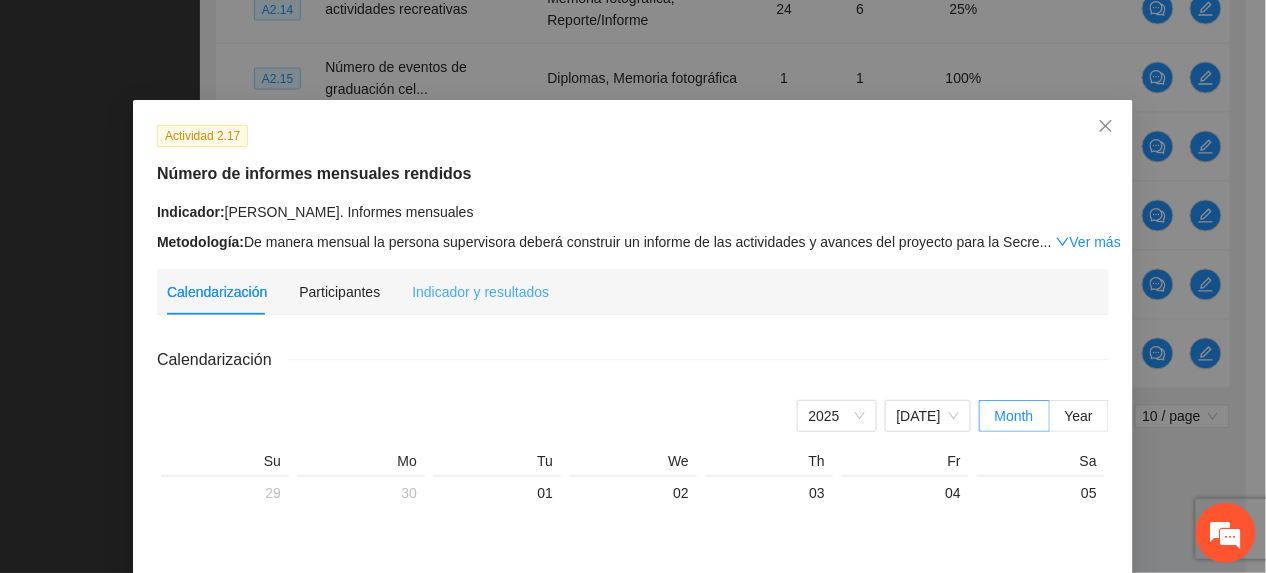 click on "Indicador y resultados" at bounding box center (480, 292) 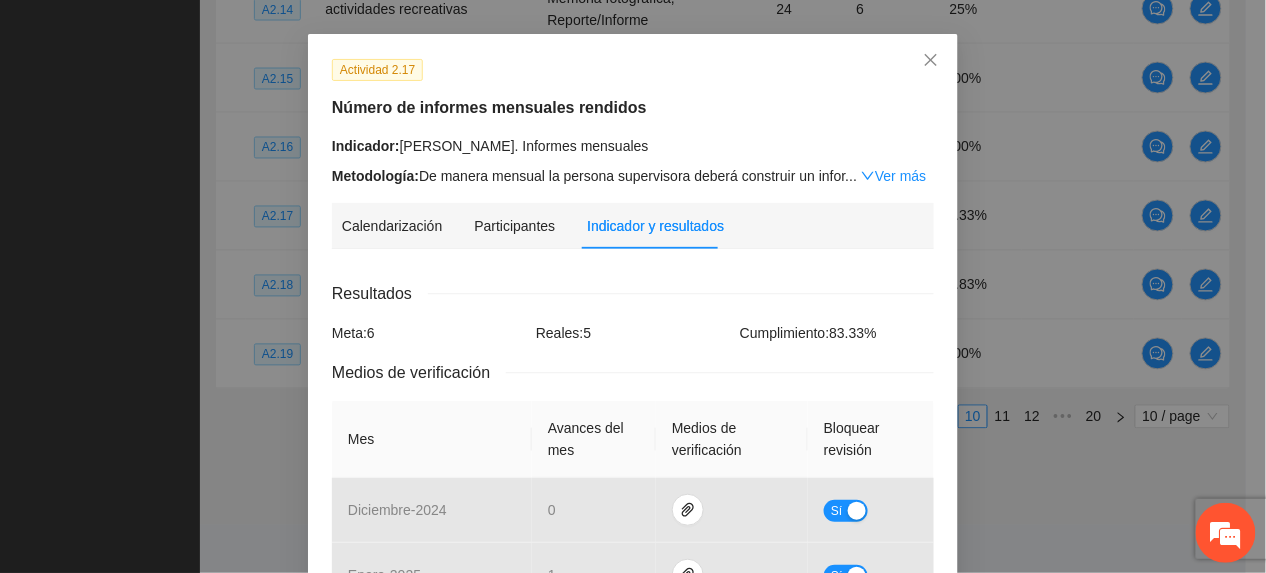 scroll, scrollTop: 0, scrollLeft: 0, axis: both 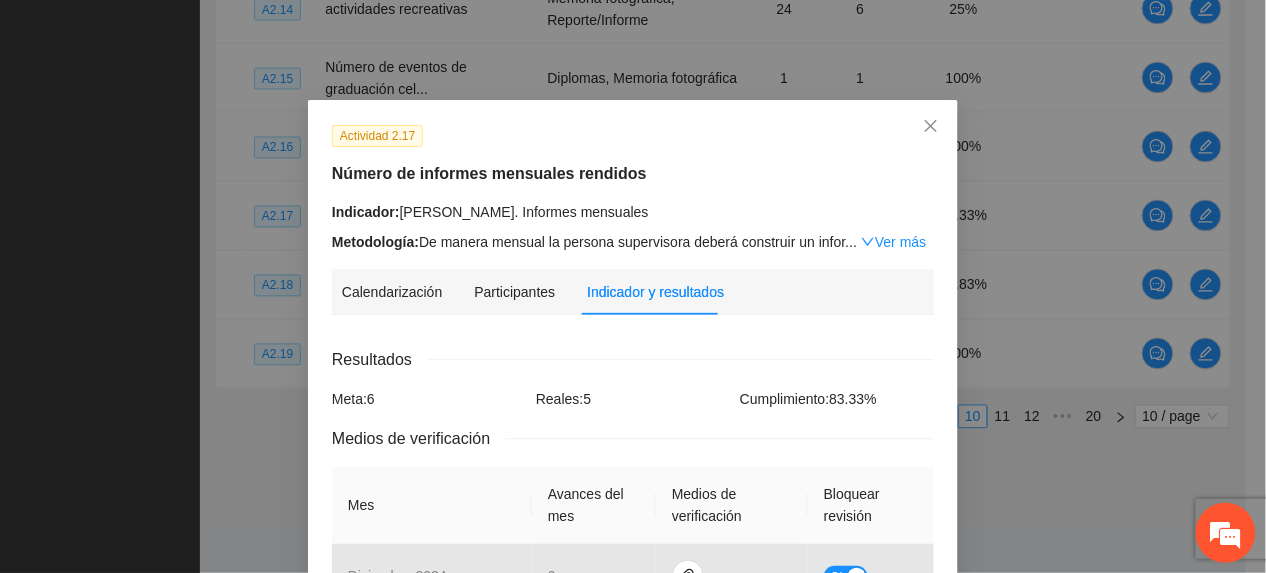 click on "Ver más" at bounding box center [893, 242] 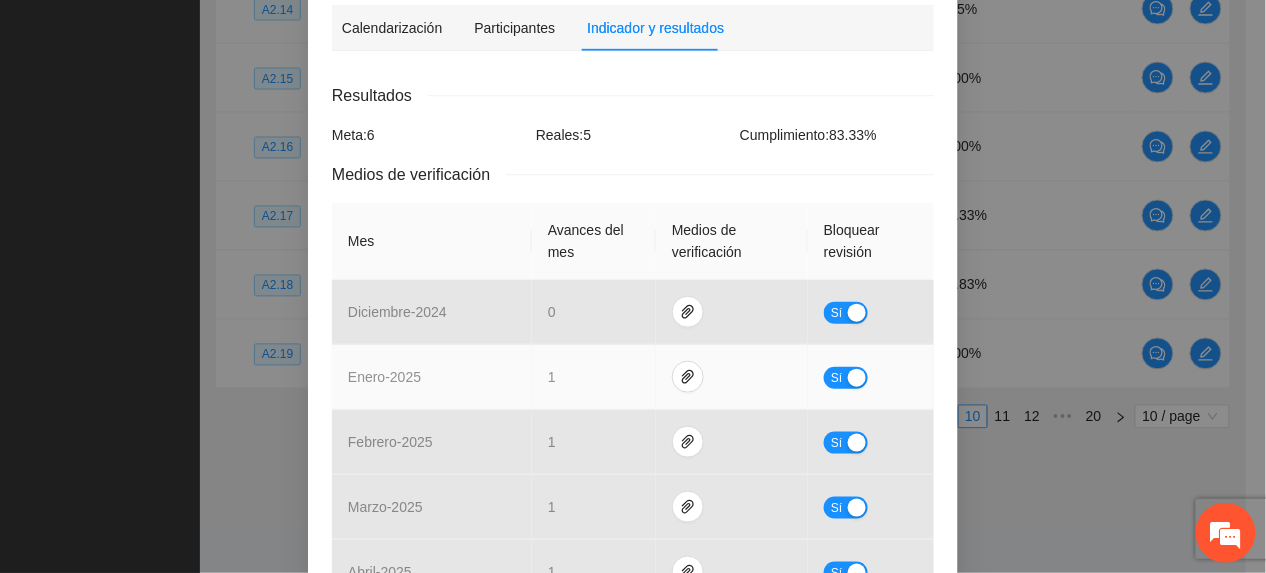 scroll, scrollTop: 580, scrollLeft: 0, axis: vertical 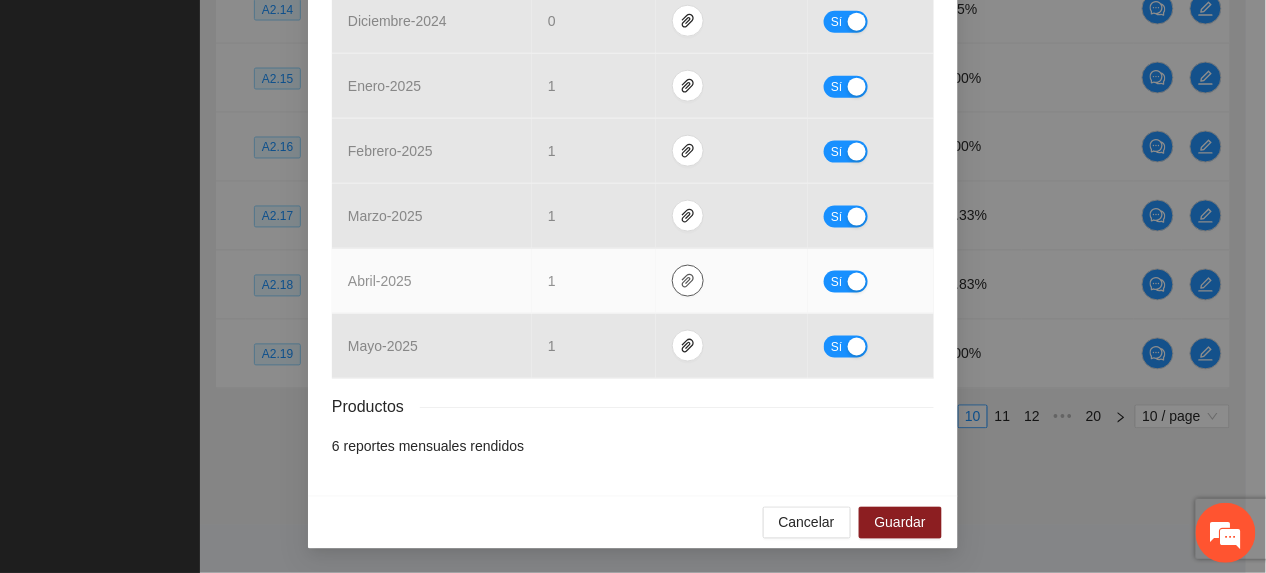 click 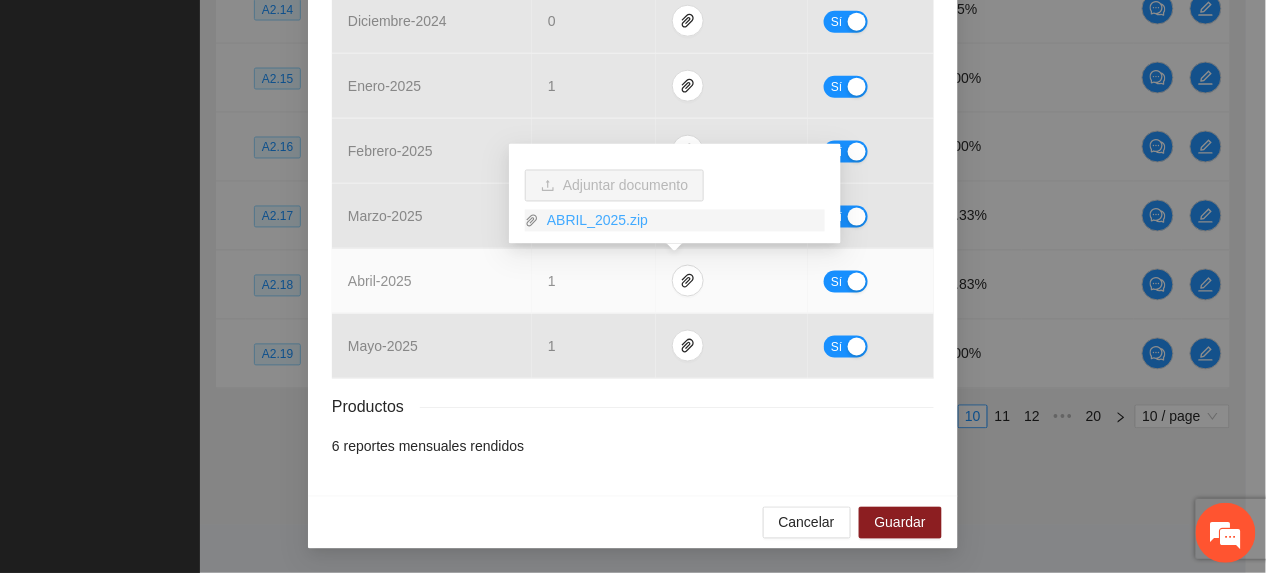click on "ABRIL_2025.zip" at bounding box center [682, 221] 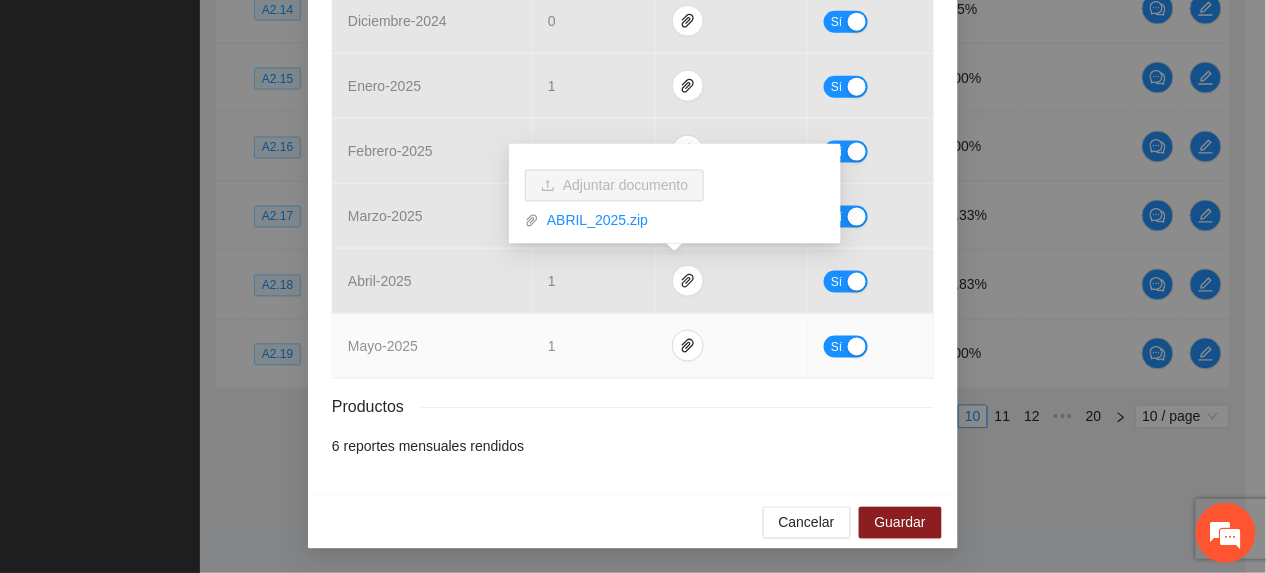 drag, startPoint x: 494, startPoint y: 357, endPoint x: 614, endPoint y: 340, distance: 121.19818 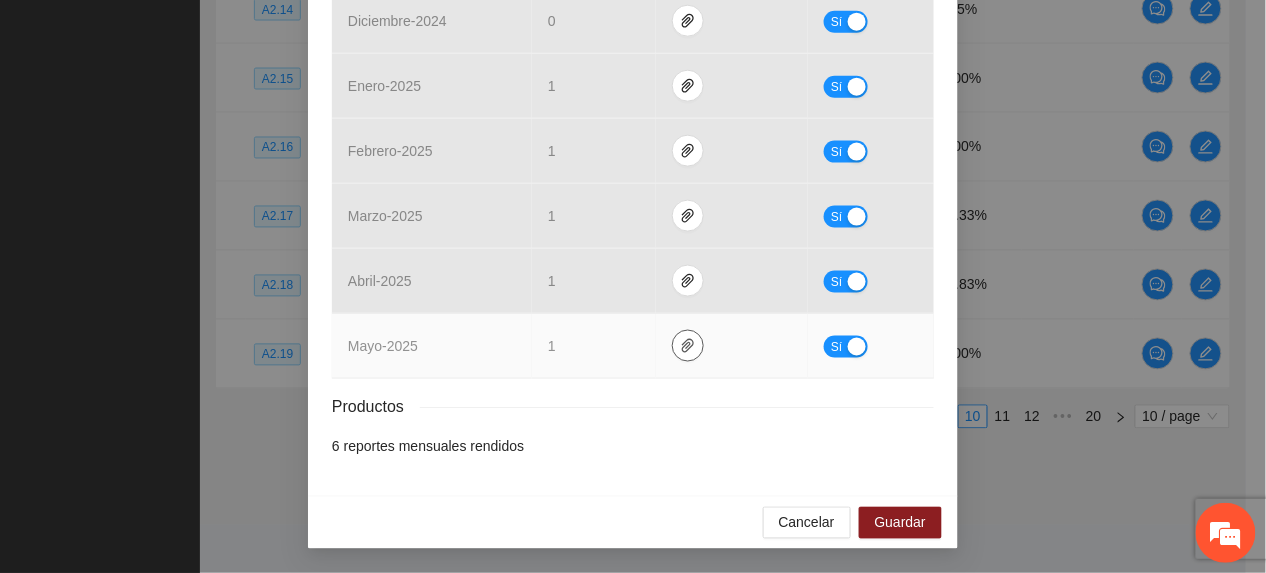 click 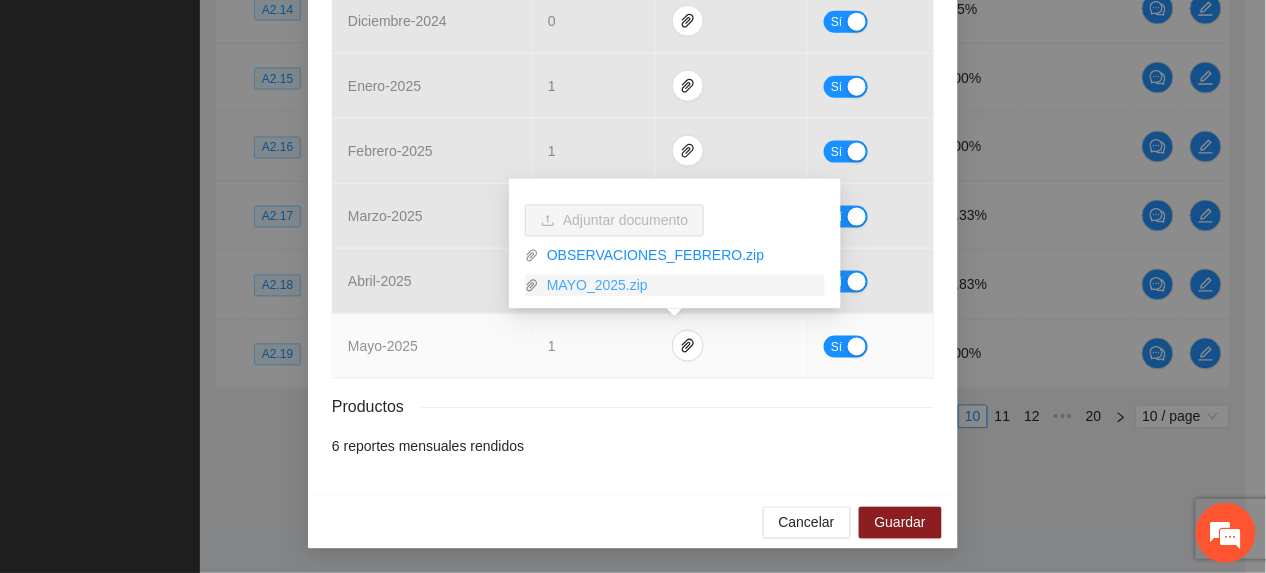 click on "MAYO_2025.zip" at bounding box center (682, 286) 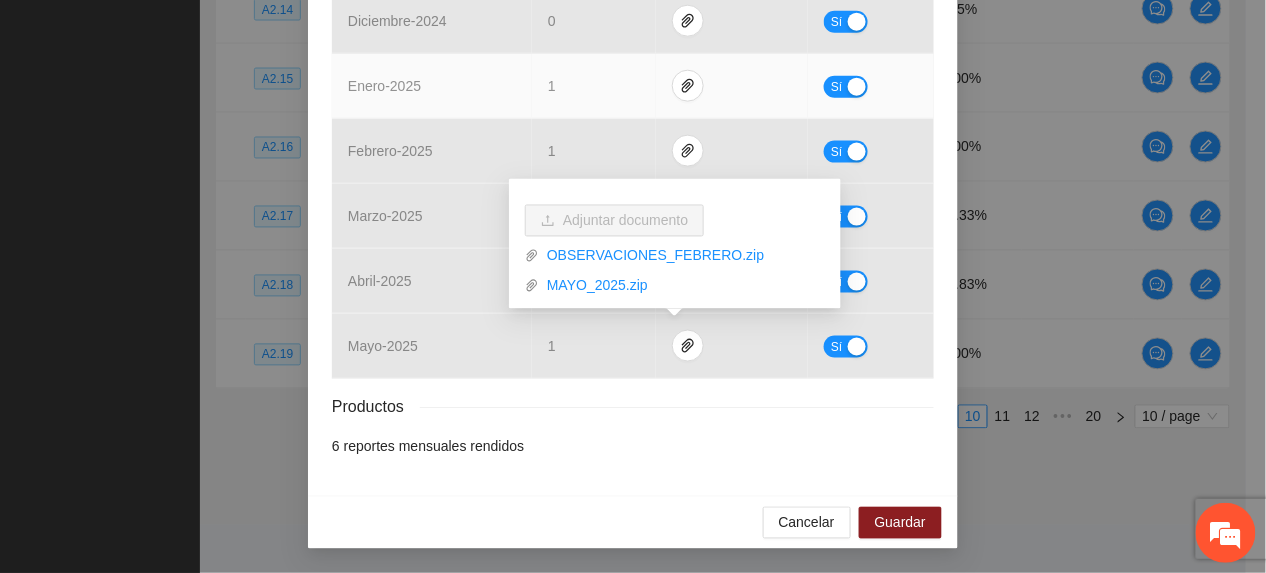 scroll, scrollTop: 0, scrollLeft: 0, axis: both 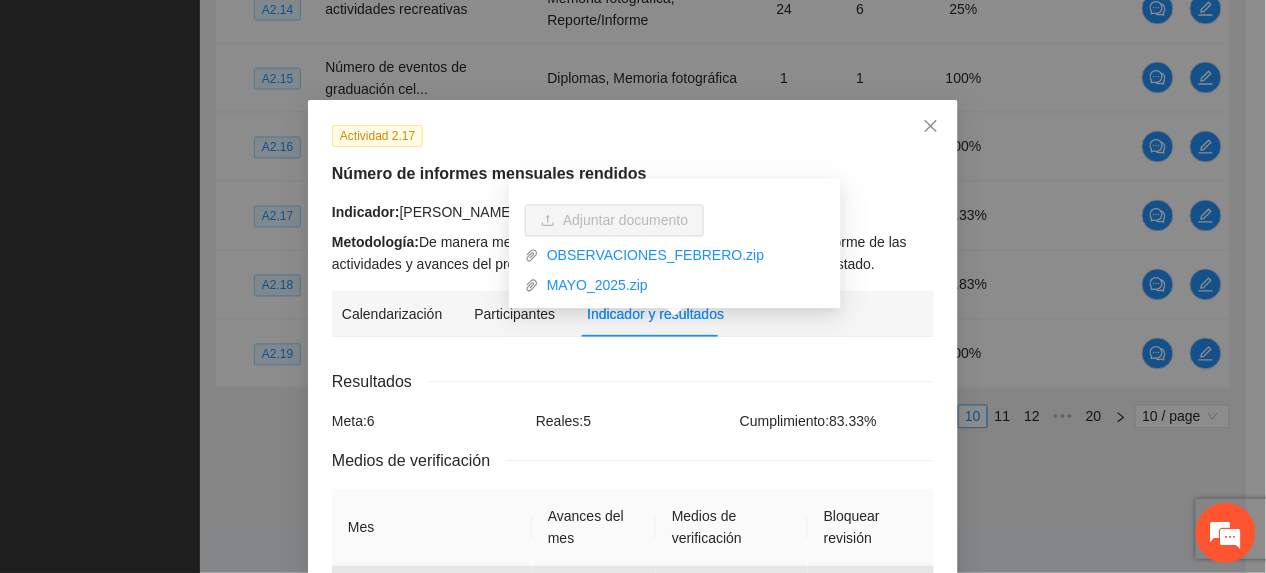 click on "Indicador:  [PERSON_NAME]. Informes mensuales" at bounding box center [633, 212] 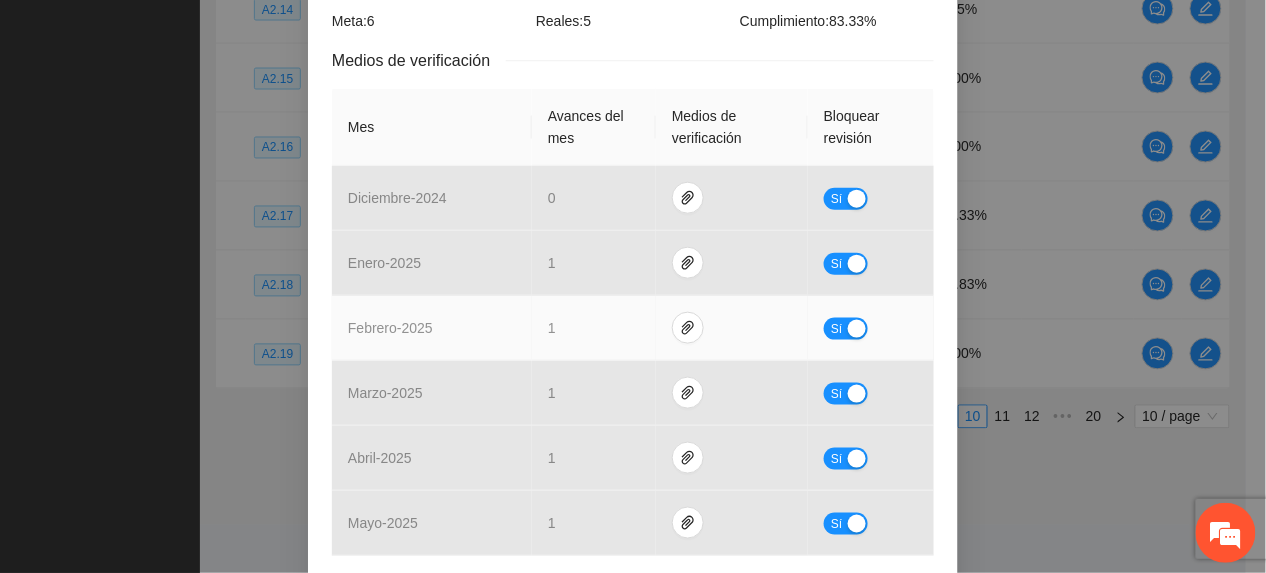 scroll, scrollTop: 580, scrollLeft: 0, axis: vertical 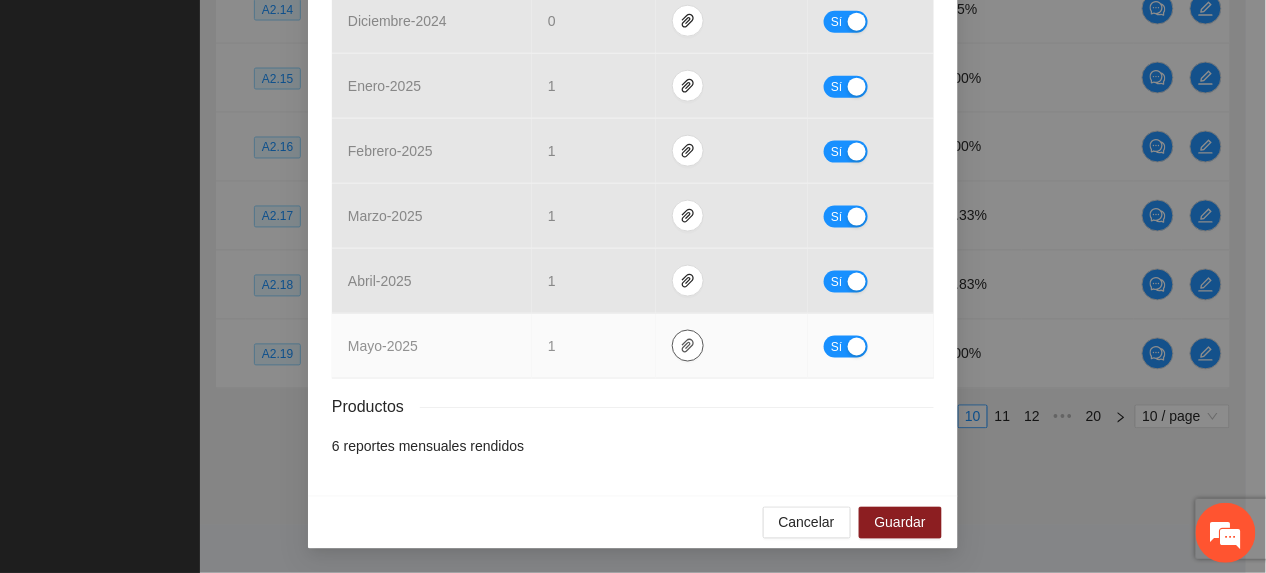 click at bounding box center [688, 346] 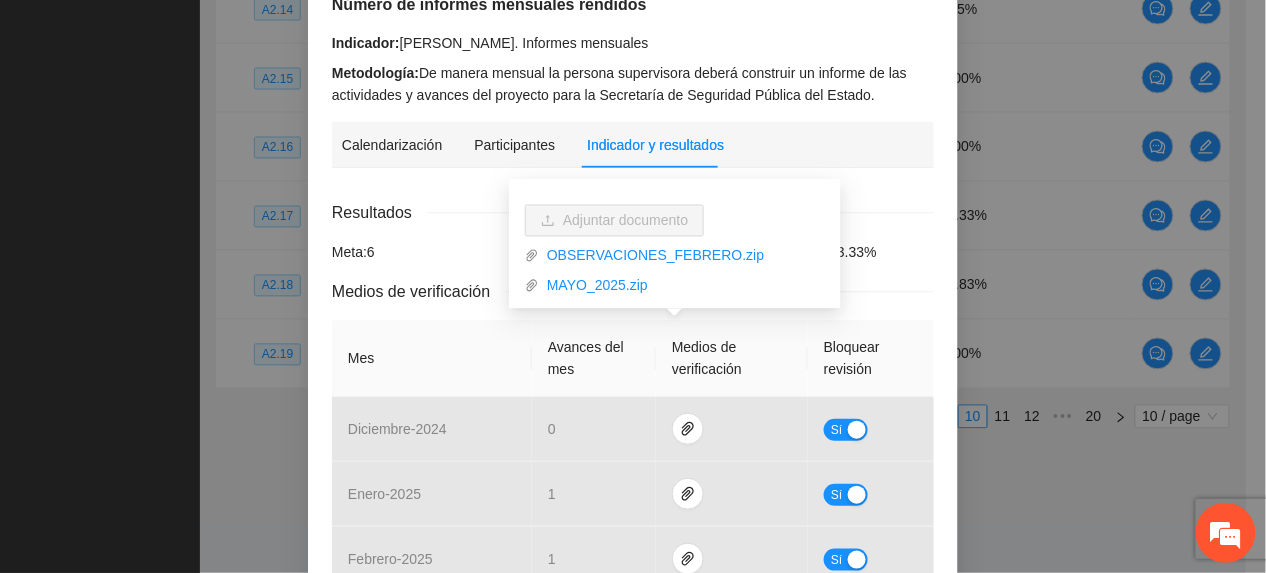 scroll, scrollTop: 580, scrollLeft: 0, axis: vertical 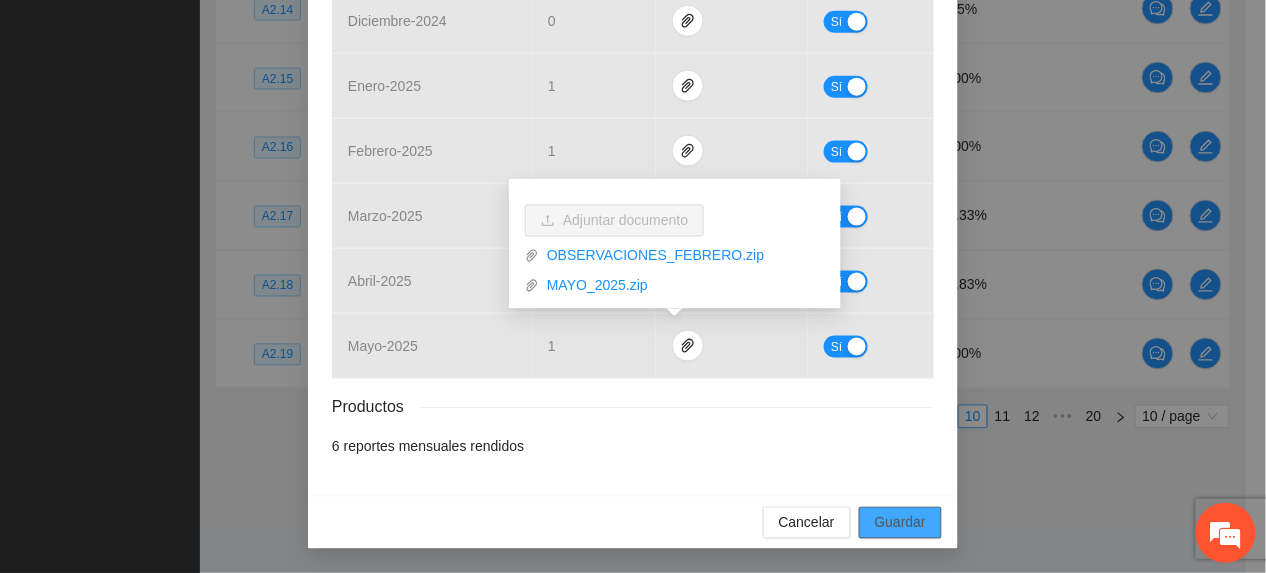 click on "Guardar" at bounding box center (900, 523) 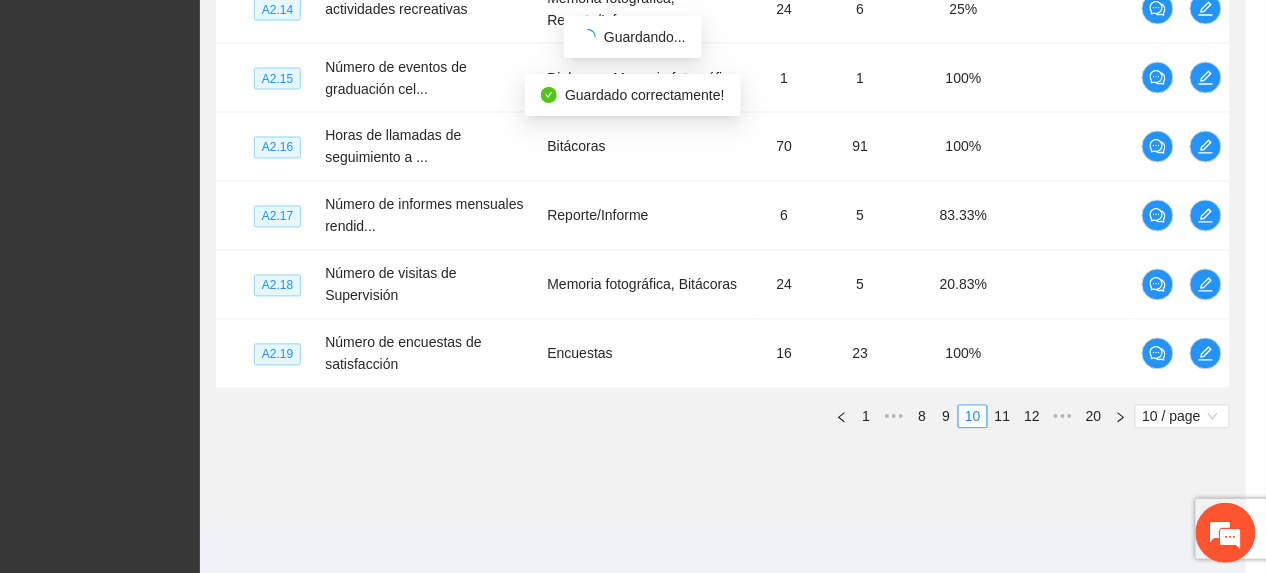 scroll, scrollTop: 480, scrollLeft: 0, axis: vertical 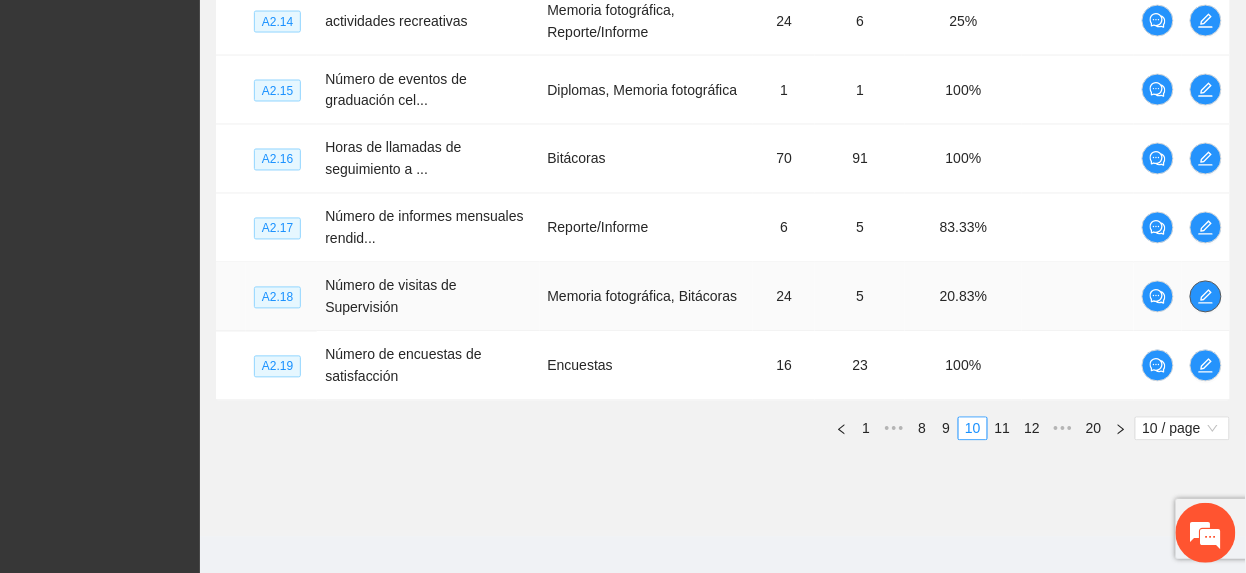 click at bounding box center [1206, 297] 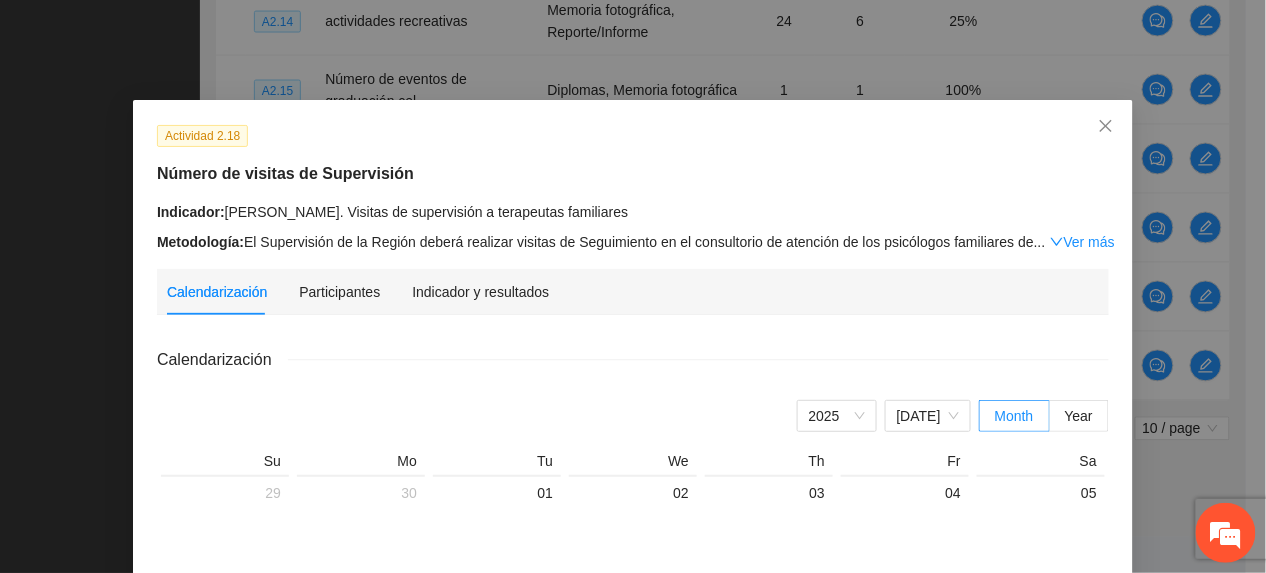 click on "Indicador y resultados" at bounding box center [480, 292] 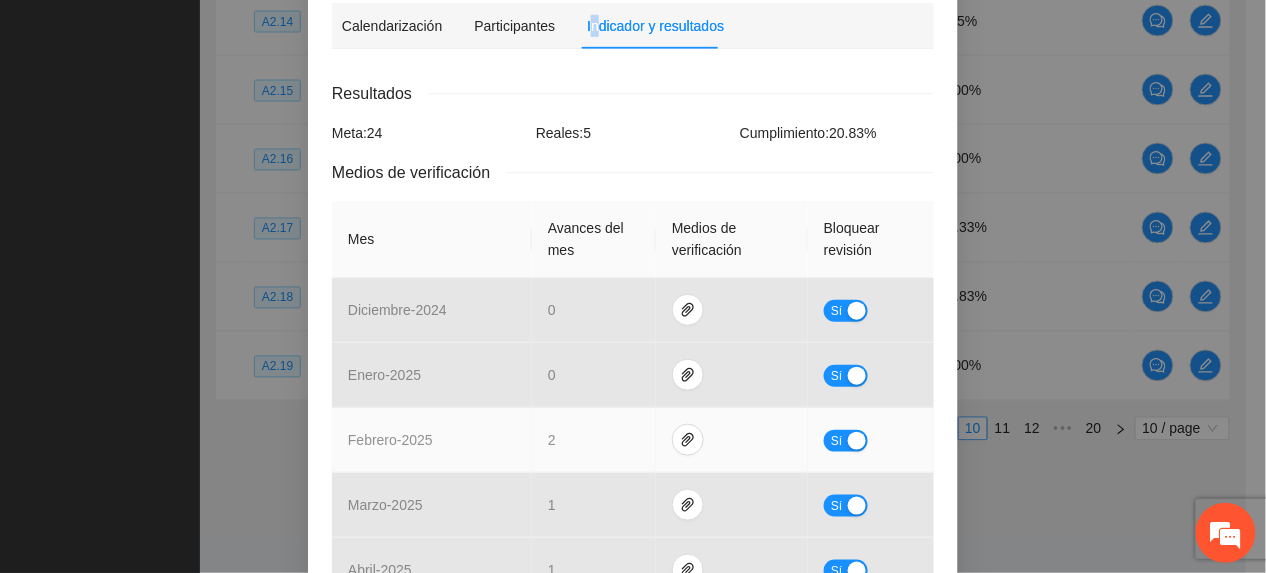 scroll, scrollTop: 0, scrollLeft: 0, axis: both 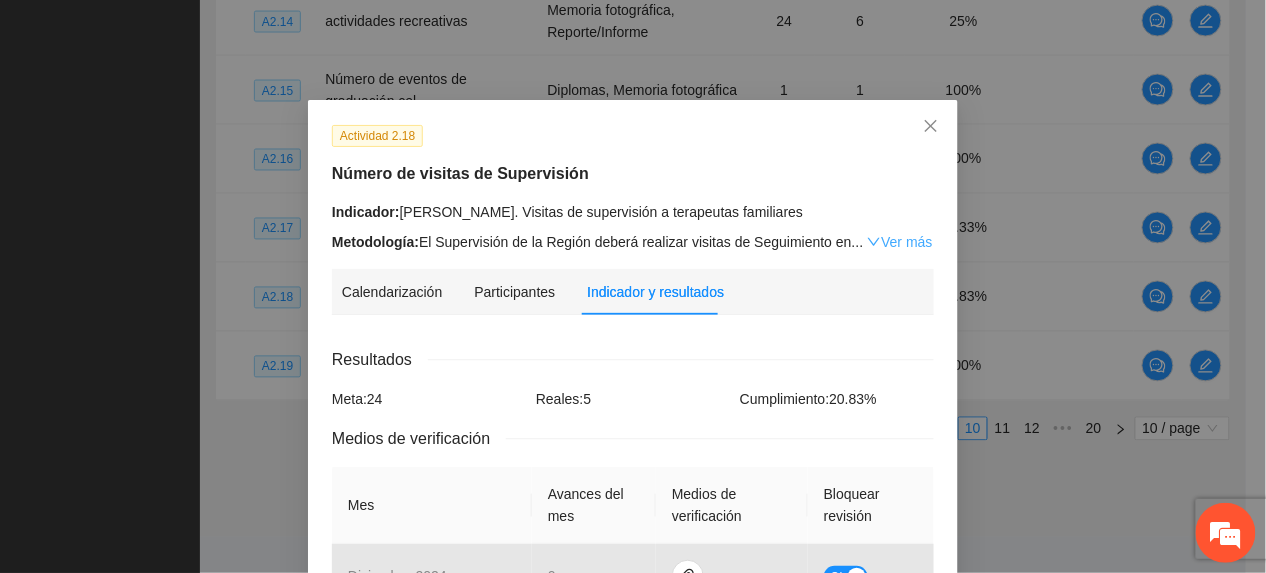 click on "Ver más" at bounding box center [899, 242] 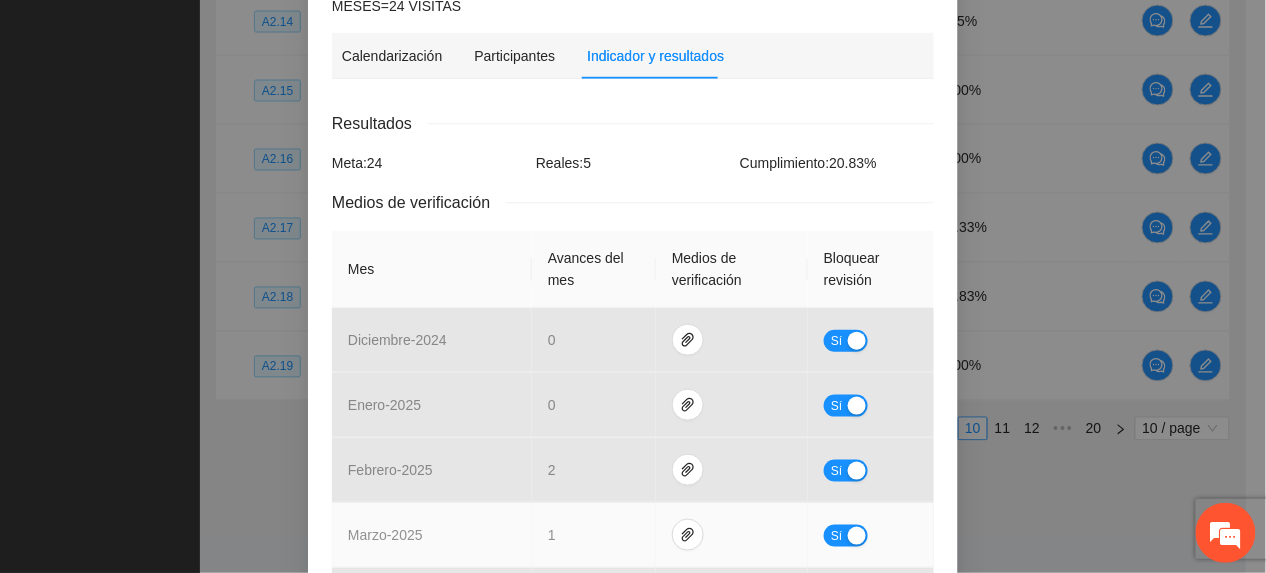 scroll, scrollTop: 624, scrollLeft: 0, axis: vertical 